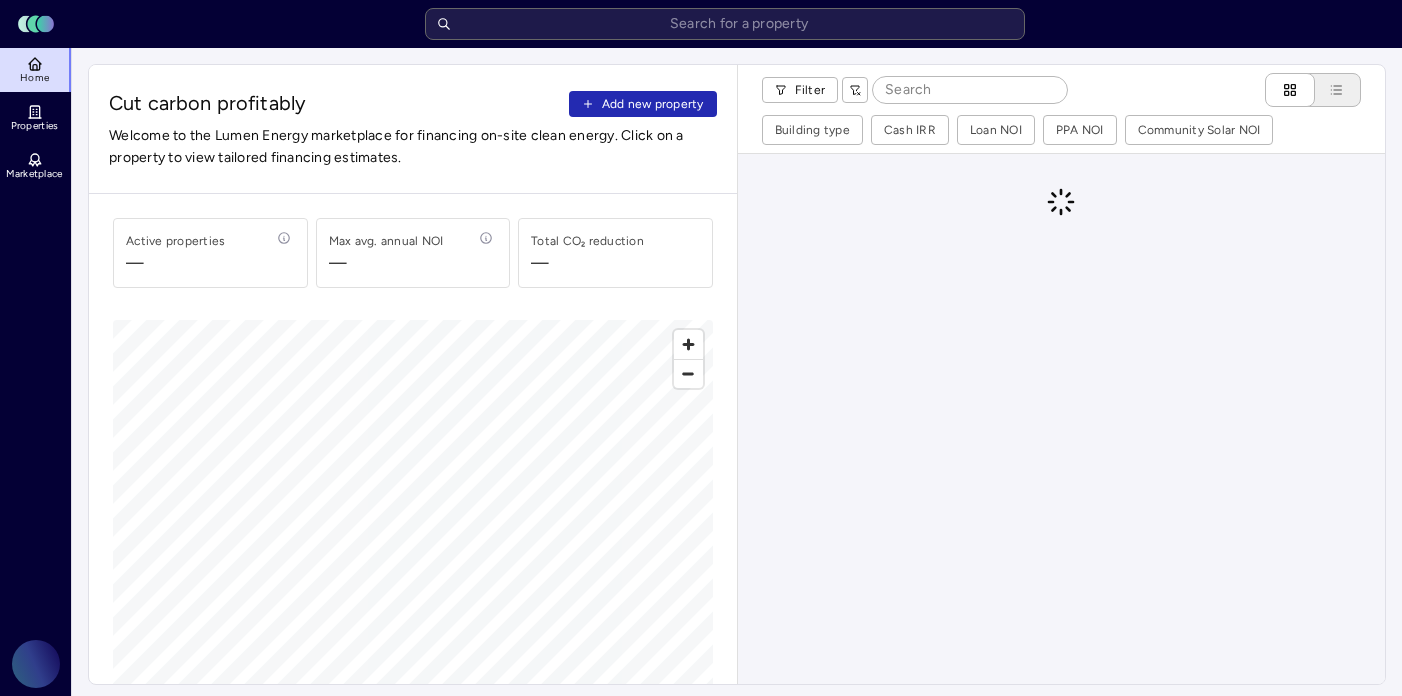 scroll, scrollTop: 0, scrollLeft: 0, axis: both 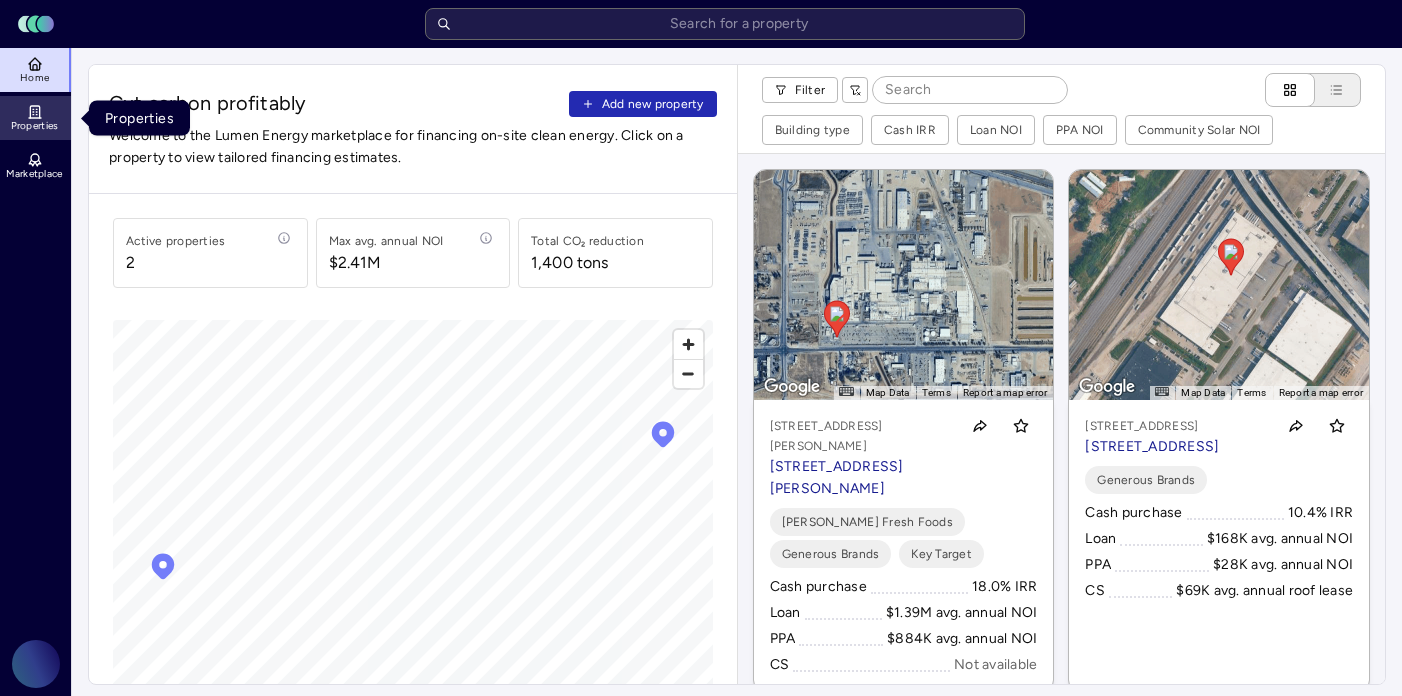 click on "Properties" at bounding box center [36, 118] 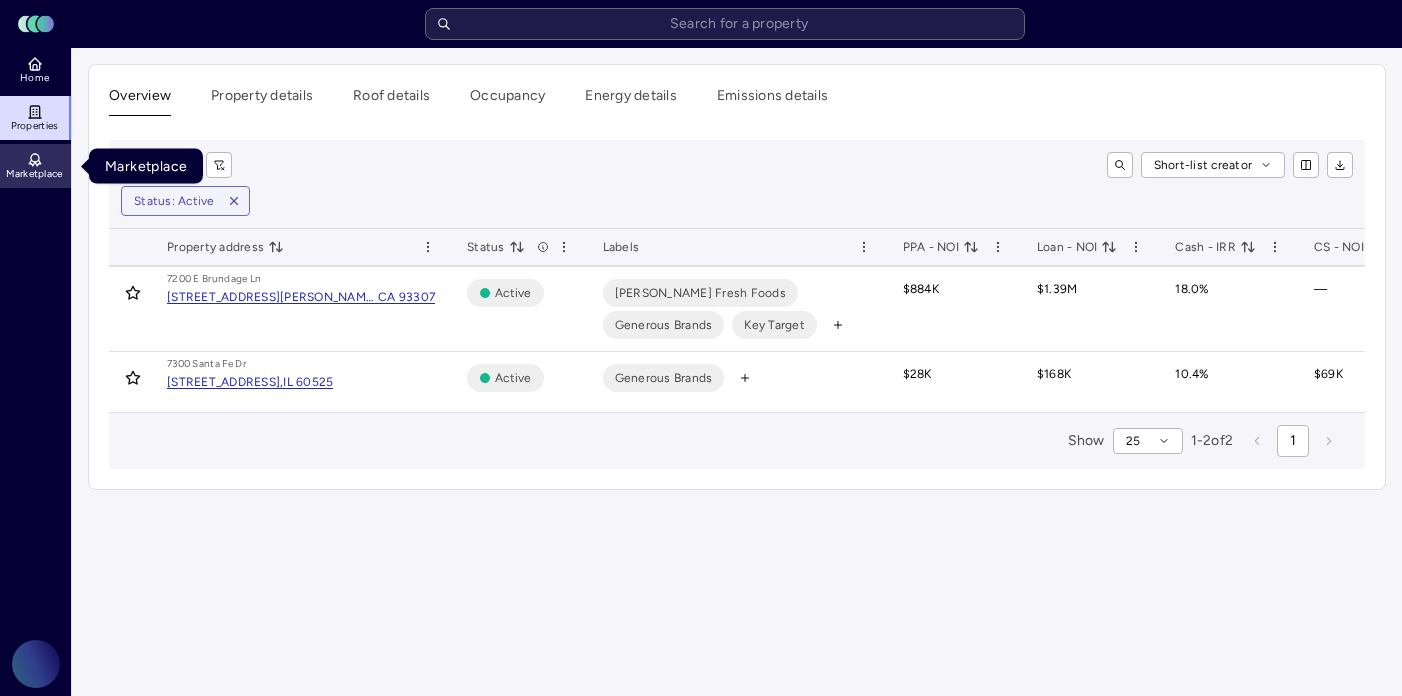 click on "Marketplace" at bounding box center (36, 166) 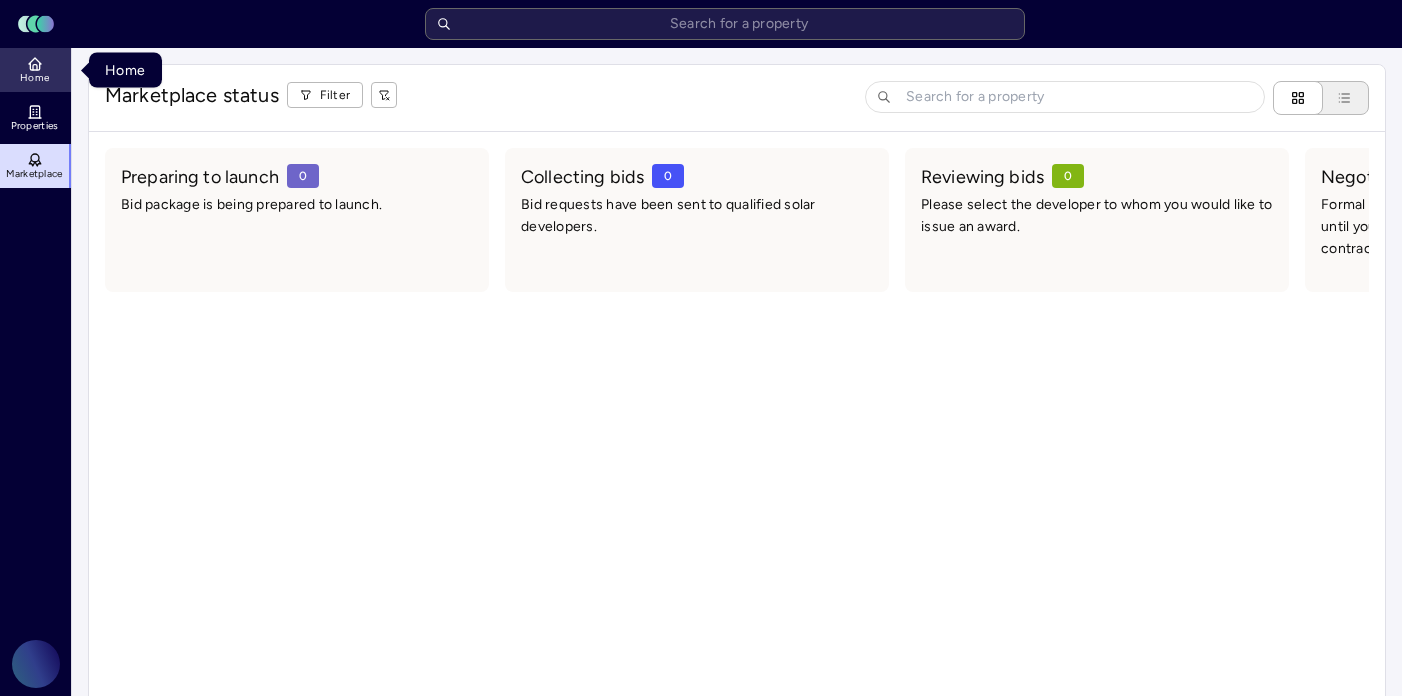 click on "Home" at bounding box center (34, 78) 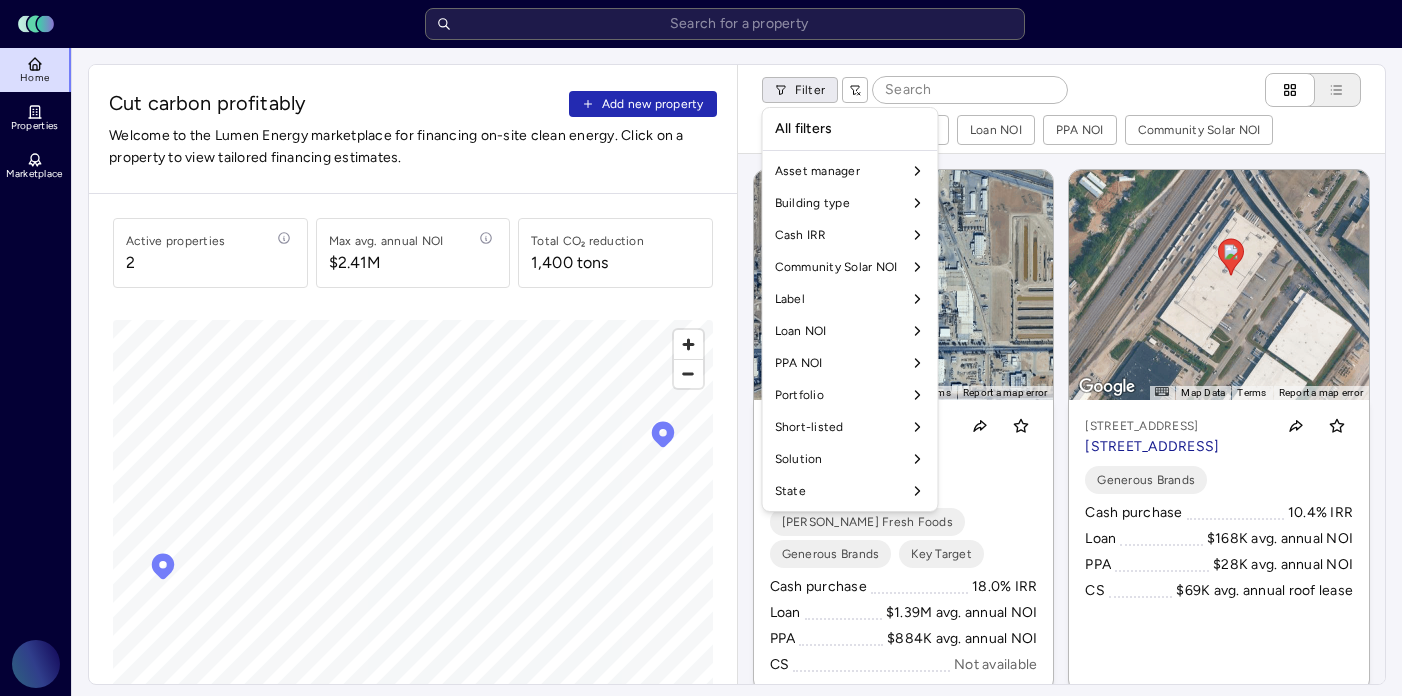 click on "Toggle Sidebar Lumen Energy Logo Home Properties Marketplace Gravity Climate Carina Massana Cut carbon profitably Add new property Welcome to the Lumen Energy marketplace for financing on-site clean energy. Click on a property to view tailored financing estimates. Active properties 2 Max avg. annual NOI $2.41M Total CO₂ reduction 1,400 tons © Mapbox   © OpenStreetMap   Improve this map Filter Building type Cash IRR Loan NOI PPA NOI Community Solar NOI ← Move left → Move right ↑ Move up ↓ Move down + Zoom in - Zoom out Home Jump left by 75% End Jump right by 75% Page Up Jump up by 75% Page Down Jump down by 75% To navigate, press the arrow keys. To activate drag with keyboard, press Alt + Enter or Alt + Space. Once you are in keyboard drag state, use the arrow keys to move the marker. To complete the drag, press the Enter or Space keys. To cancel the drag and return to the original position, press Alt + Enter, Alt + Space, or Escape Map Data 200 m  Terms Report a map error Key Target PPA" at bounding box center (701, 851) 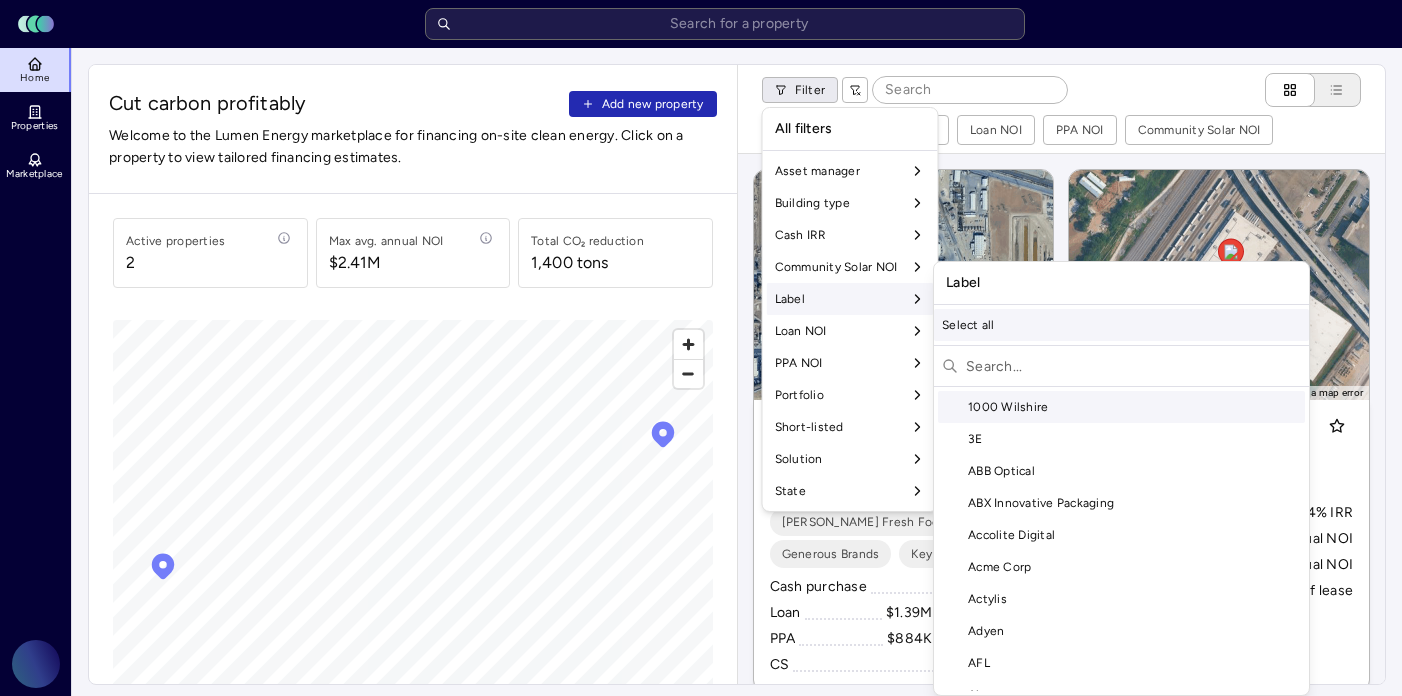 click on "Select all" at bounding box center (1121, 325) 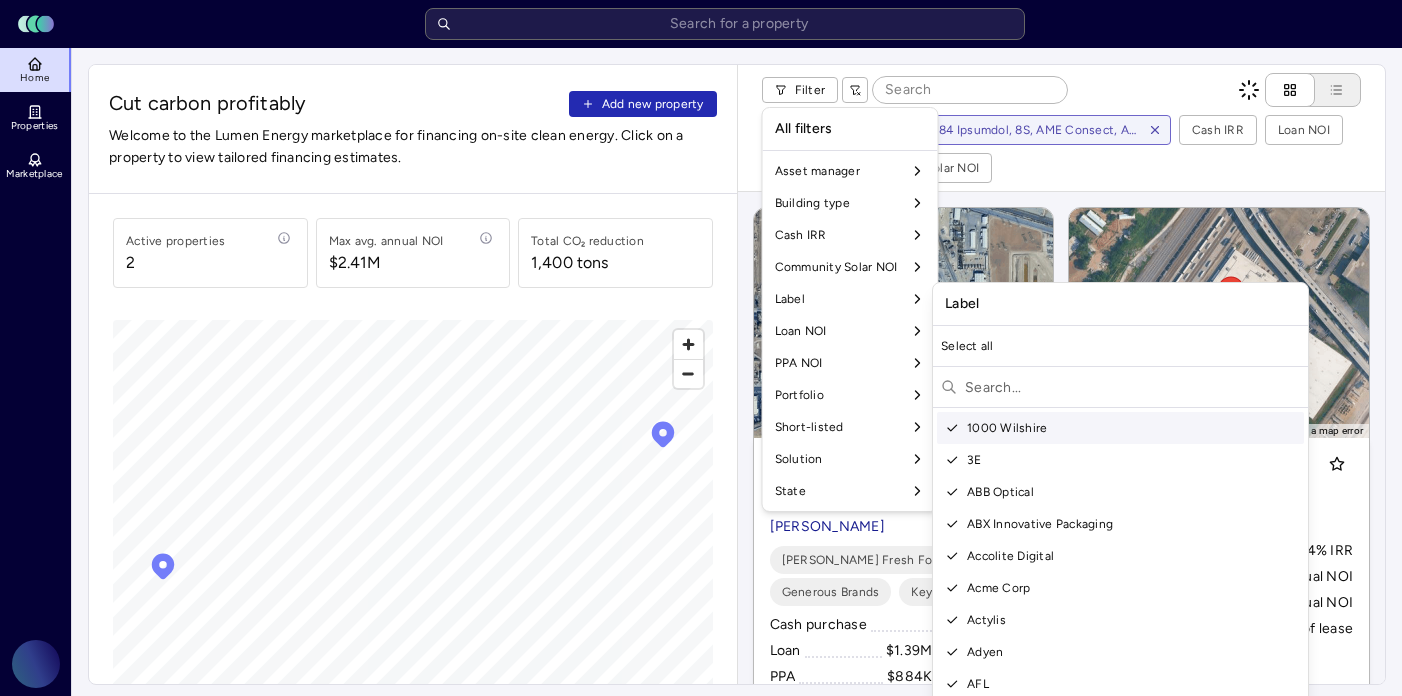 scroll, scrollTop: 155, scrollLeft: 0, axis: vertical 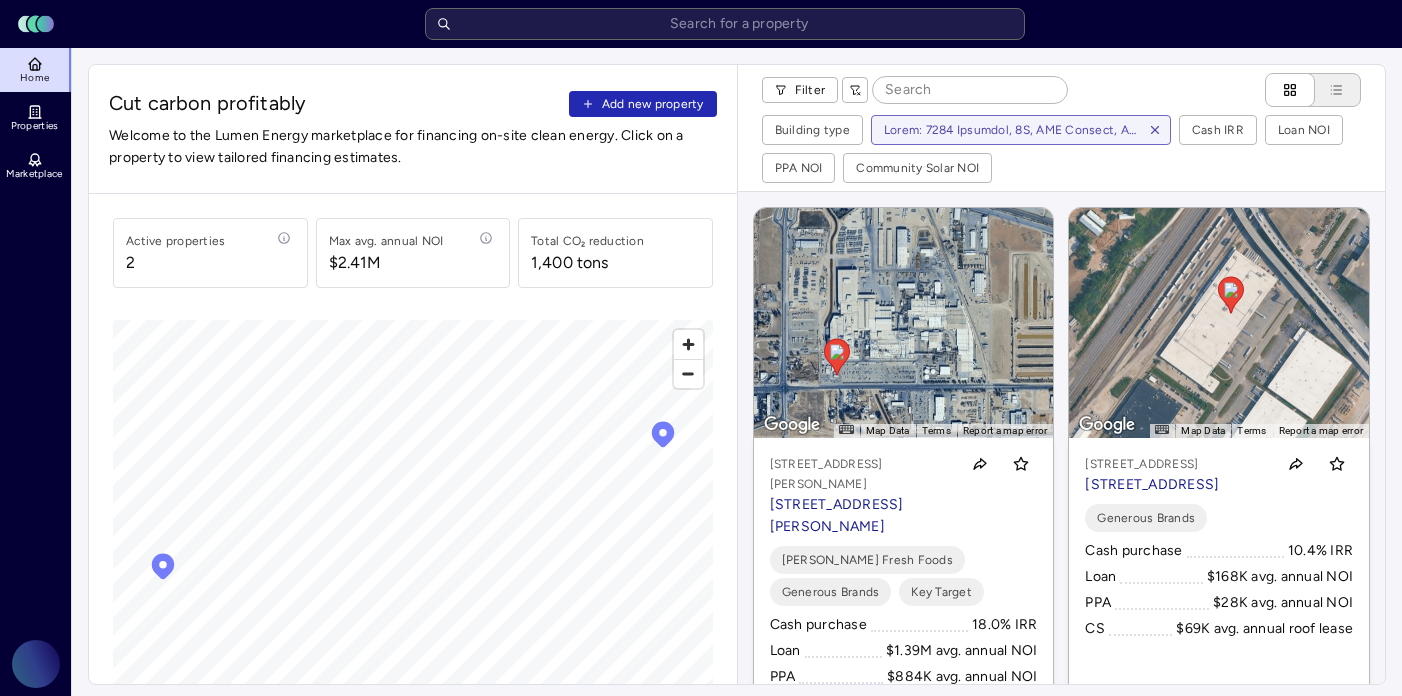 click on "Filter Building type Cash IRR Loan NOI PPA NOI Community Solar NOI" at bounding box center (1062, 128) 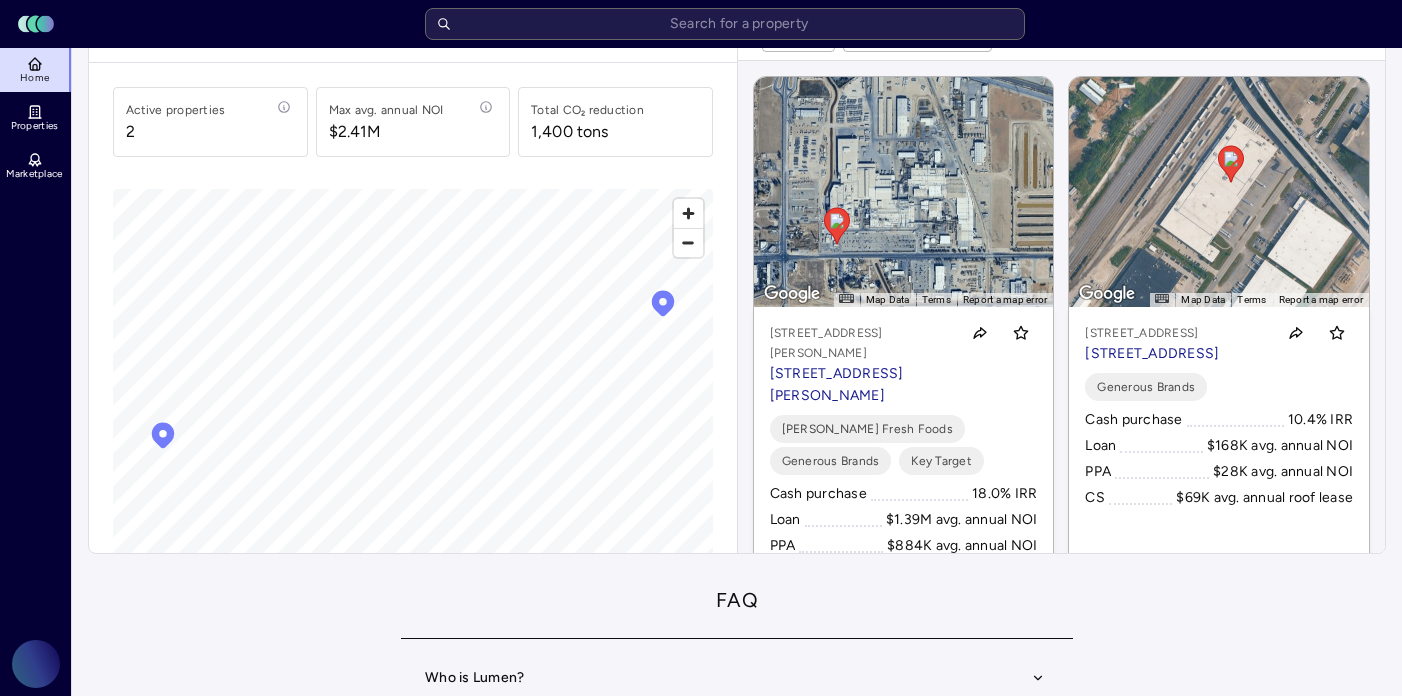 scroll, scrollTop: 134, scrollLeft: 0, axis: vertical 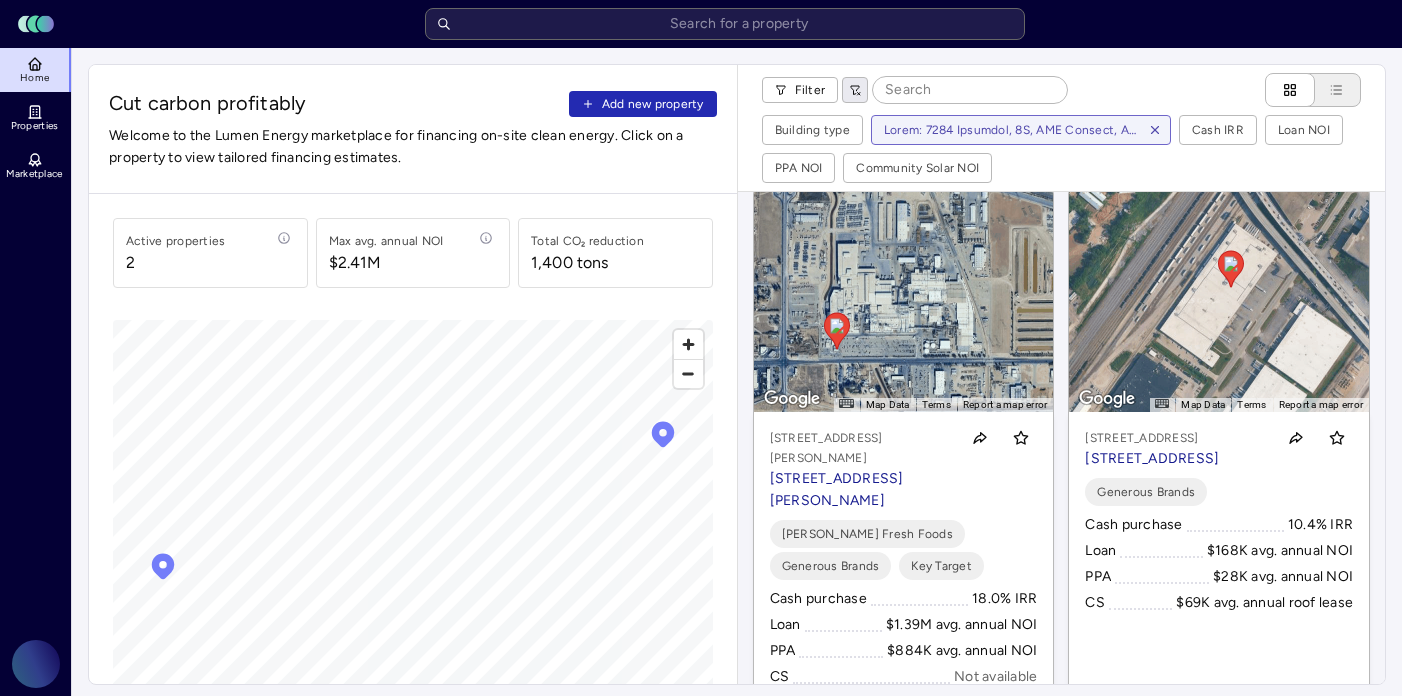 click 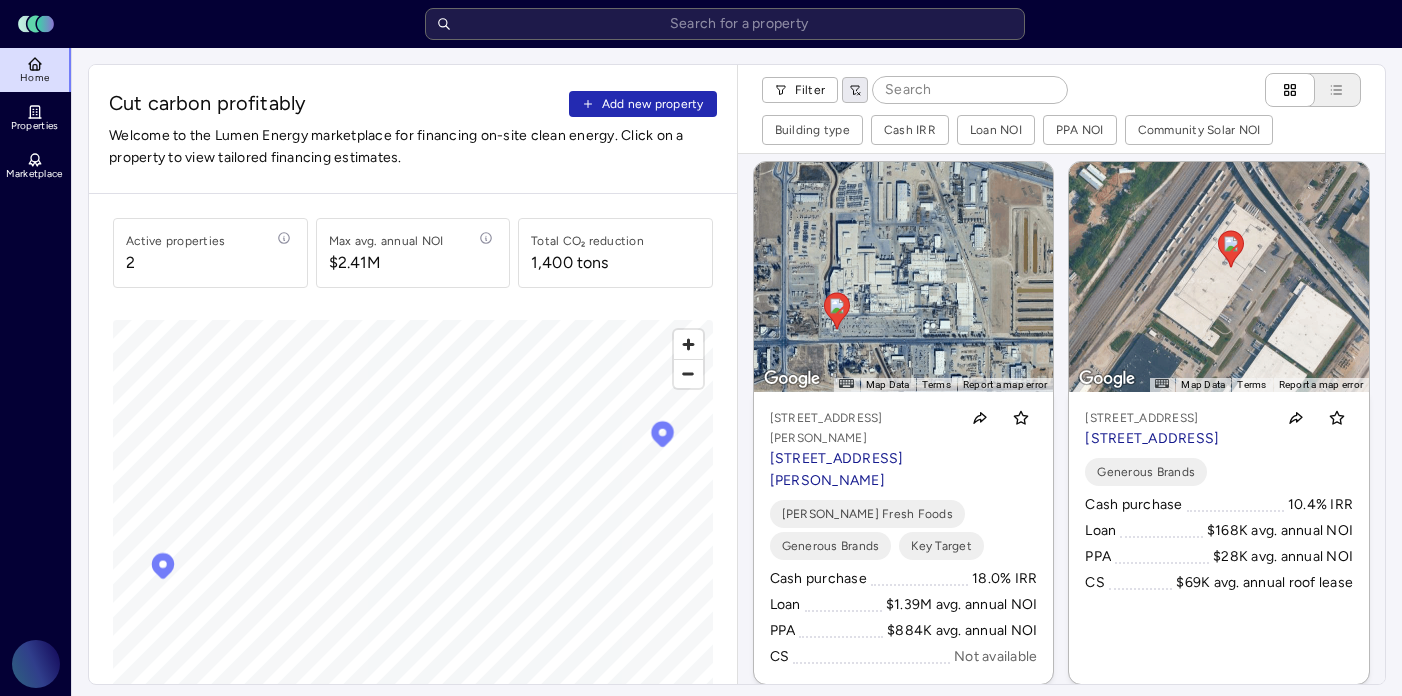 scroll, scrollTop: 0, scrollLeft: 0, axis: both 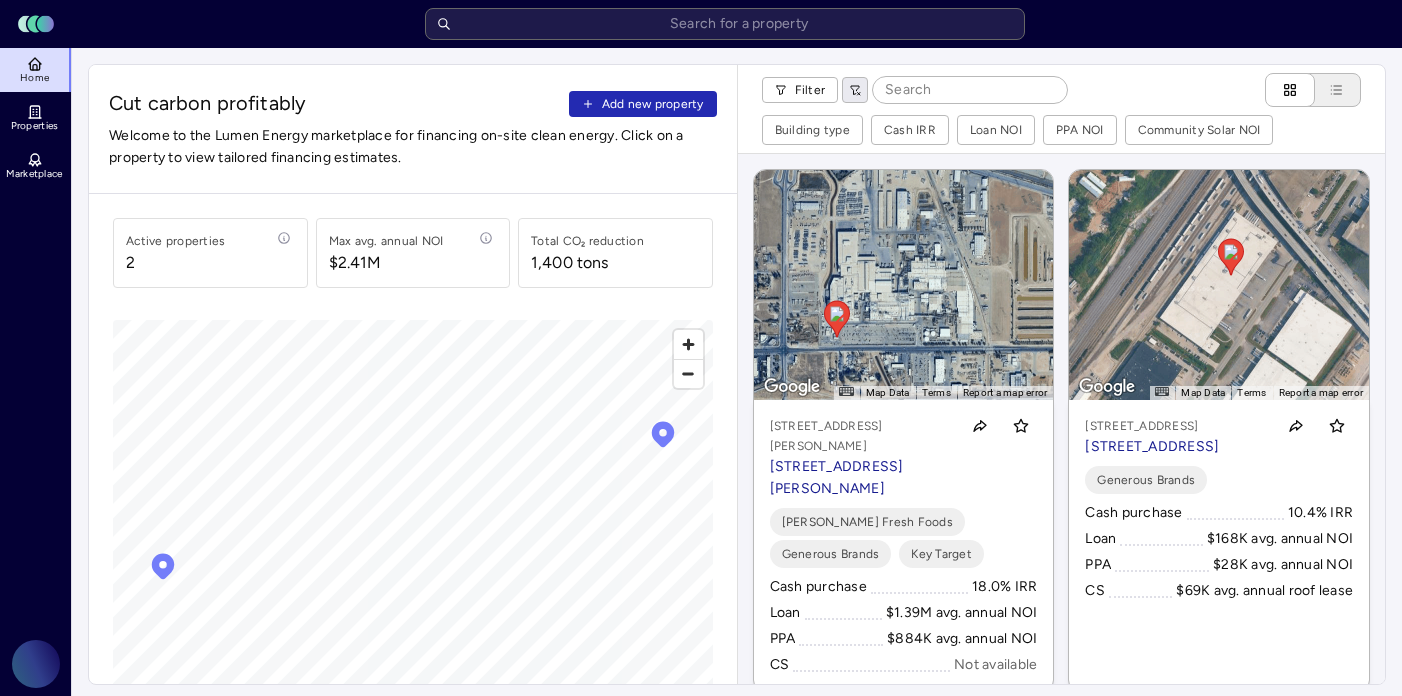 click 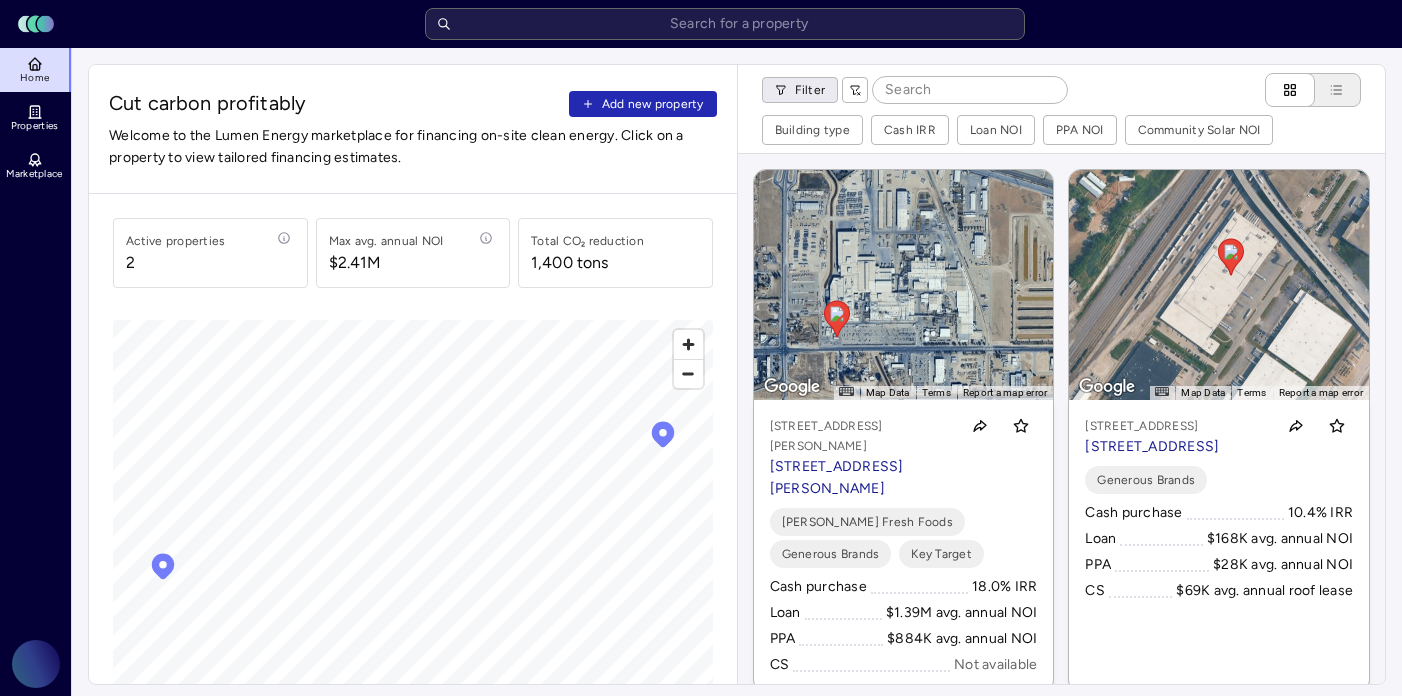 click on "Toggle Sidebar Lumen Energy Logo Home Properties Marketplace Gravity Climate Carina Massana Cut carbon profitably Add new property Welcome to the Lumen Energy marketplace for financing on-site clean energy. Click on a property to view tailored financing estimates. Active properties 2 Max avg. annual NOI $2.41M Total CO₂ reduction 1,400 tons © Mapbox   © OpenStreetMap   Improve this map Filter Building type Cash IRR Loan NOI PPA NOI Community Solar NOI ← Move left → Move right ↑ Move up ↓ Move down + Zoom in - Zoom out Home Jump left by 75% End Jump right by 75% Page Up Jump up by 75% Page Down Jump down by 75% To navigate, press the arrow keys. To activate drag with keyboard, press Alt + Enter or Alt + Space. Once you are in keyboard drag state, use the arrow keys to move the marker. To complete the drag, press the Enter or Space keys. To cancel the drag and return to the original position, press Alt + Enter, Alt + Space, or Escape Map Data 200 m  Terms Report a map error Key Target PPA" at bounding box center (701, 851) 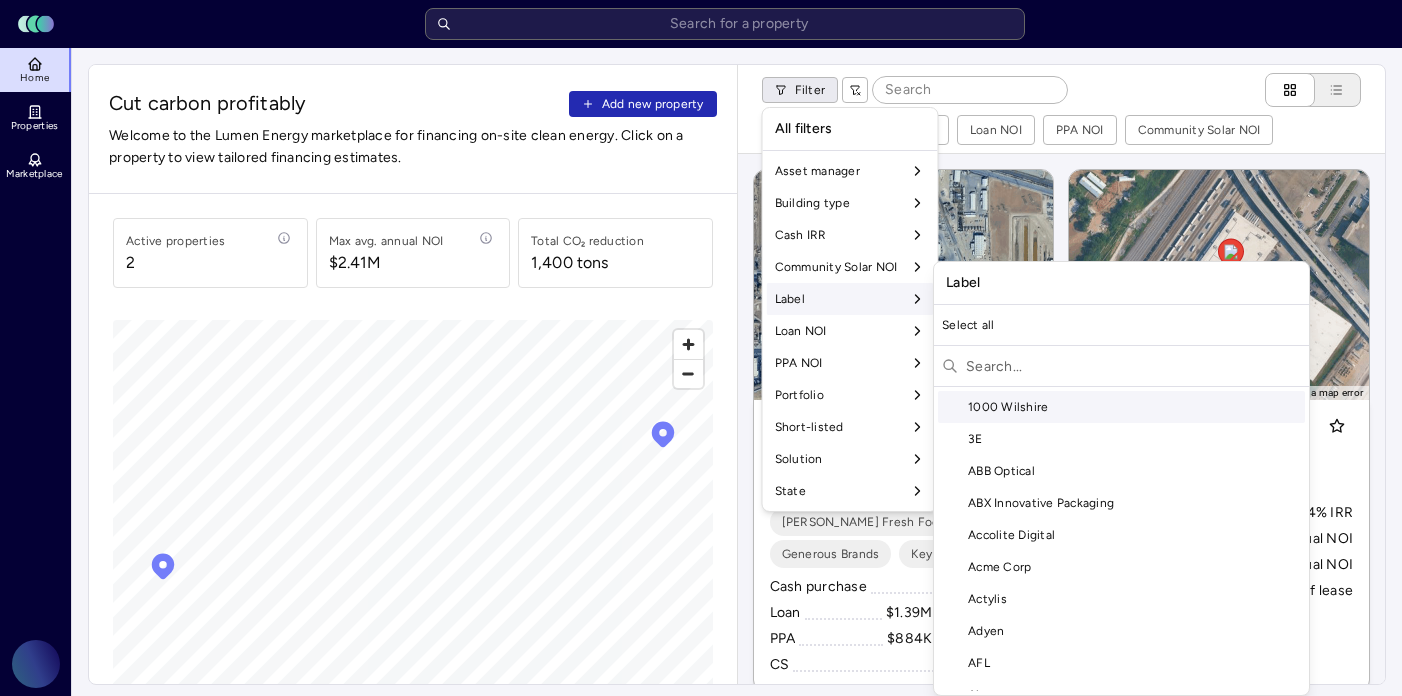 click on "Label" at bounding box center (850, 299) 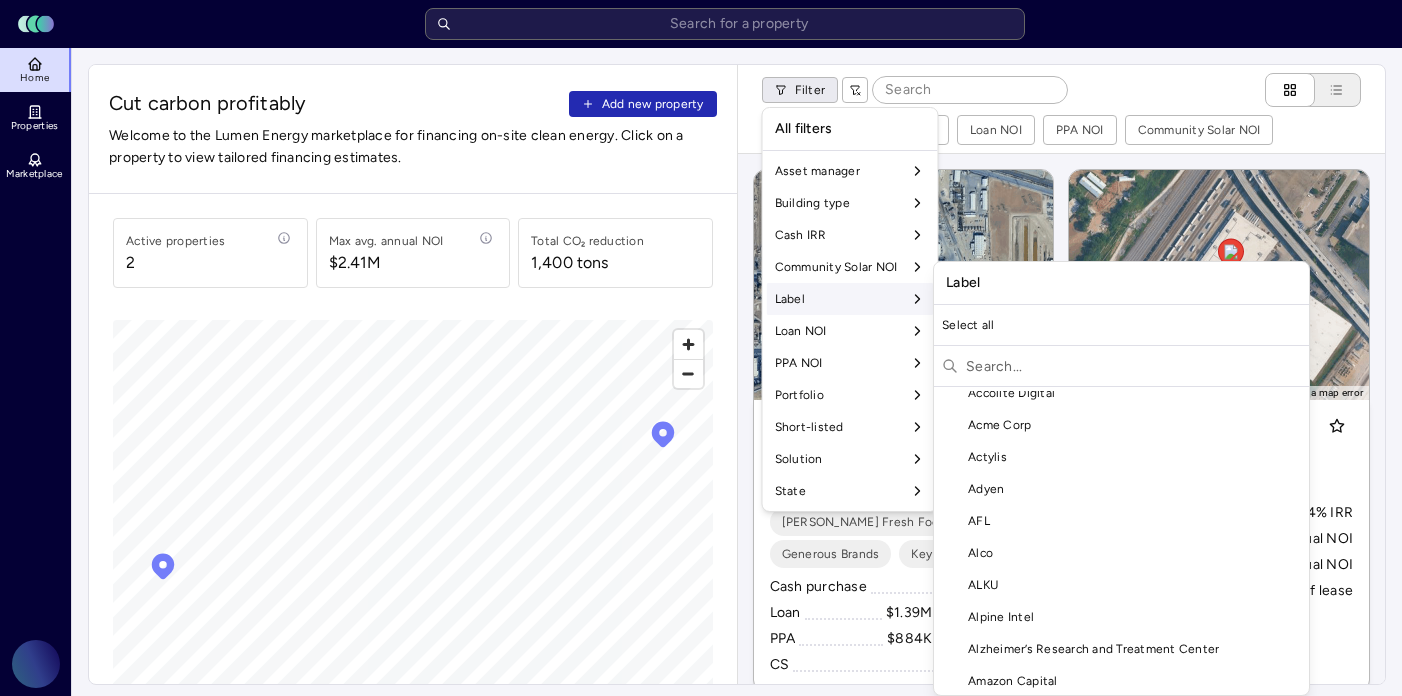 scroll, scrollTop: 170, scrollLeft: 0, axis: vertical 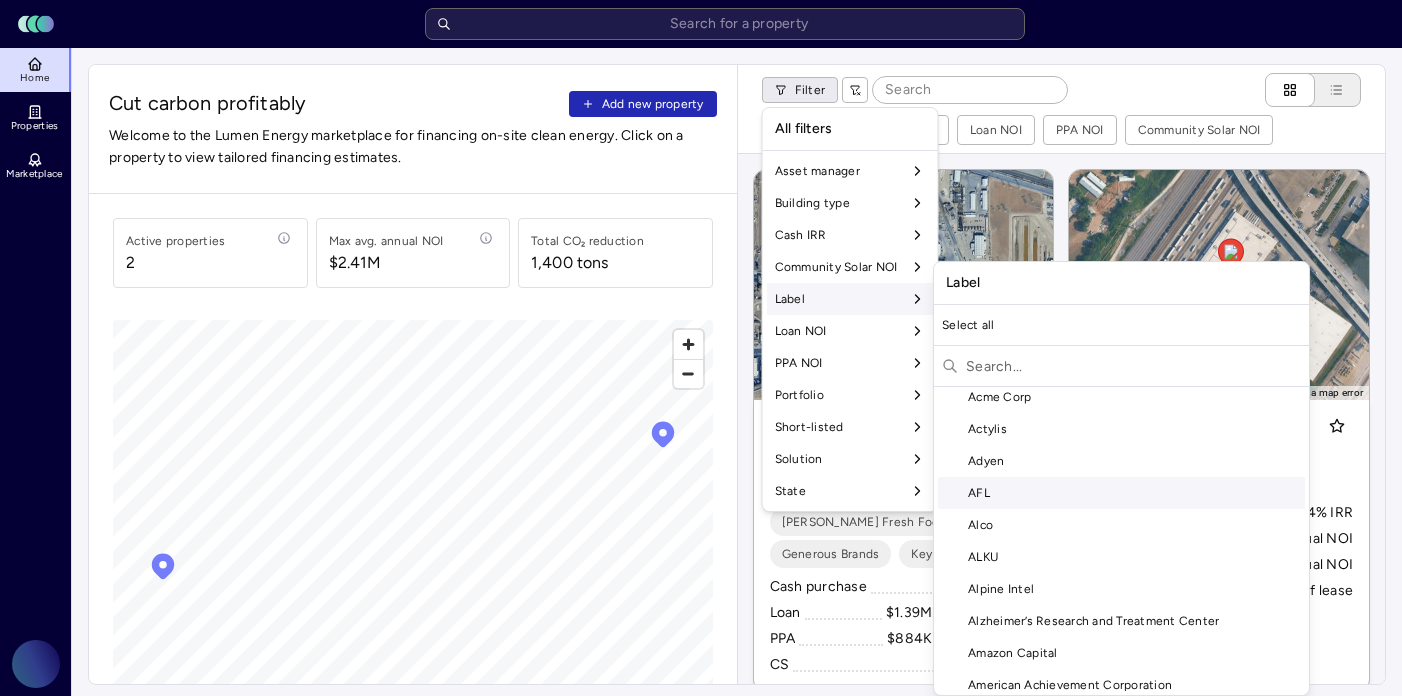 click on "AFL" at bounding box center (1121, 493) 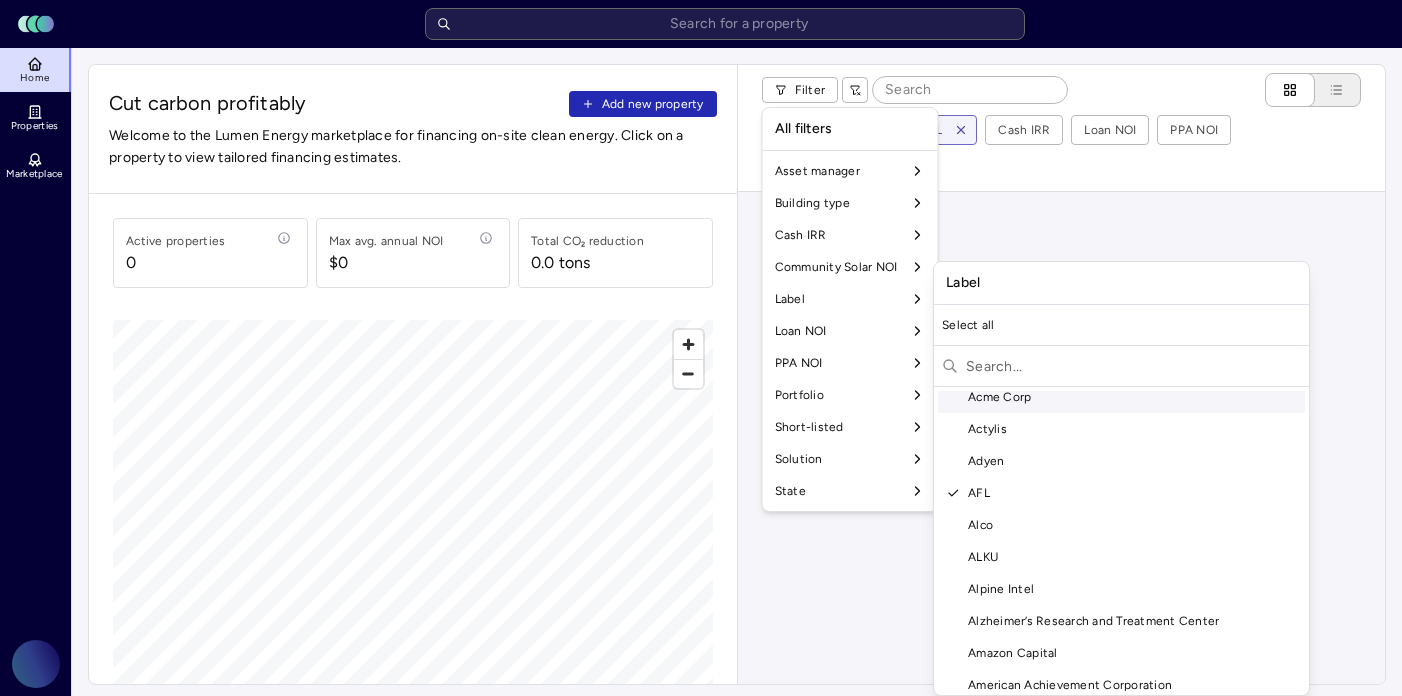 click on "Toggle Sidebar Lumen Energy Logo Home Properties Marketplace Gravity Climate Carina Massana Cut carbon profitably Add new property Welcome to the Lumen Energy marketplace for financing on-site clean energy. Click on a property to view tailored financing estimates. Active properties 0 Max avg. annual NOI $0 Total CO₂ reduction 0.0 tons © Mapbox   © OpenStreetMap   Improve this map Filter Building type Label: AFL Cash IRR Loan NOI PPA NOI Community Solar NOI Portfolio Property Max NOI opportunity Cash IRR Loan NOI PPA NOI Community Solar NOI FAQ Who is Lumen? What are the advantages of on-site clean energy? What are the different financing options available to install on-site clean energy? Are the underlying financial assumptions negotiable? How does Lumen evaluate the potential to participate in local programs such as community solar or MA’s SMART program? How are these estimates generated? Where did this data come from, and is it possible to update it? Still have a question? Schedule" at bounding box center [701, 851] 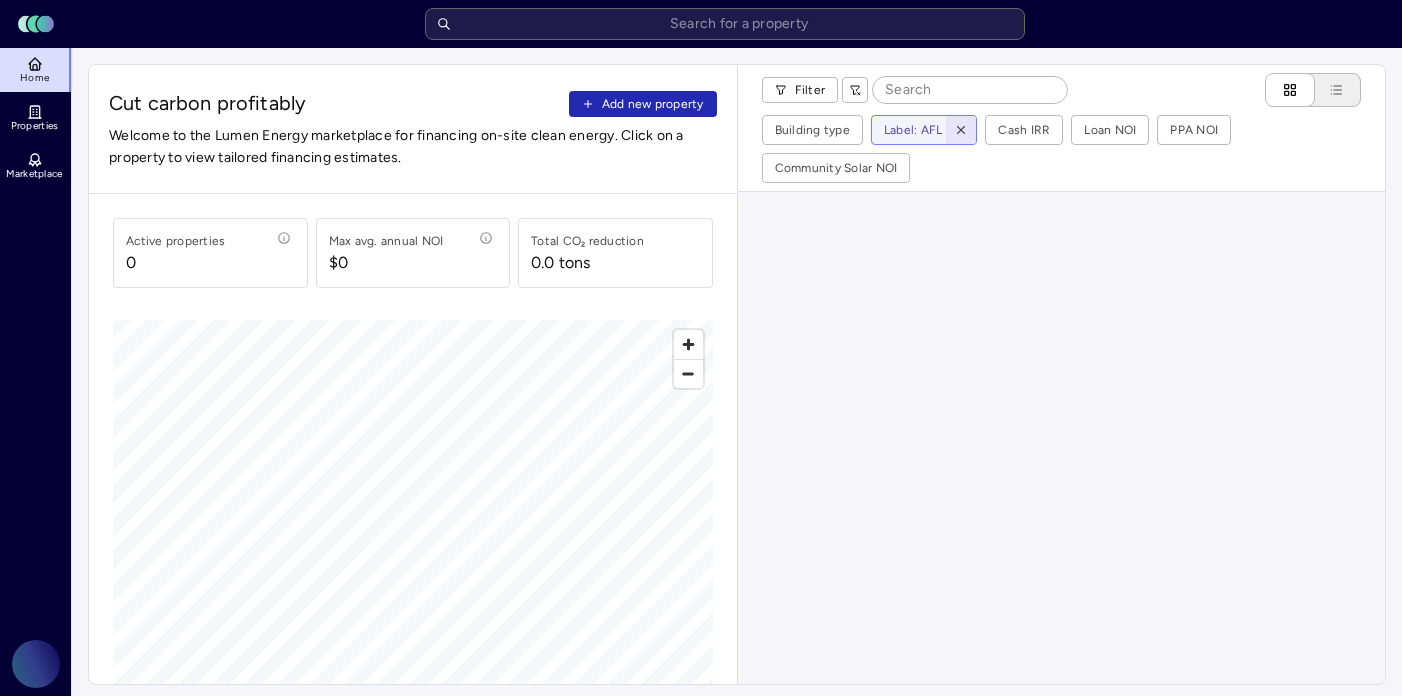 click 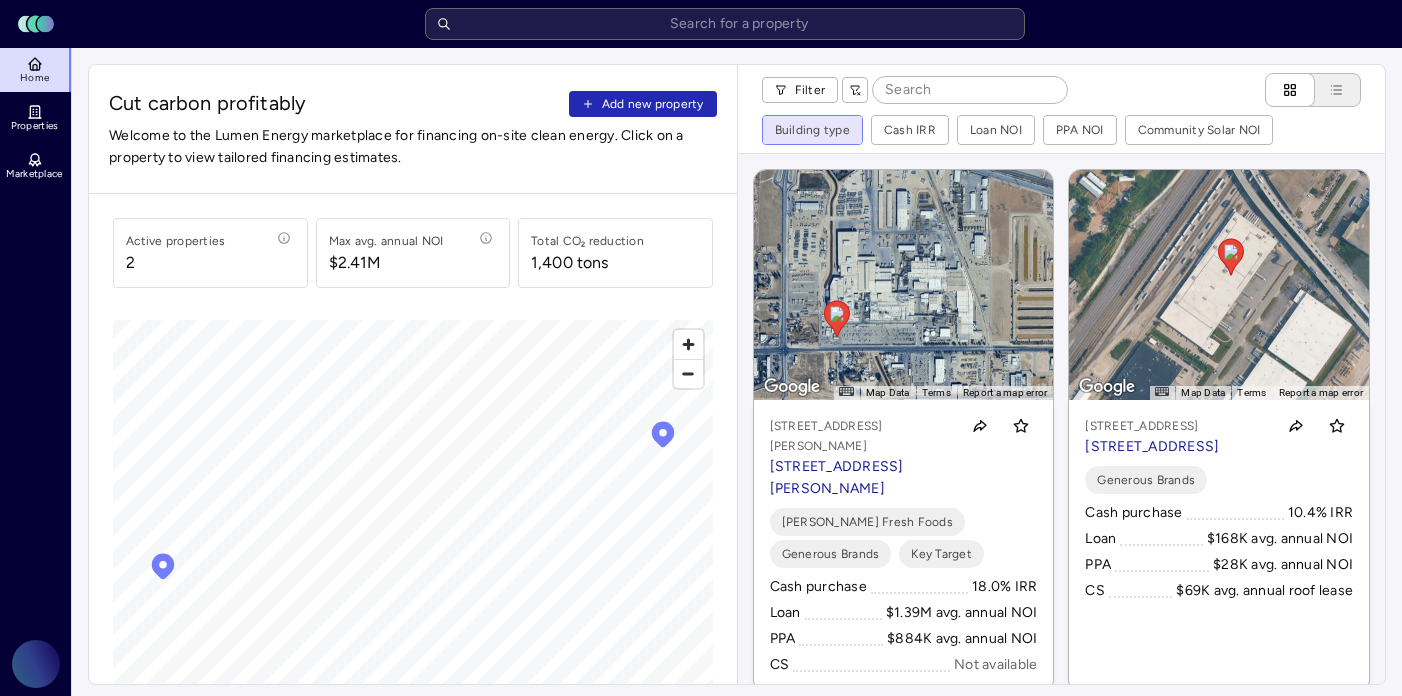 click on "Toggle Sidebar Lumen Energy Logo Home Properties Marketplace Gravity Climate Carina Massana Cut carbon profitably Add new property Welcome to the Lumen Energy marketplace for financing on-site clean energy. Click on a property to view tailored financing estimates. Active properties 2 Max avg. annual NOI $2.41M Total CO₂ reduction 1,400 tons © Mapbox   © OpenStreetMap   Improve this map Filter Building type Cash IRR Loan NOI PPA NOI Community Solar NOI ← Move left → Move right ↑ Move up ↓ Move down + Zoom in - Zoom out Home Jump left by 75% End Jump right by 75% Page Up Jump up by 75% Page Down Jump down by 75% To navigate, press the arrow keys. To activate drag with keyboard, press Alt + Enter or Alt + Space. Once you are in keyboard drag state, use the arrow keys to move the marker. To complete the drag, press the Enter or Space keys. To cancel the drag and return to the original position, press Alt + Enter, Alt + Space, or Escape Map Data 200 m  Terms Report a map error Key Target PPA" at bounding box center [701, 851] 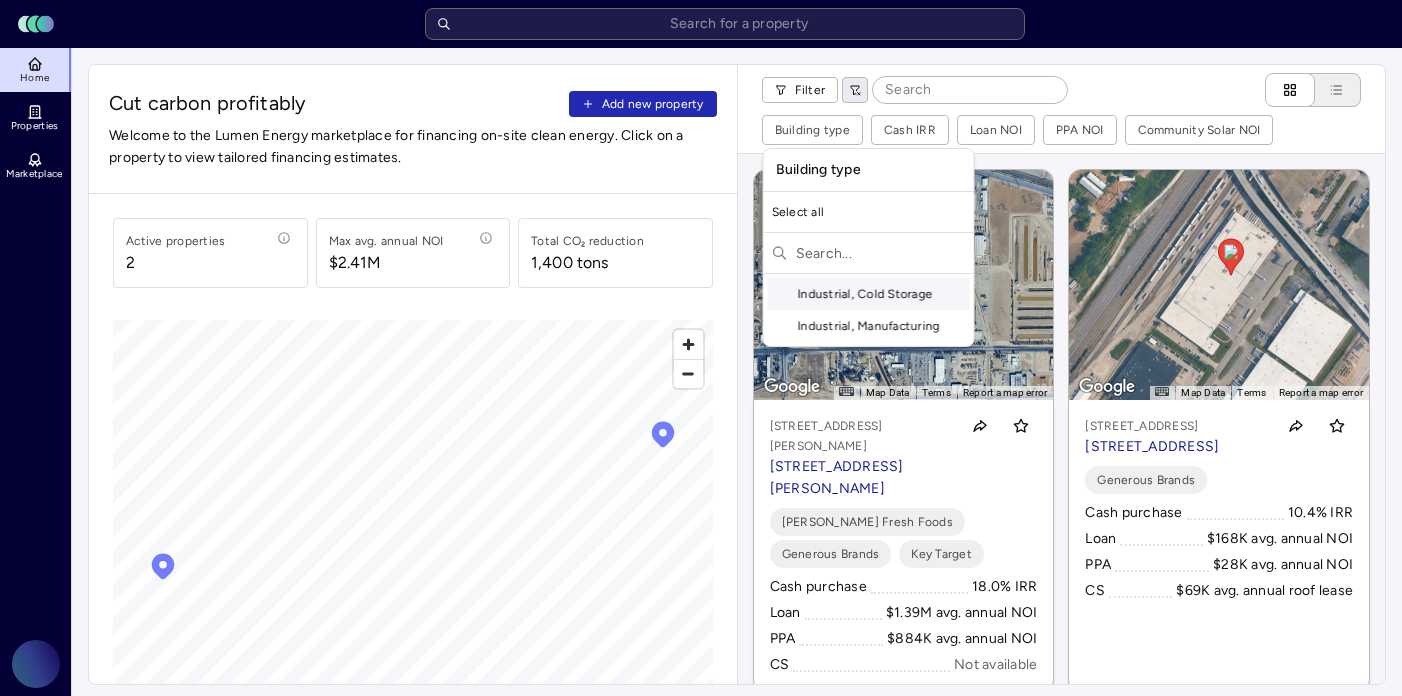 click on "Toggle Sidebar Lumen Energy Logo Home Properties Marketplace Gravity Climate Carina Massana Cut carbon profitably Add new property Welcome to the Lumen Energy marketplace for financing on-site clean energy. Click on a property to view tailored financing estimates. Active properties 2 Max avg. annual NOI $2.41M Total CO₂ reduction 1,400 tons © Mapbox   © OpenStreetMap   Improve this map Filter Building type Cash IRR Loan NOI PPA NOI Community Solar NOI ← Move left → Move right ↑ Move up ↓ Move down + Zoom in - Zoom out Home Jump left by 75% End Jump right by 75% Page Up Jump up by 75% Page Down Jump down by 75% To navigate, press the arrow keys. To activate drag with keyboard, press Alt + Enter or Alt + Space. Once you are in keyboard drag state, use the arrow keys to move the marker. To complete the drag, press the Enter or Space keys. To cancel the drag and return to the original position, press Alt + Enter, Alt + Space, or Escape Map Data 200 m  Terms Report a map error Key Target PPA" at bounding box center [701, 851] 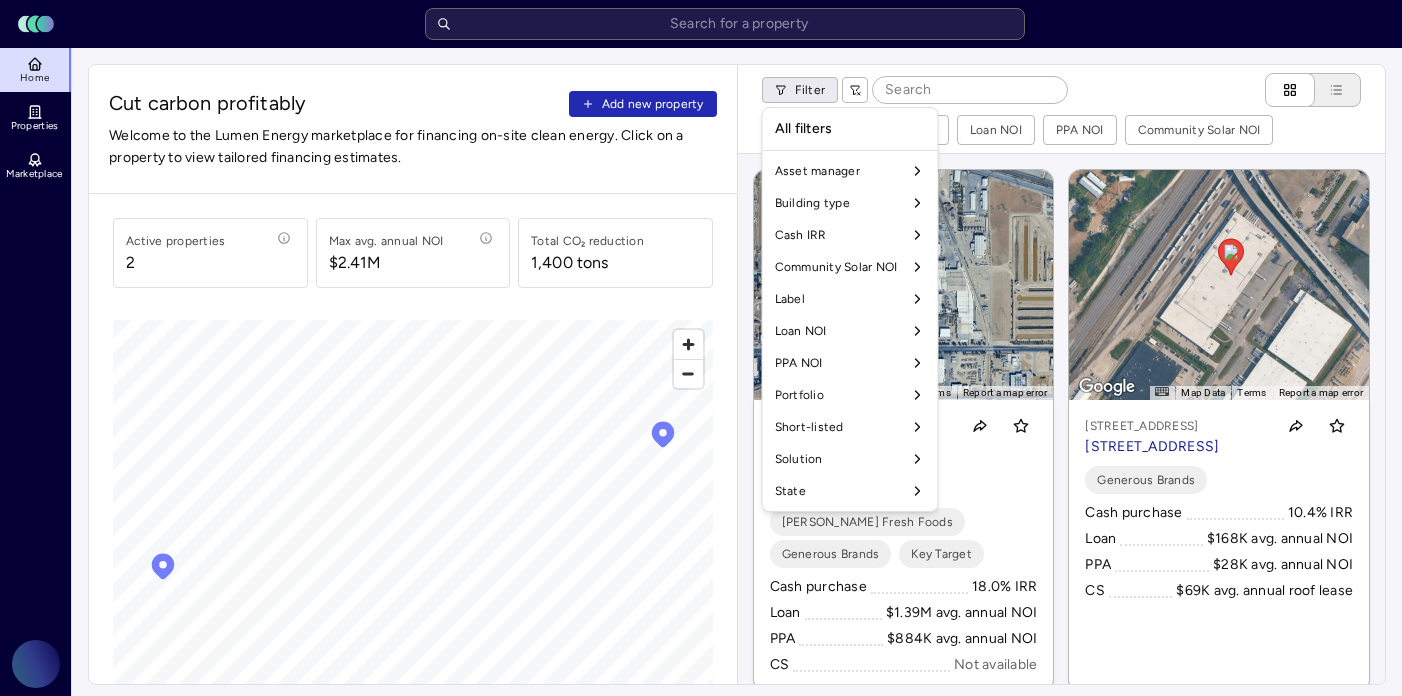 click on "Toggle Sidebar Lumen Energy Logo Home Properties Marketplace Gravity Climate Carina Massana Cut carbon profitably Add new property Welcome to the Lumen Energy marketplace for financing on-site clean energy. Click on a property to view tailored financing estimates. Active properties 2 Max avg. annual NOI $2.41M Total CO₂ reduction 1,400 tons © Mapbox   © OpenStreetMap   Improve this map Filter Building type Cash IRR Loan NOI PPA NOI Community Solar NOI ← Move left → Move right ↑ Move up ↓ Move down + Zoom in - Zoom out Home Jump left by 75% End Jump right by 75% Page Up Jump up by 75% Page Down Jump down by 75% To navigate, press the arrow keys. To activate drag with keyboard, press Alt + Enter or Alt + Space. Once you are in keyboard drag state, use the arrow keys to move the marker. To complete the drag, press the Enter or Space keys. To cancel the drag and return to the original position, press Alt + Enter, Alt + Space, or Escape Map Data 200 m  Terms Report a map error Key Target PPA" at bounding box center [701, 851] 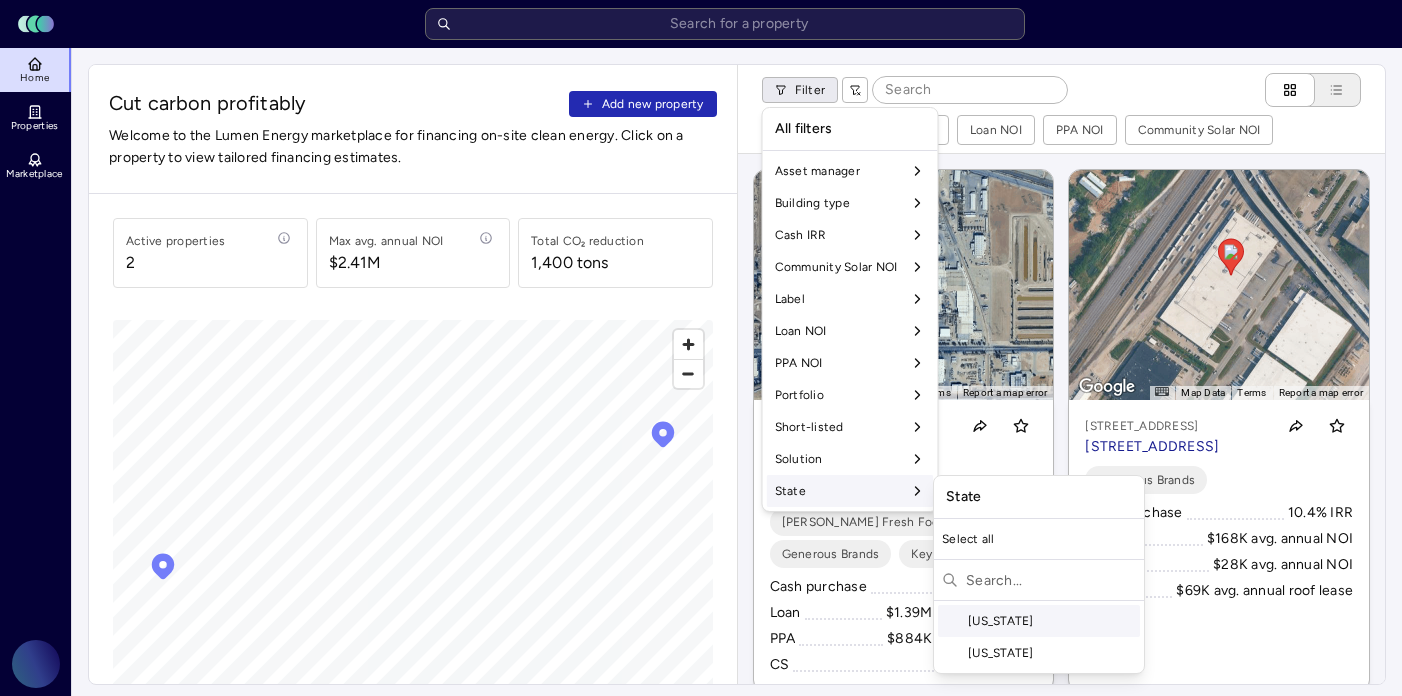 click at bounding box center (1051, 580) 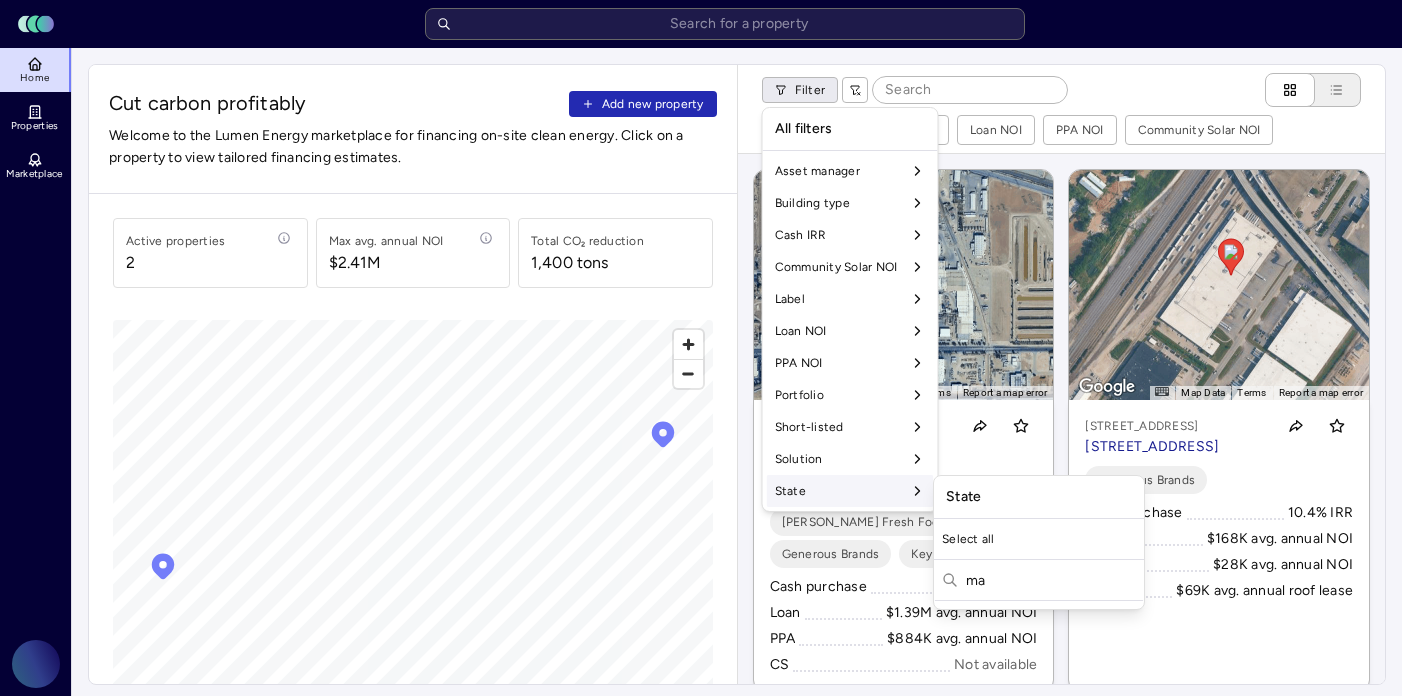 type on "m" 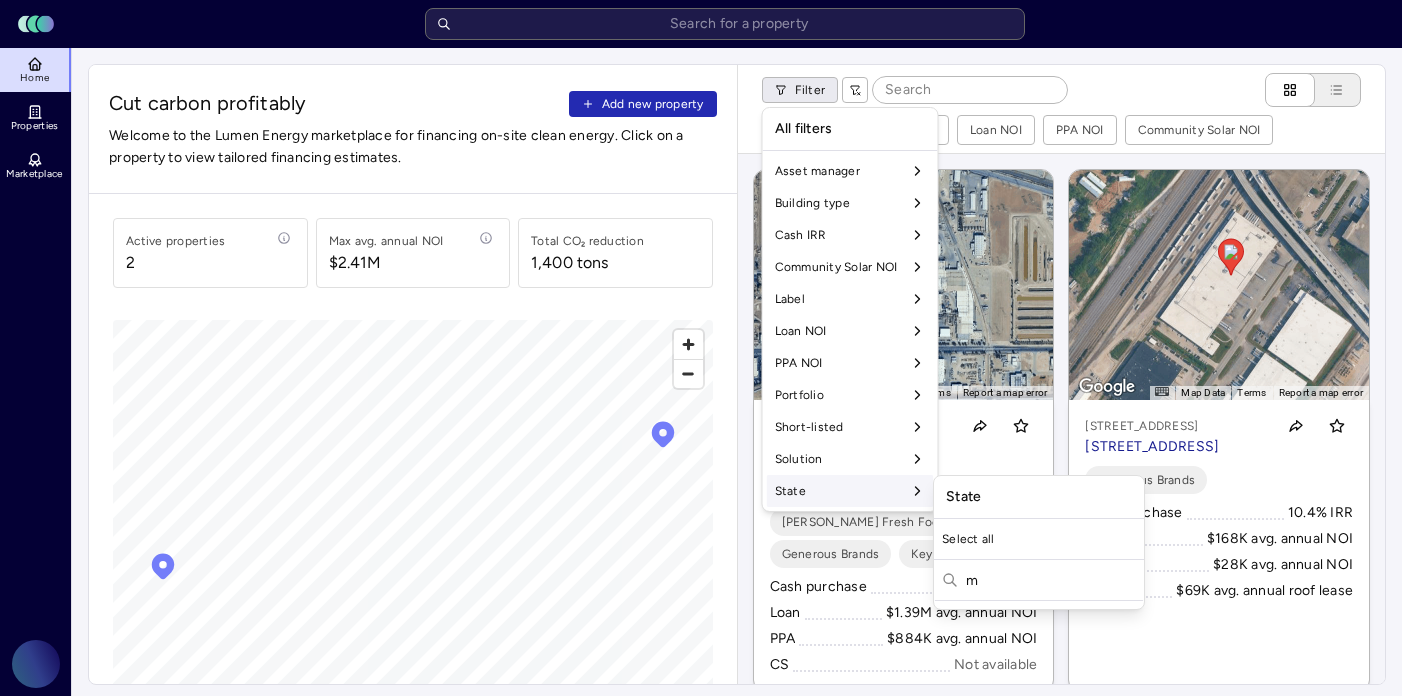 type 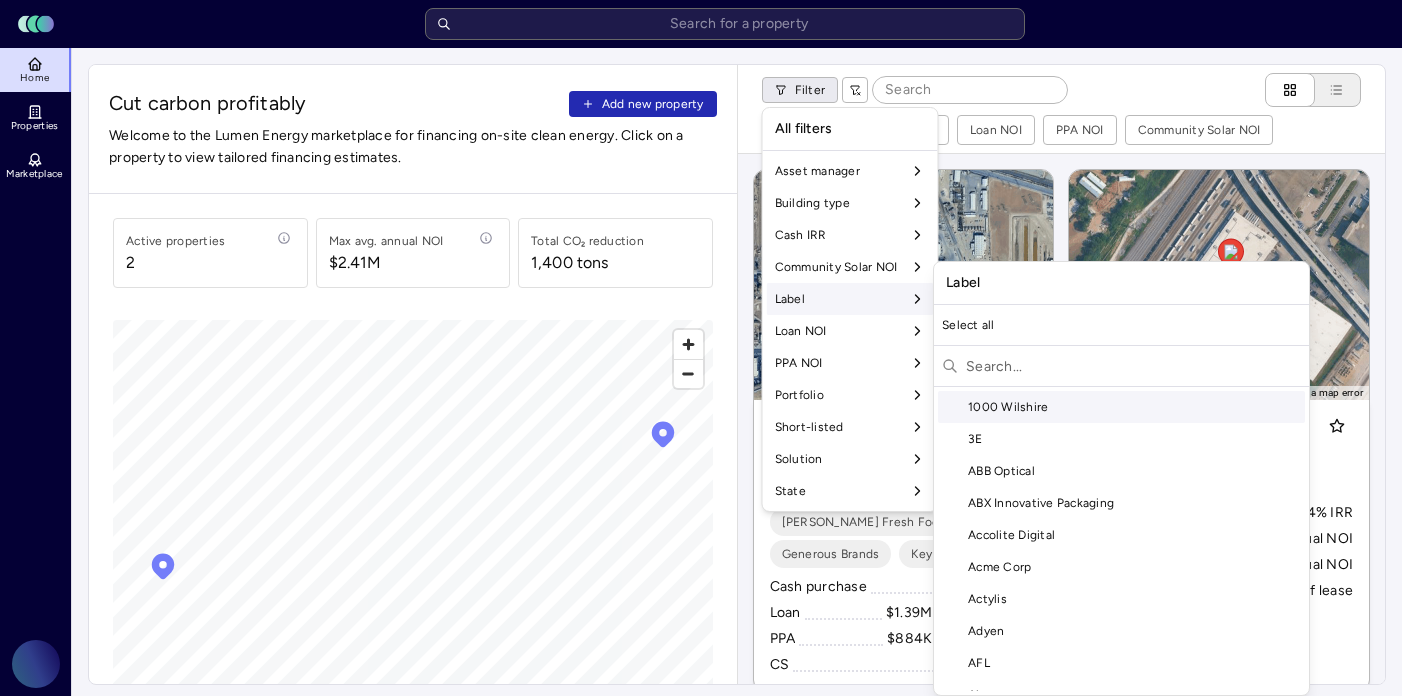 click on "Label" at bounding box center (850, 299) 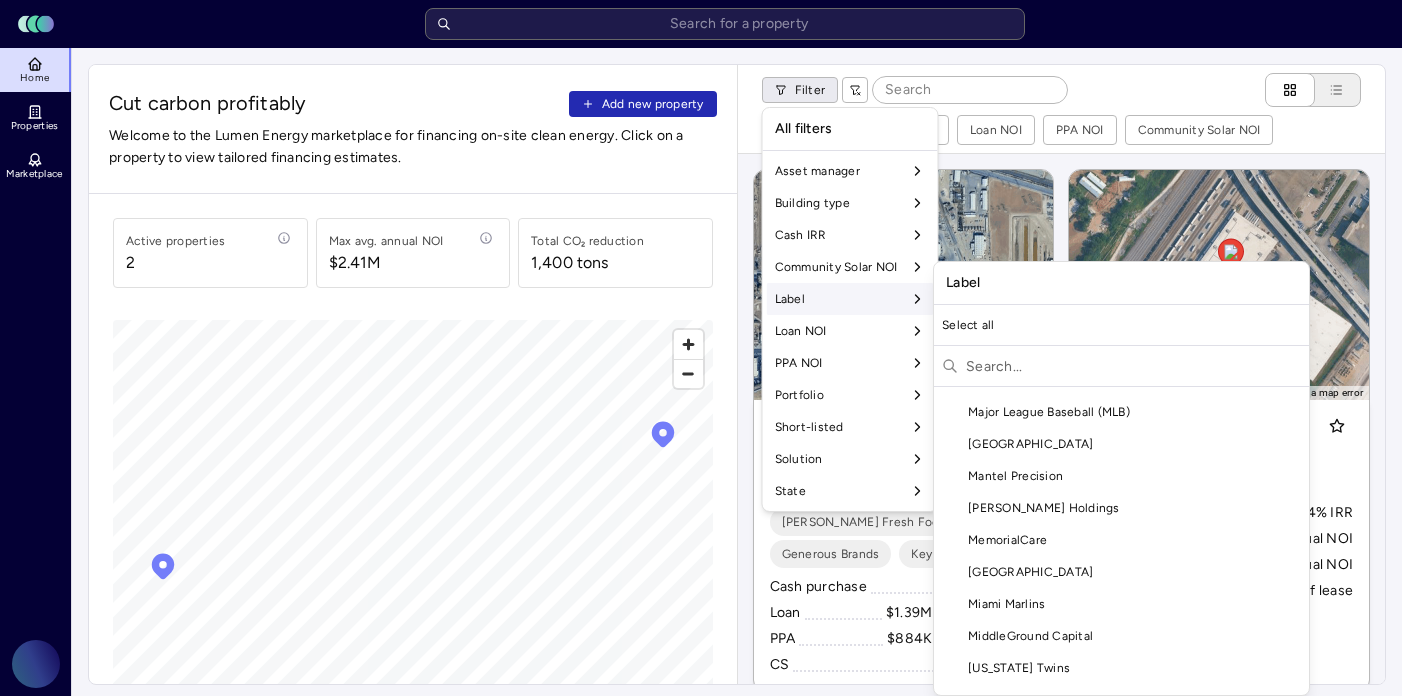 scroll, scrollTop: 4610, scrollLeft: 0, axis: vertical 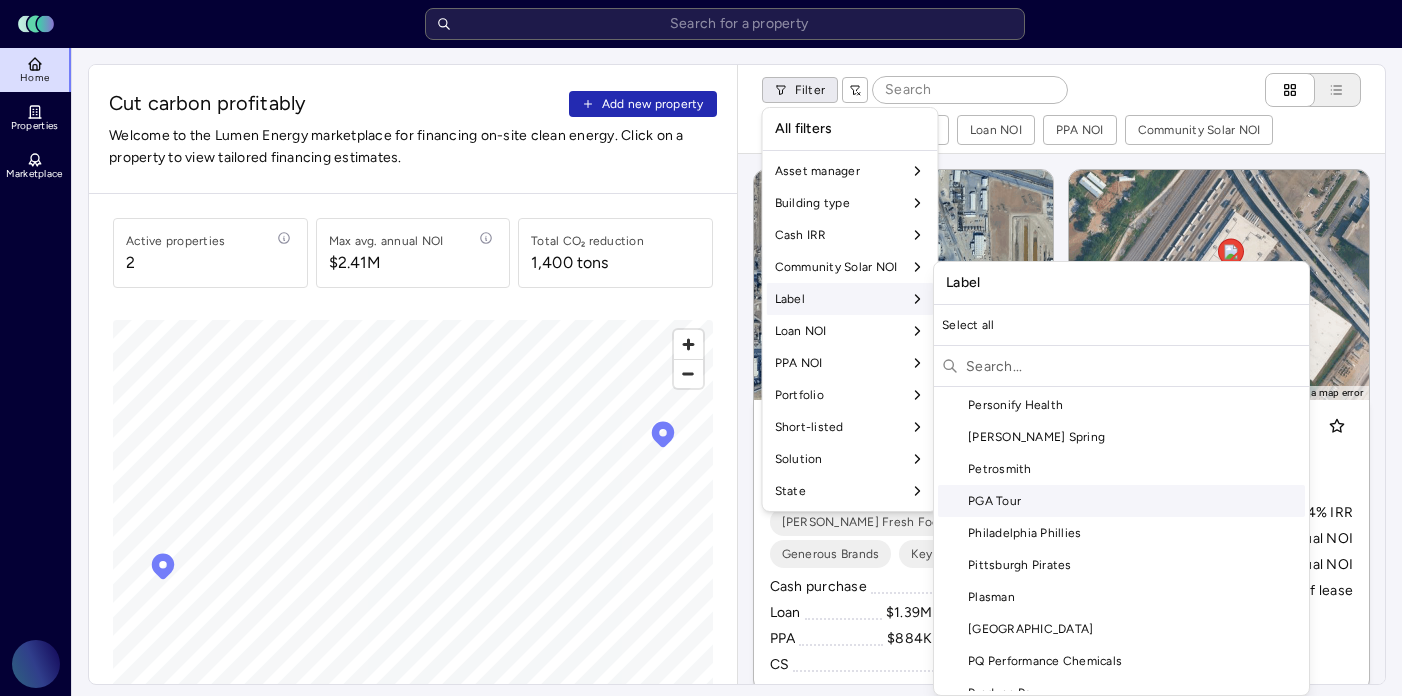 click on "PGA Tour" at bounding box center (1121, 501) 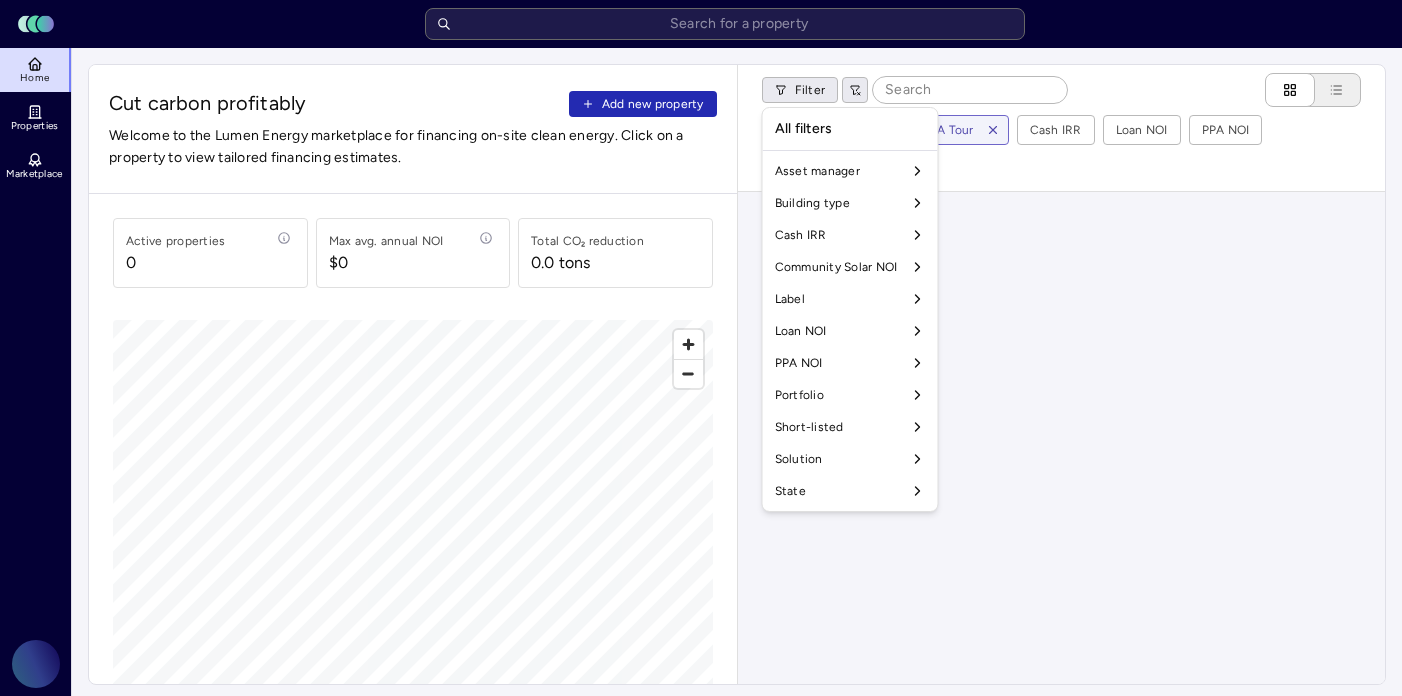 click on "Toggle Sidebar Lumen Energy Logo Home Properties Marketplace Gravity Climate Carina Massana Cut carbon profitably Add new property Welcome to the Lumen Energy marketplace for financing on-site clean energy. Click on a property to view tailored financing estimates. Active properties 0 Max avg. annual NOI $0 Total CO₂ reduction 0.0 tons © Mapbox   © OpenStreetMap   Improve this map Filter Building type Label: PGA Tour Cash IRR Loan NOI PPA NOI Community Solar NOI Portfolio Property Max NOI opportunity Cash IRR Loan NOI PPA NOI Community Solar NOI FAQ Who is Lumen? What are the advantages of on-site clean energy? What are the different financing options available to install on-site clean energy? Are the underlying financial assumptions negotiable? How does Lumen evaluate the potential to participate in local programs such as community solar or MA’s SMART program? How are these estimates generated? Where did this data come from, and is it possible to update it? Still have a question? Schedule" at bounding box center [701, 851] 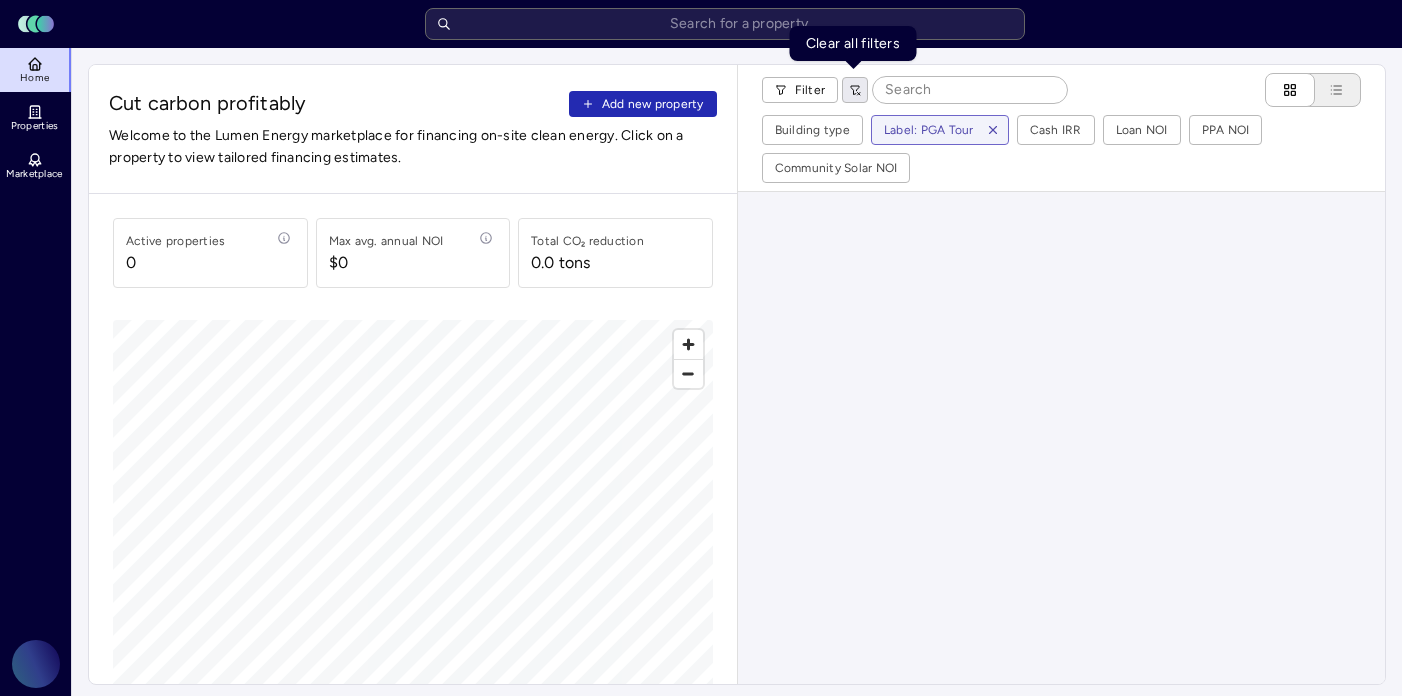 click 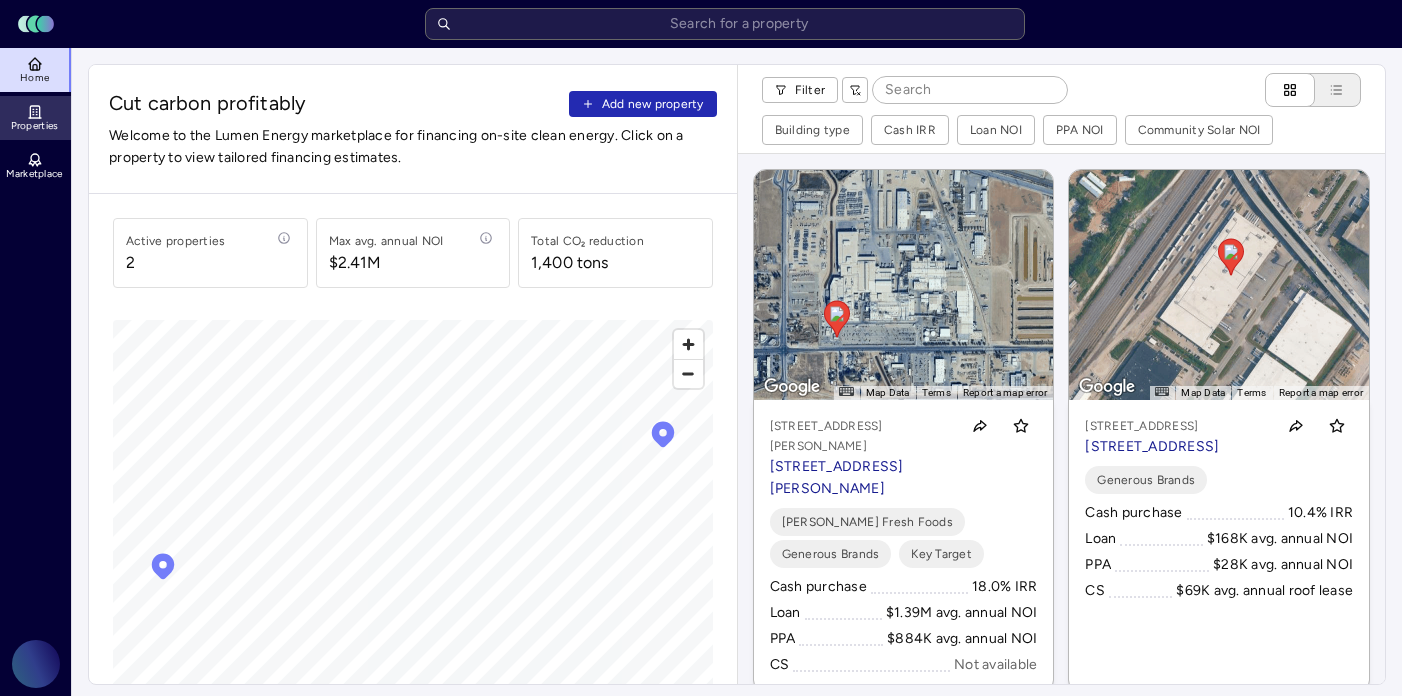 click on "Properties" at bounding box center (36, 118) 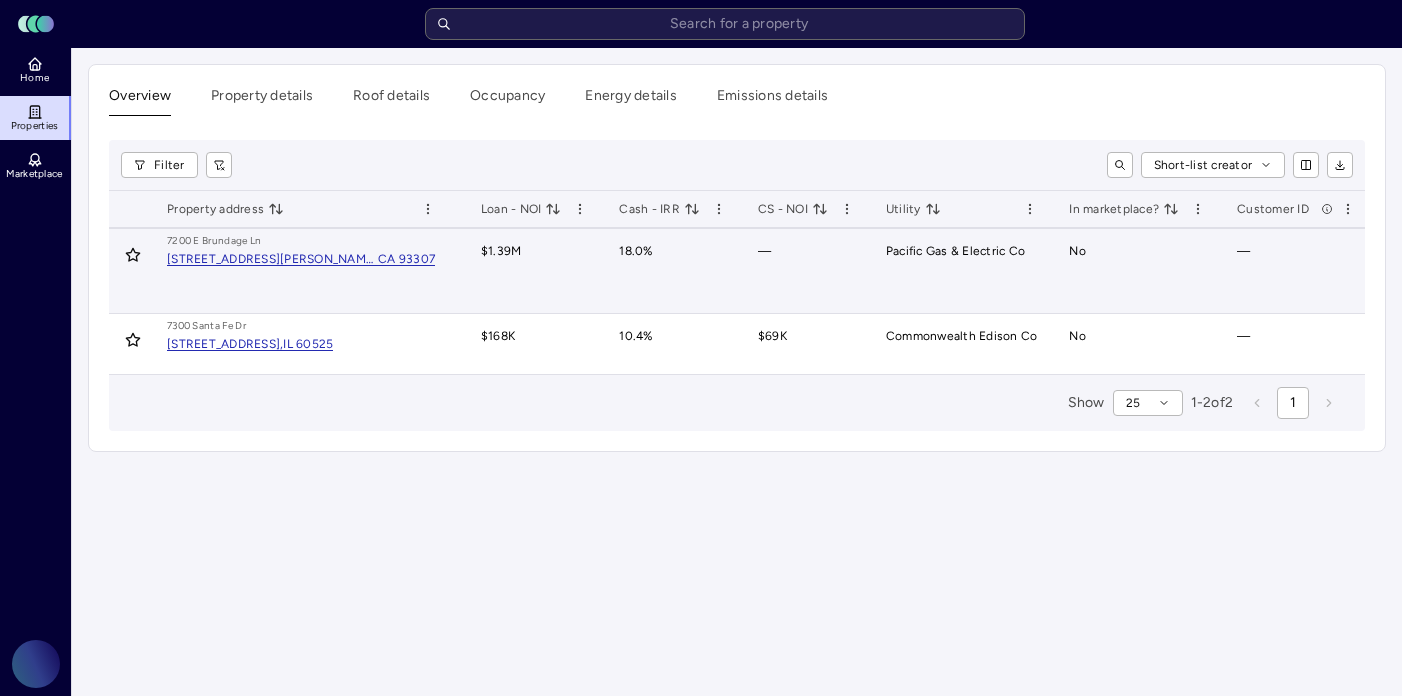 scroll, scrollTop: 0, scrollLeft: 0, axis: both 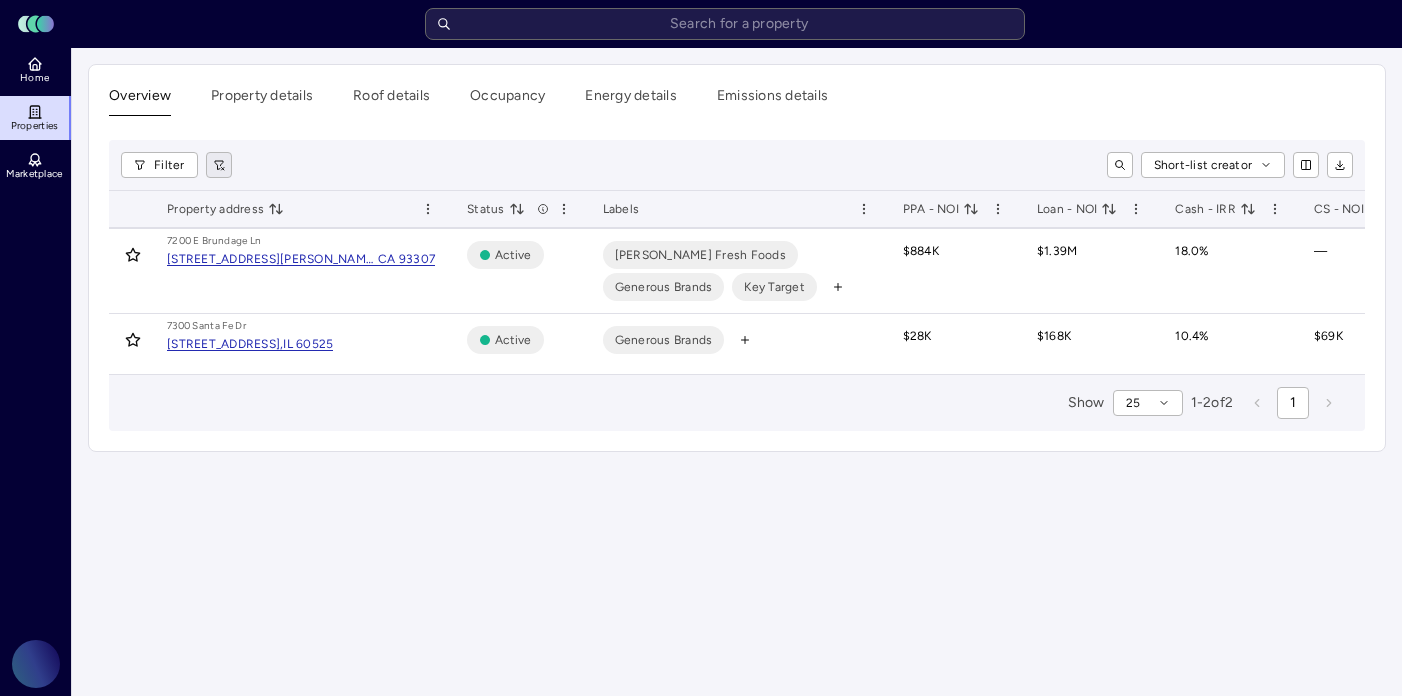 click 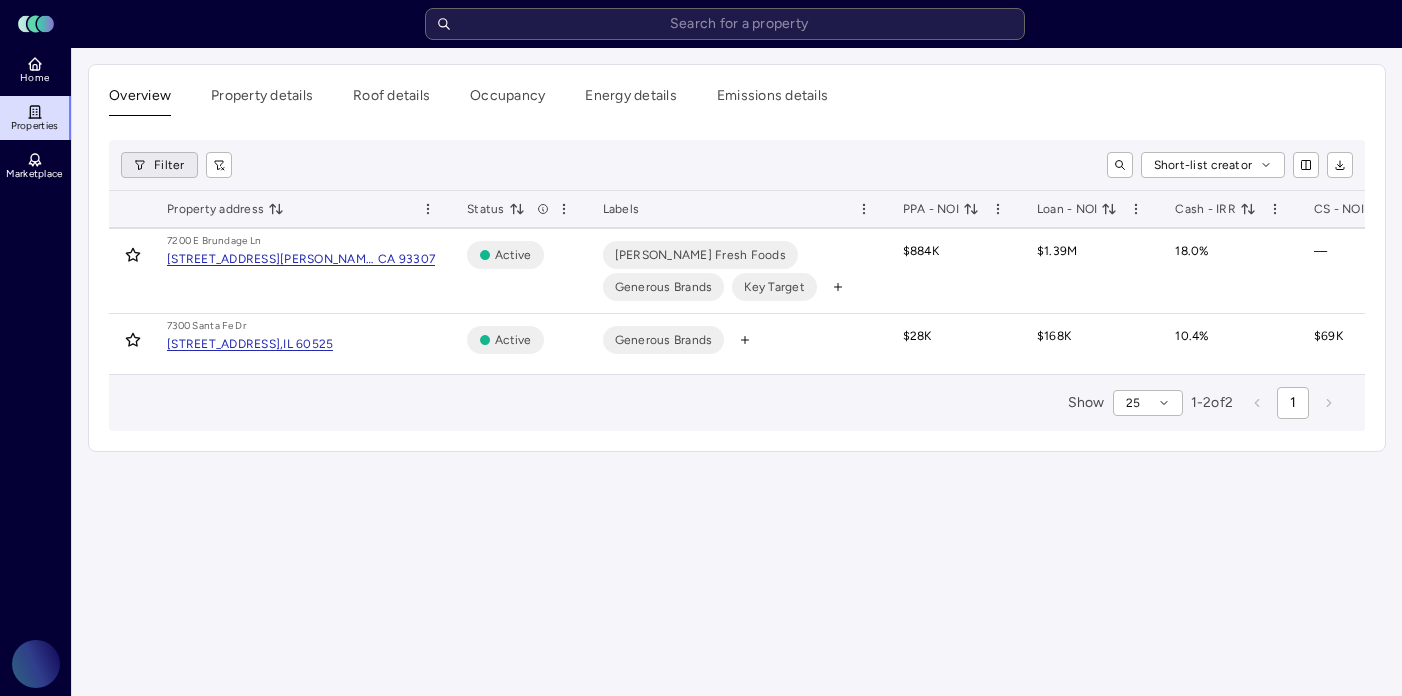 click on "Toggle Sidebar Lumen Energy Logo Home Properties Marketplace Gravity Climate Carina Massana Overview Property details Roof details Occupancy Energy details Emissions details Filter Short-list creator Short-listed Property address Status Labels PPA - NOI Loan - NOI Cash - IRR CS - NOI Utility In marketplace? Customer ID 7200 E Bru ndage Ln 7200 E Brundage Ln, Bakersfield,  CA 93307 Active Bolthouse Fresh Foods Generous Brands Key Target $884K $1.39M 18.0% — Pacific Gas & Electric Co No — 7300 San ta Fe Dr 7300 Santa Fe Dr, La Grange,  IL 60525 Active Generous Brands $28K $168K 10.4% $69K Commonwealth Edison Co No — Show 25 1 - 2  of  2 1" at bounding box center [701, 348] 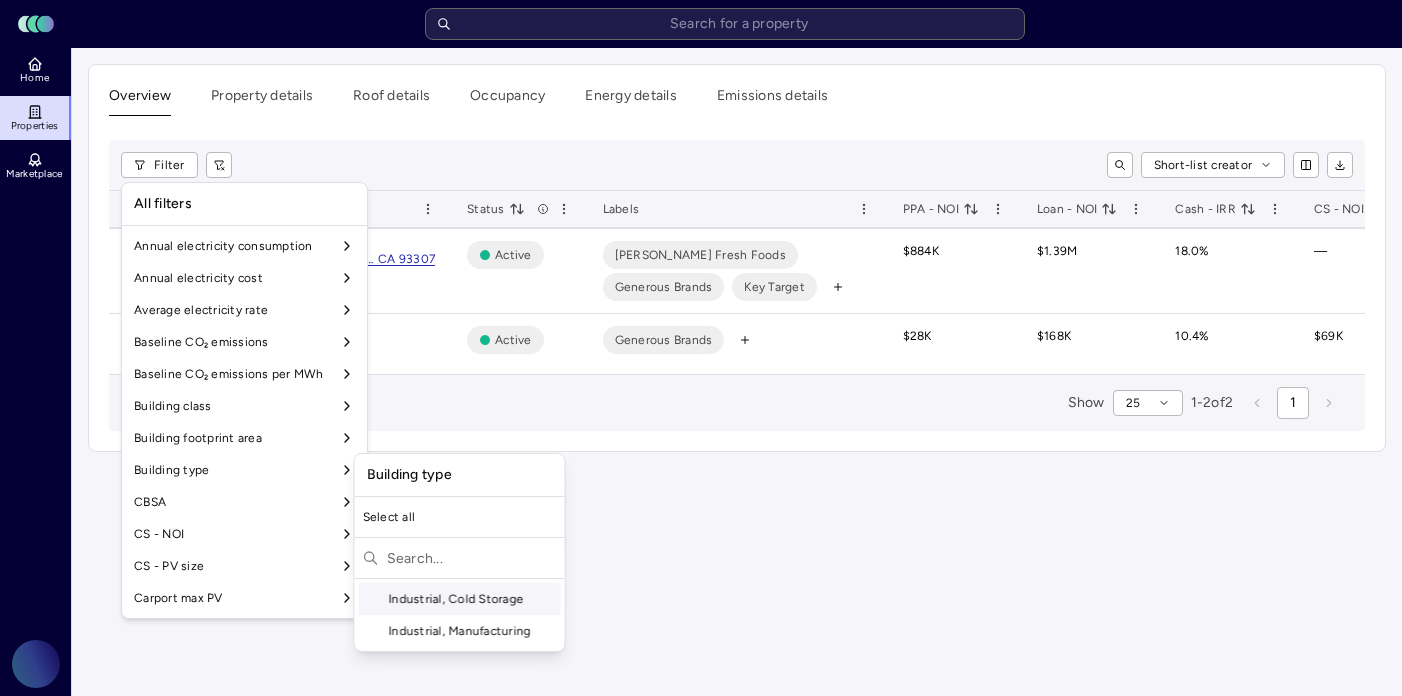click on "Toggle Sidebar Lumen Energy Logo Home Properties Marketplace Gravity Climate Carina Massana Overview Property details Roof details Occupancy Energy details Emissions details Filter Short-list creator Short-listed Property address Status Labels PPA - NOI Loan - NOI Cash - IRR CS - NOI Utility In marketplace? Customer ID 7200 E Bru ndage Ln 7200 E Brundage Ln, Bakersfield,  CA 93307 Active Bolthouse Fresh Foods Generous Brands Key Target $884K $1.39M 18.0% — Pacific Gas & Electric Co No — 7300 San ta Fe Dr 7300 Santa Fe Dr, La Grange,  IL 60525 Active Generous Brands $28K $168K 10.4% $69K Commonwealth Edison Co No — Show 25 1 - 2  of  2 1
All filters Annual electricity consumption Annual electricity cost Average electricity rate Baseline CO₂ emissions Baseline CO₂ emissions per MWh Building class Building footprint area Building type Building type Select all   Industrial, Cold Storage   Industrial, Manufacturing CBSA CS - NOI CS - PV size Carport max PV Cash - Battery capacity County" at bounding box center [701, 348] 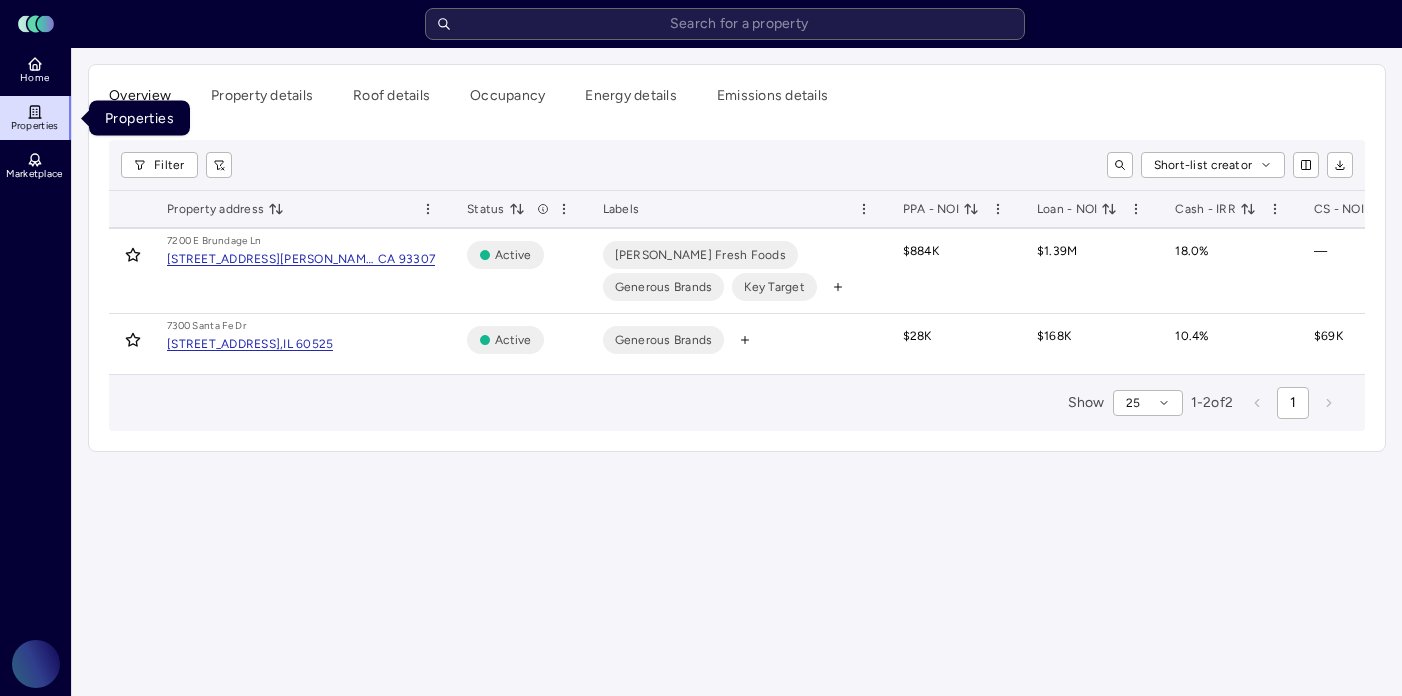 click on "Home Properties Marketplace" at bounding box center (36, 118) 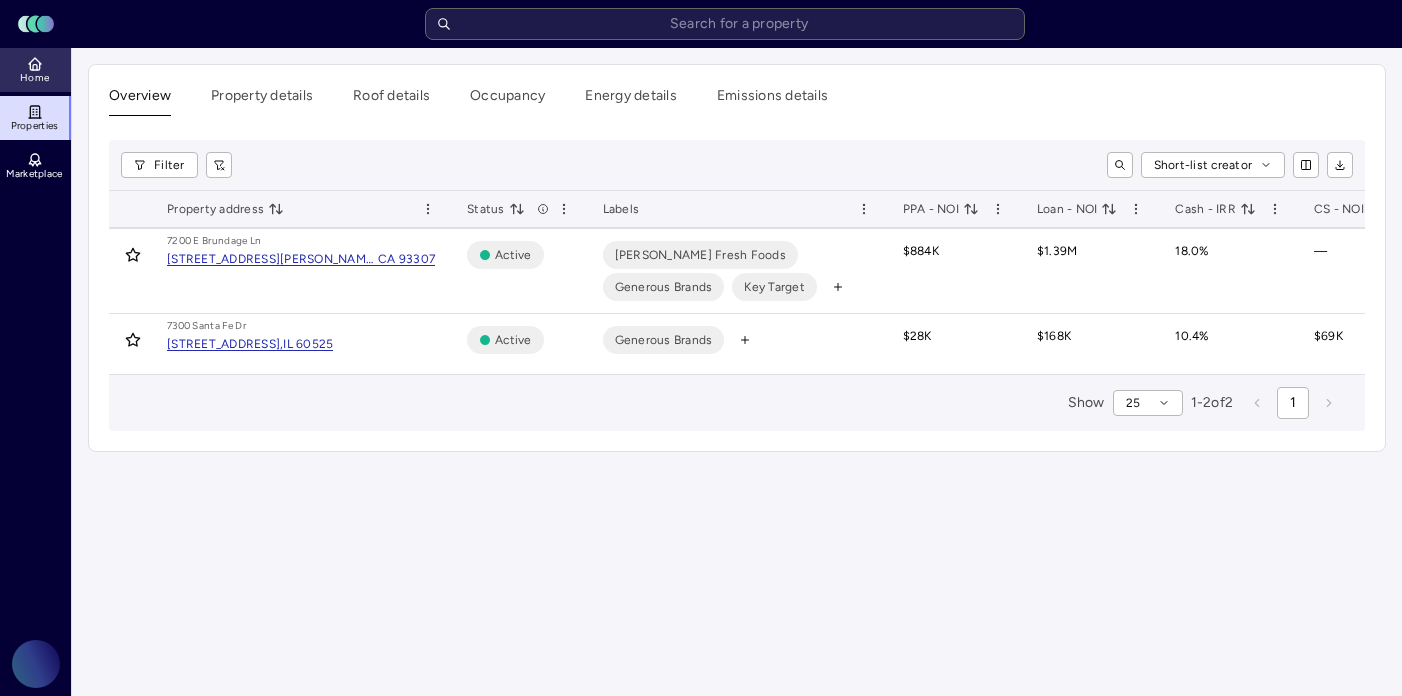 click on "Home" at bounding box center (34, 78) 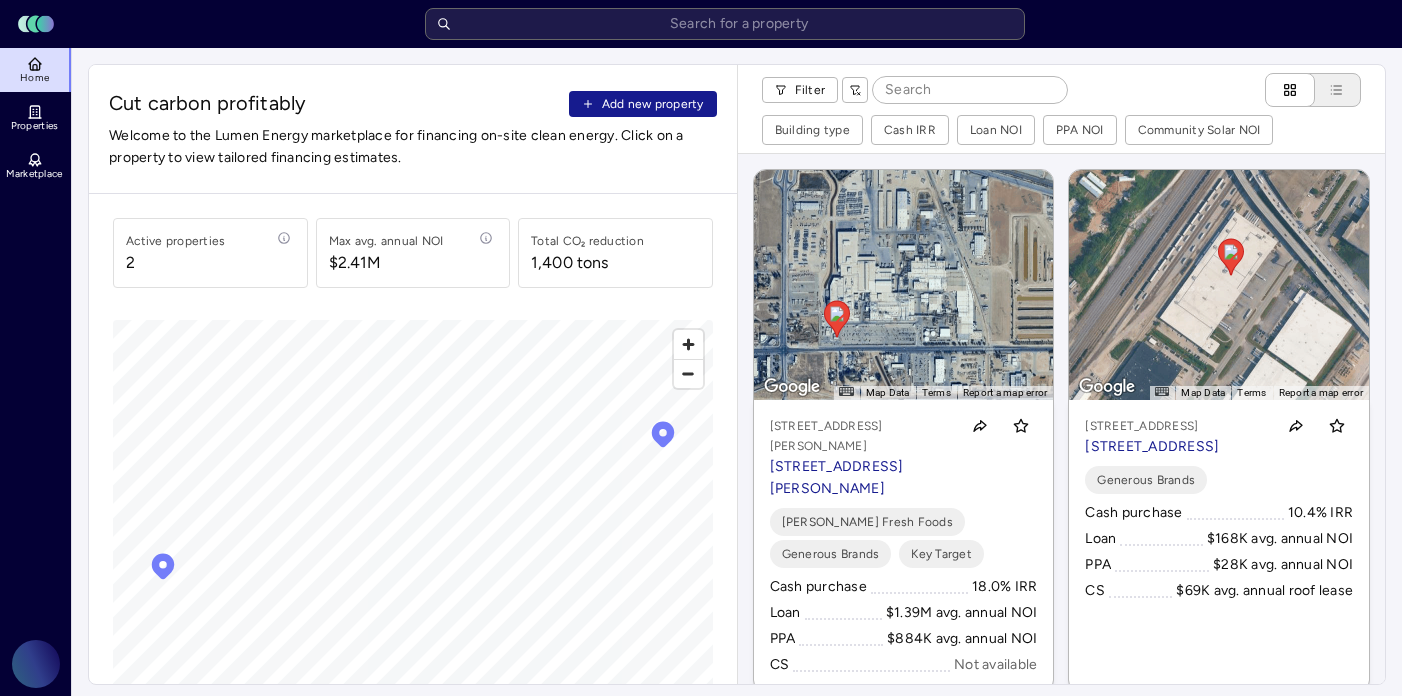 click on "Add new property" at bounding box center [653, 104] 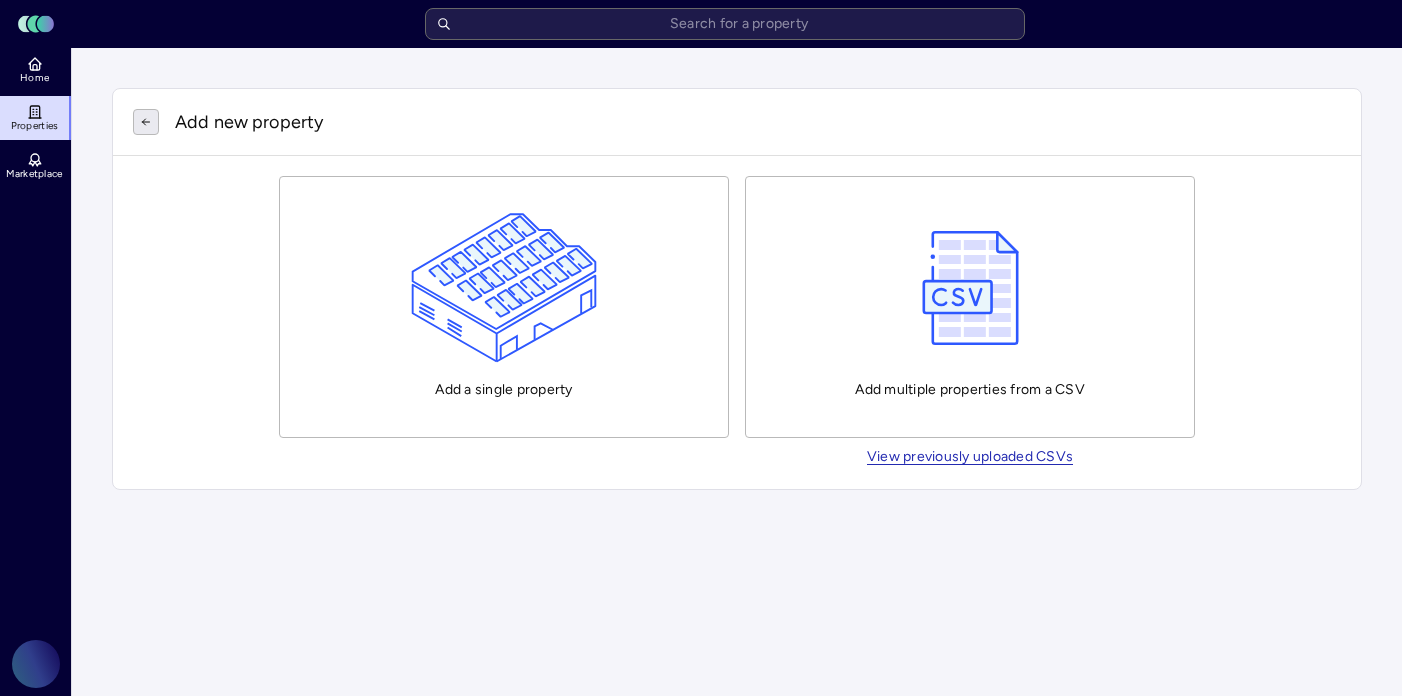 click 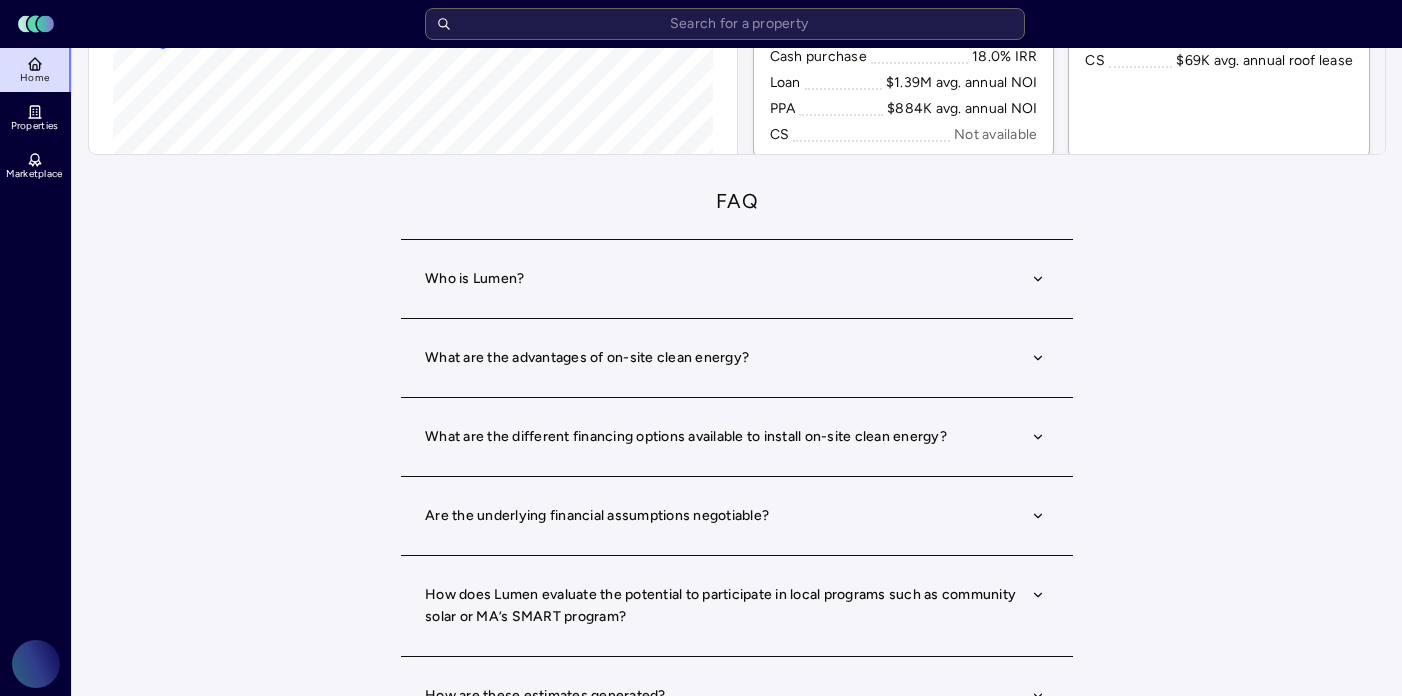 scroll, scrollTop: 0, scrollLeft: 0, axis: both 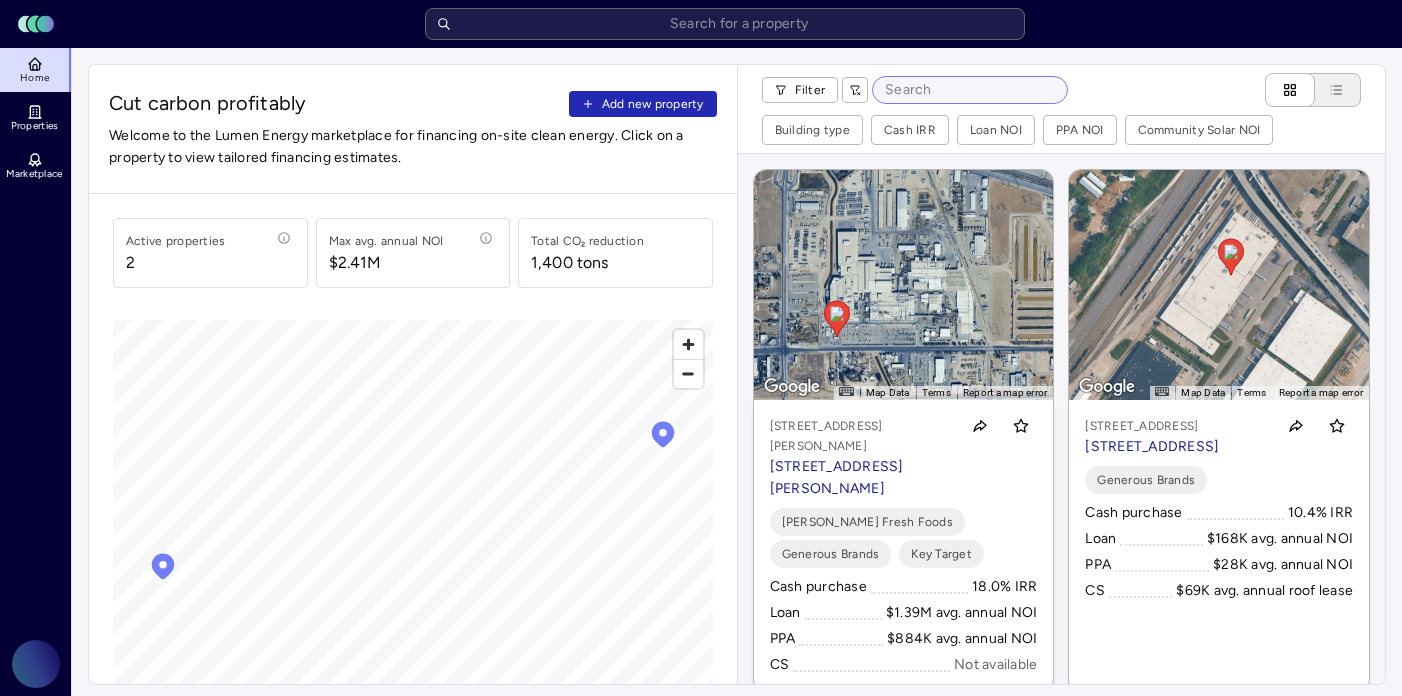 click at bounding box center (970, 90) 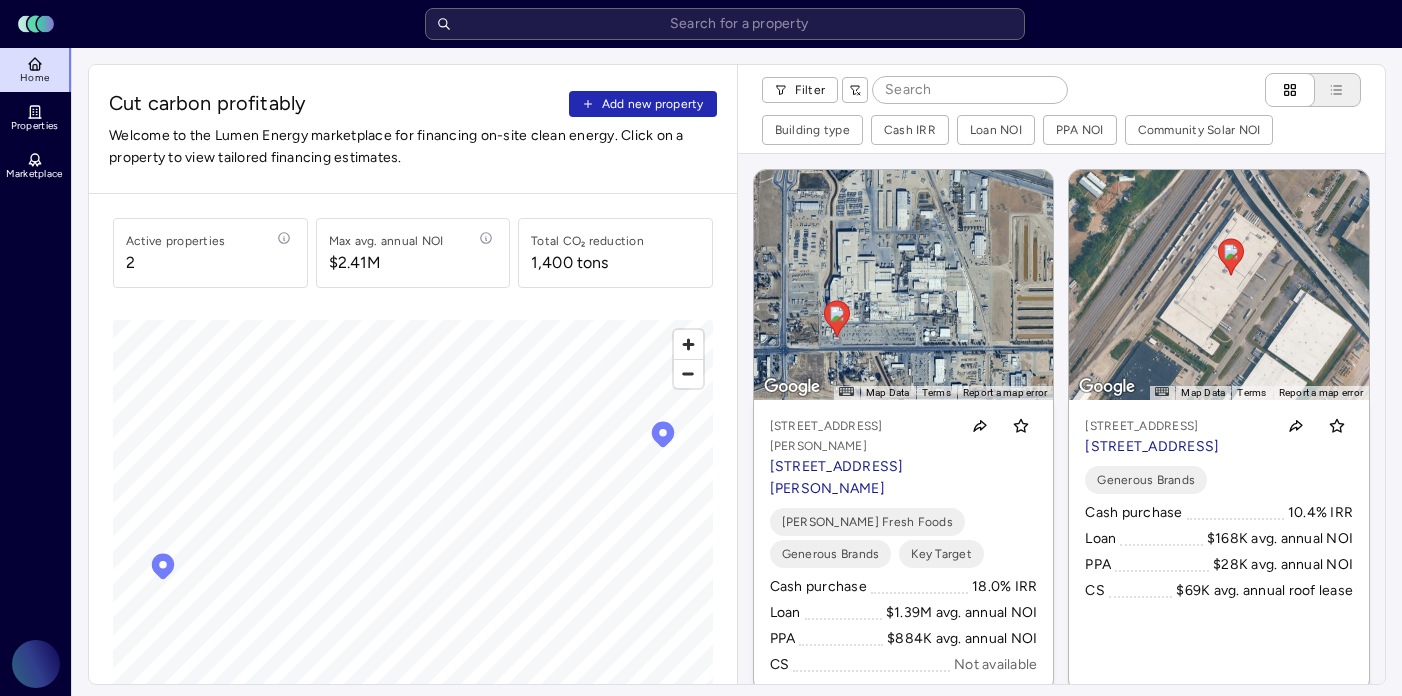 click on "Filter" at bounding box center (1062, 90) 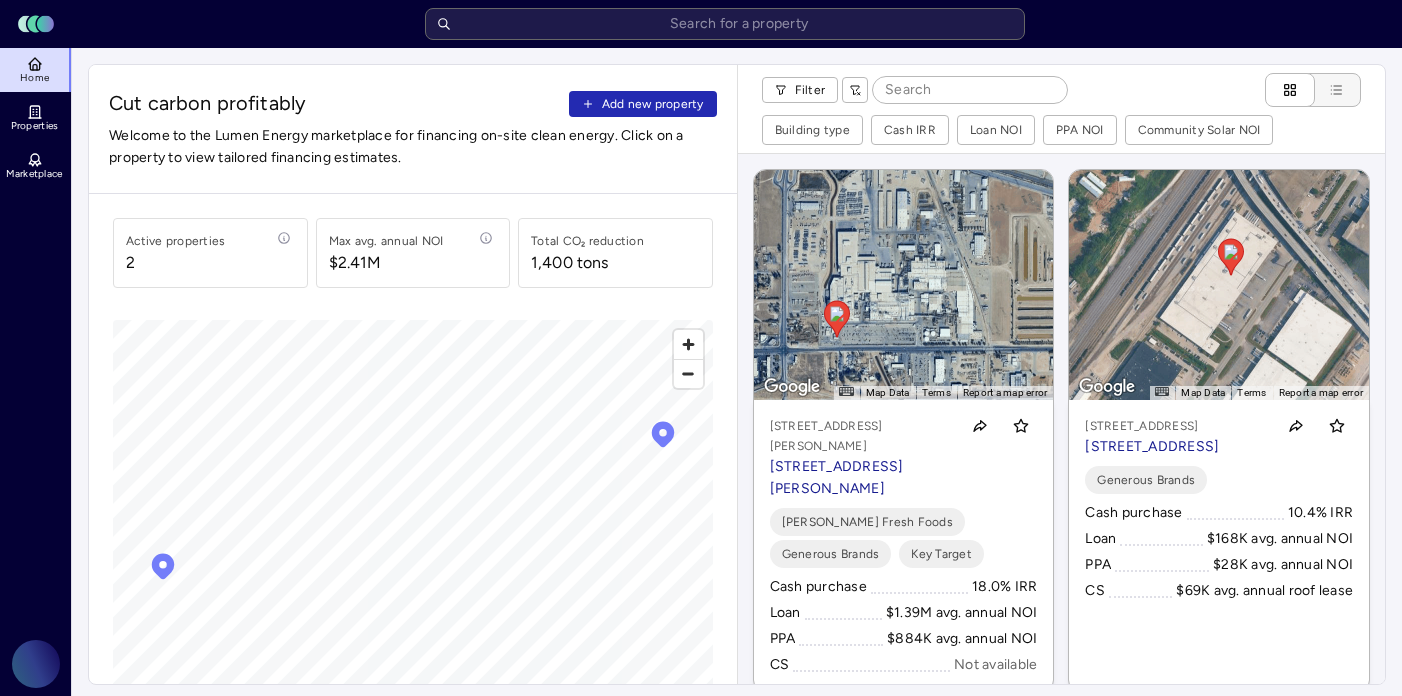 click 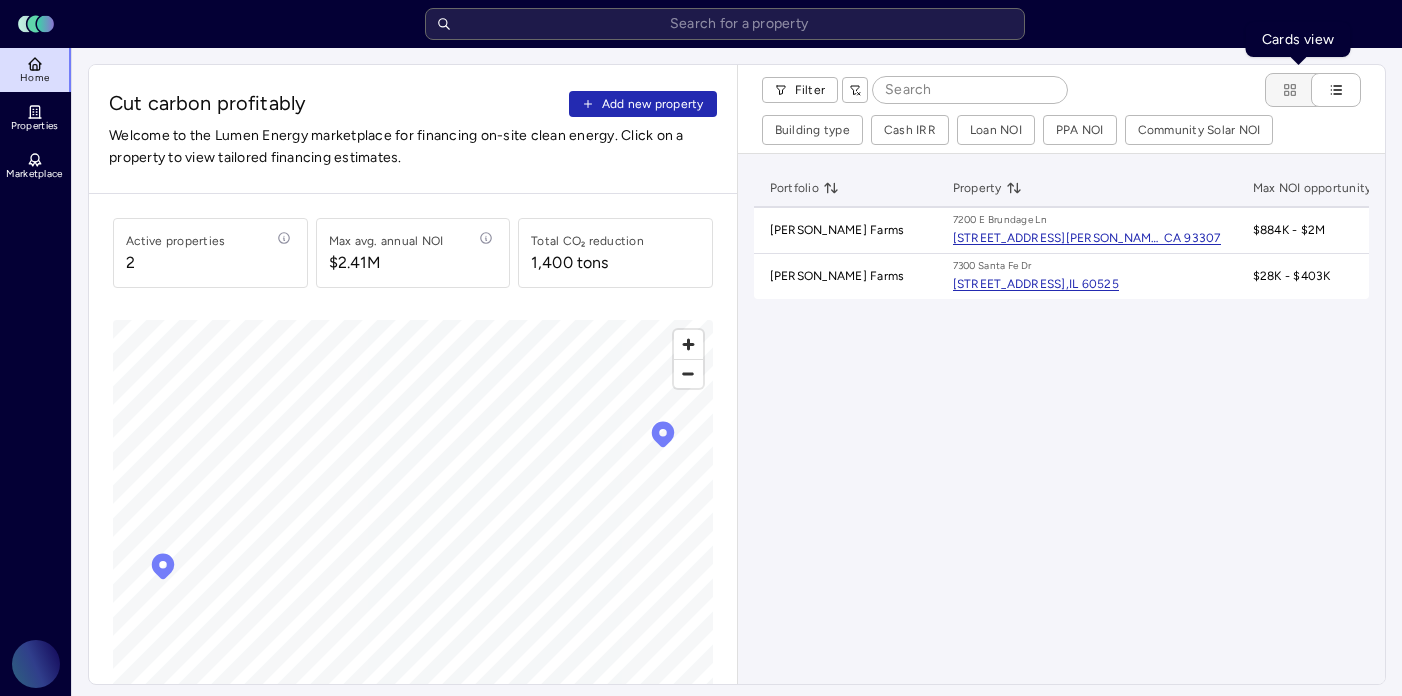 click 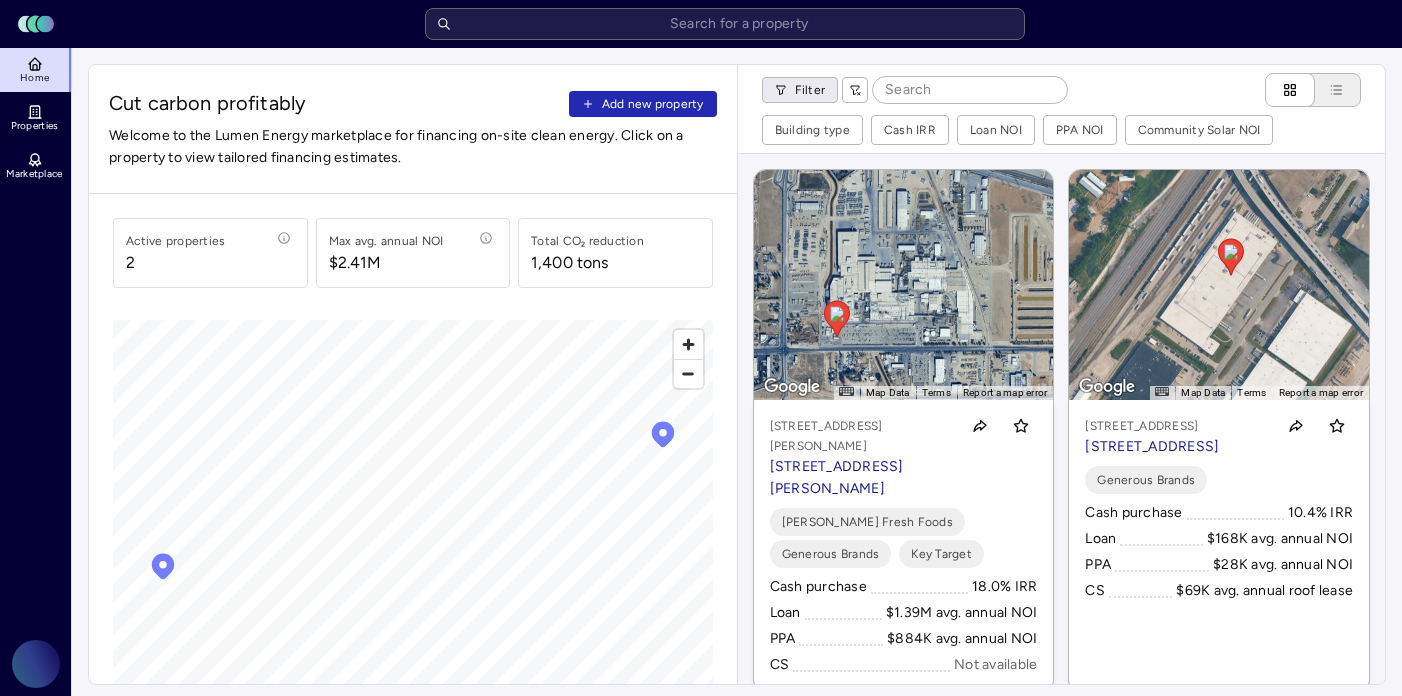 click on "Toggle Sidebar Lumen Energy Logo Home Properties Marketplace Gravity Climate Carina Massana Cut carbon profitably Add new property Welcome to the Lumen Energy marketplace for financing on-site clean energy. Click on a property to view tailored financing estimates. Active properties 2 Max avg. annual NOI $2.41M Total CO₂ reduction 1,400 tons © Mapbox   © OpenStreetMap   Improve this map Filter Building type Cash IRR Loan NOI PPA NOI Community Solar NOI ← Move left → Move right ↑ Move up ↓ Move down + Zoom in - Zoom out Home Jump left by 75% End Jump right by 75% Page Up Jump up by 75% Page Down Jump down by 75% To navigate, press the arrow keys. To activate drag with keyboard, press Alt + Enter or Alt + Space. Once you are in keyboard drag state, use the arrow keys to move the marker. To complete the drag, press the Enter or Space keys. To cancel the drag and return to the original position, press Alt + Enter, Alt + Space, or Escape Map Data 200 m  Terms Report a map error Key Target PPA" at bounding box center [701, 851] 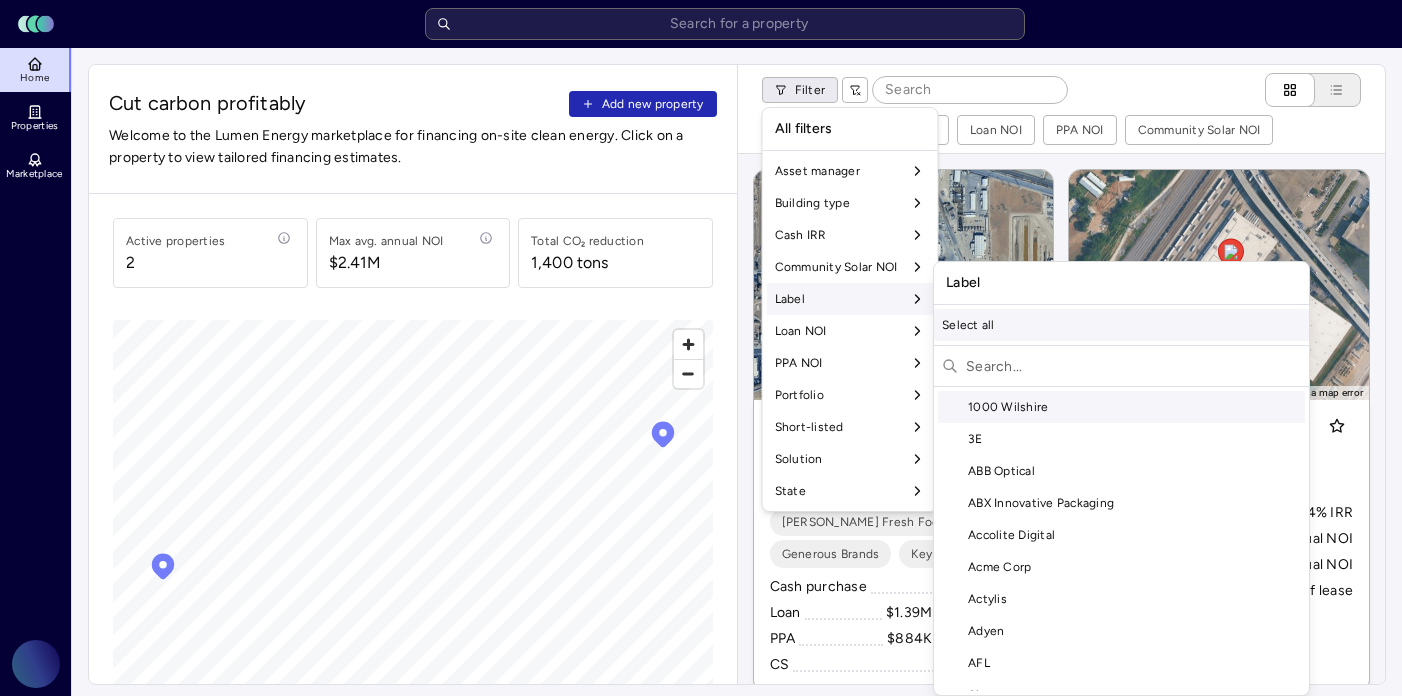 click on "Select all" at bounding box center [1121, 325] 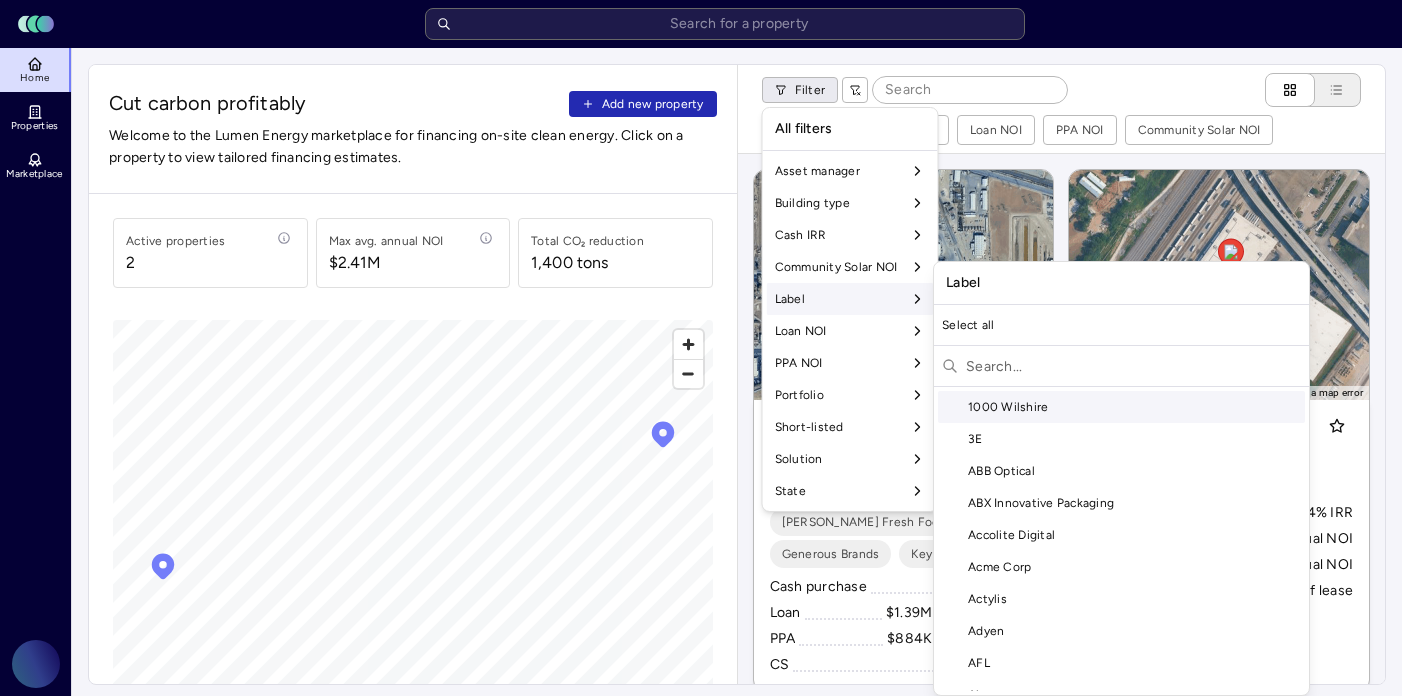scroll, scrollTop: 155, scrollLeft: 0, axis: vertical 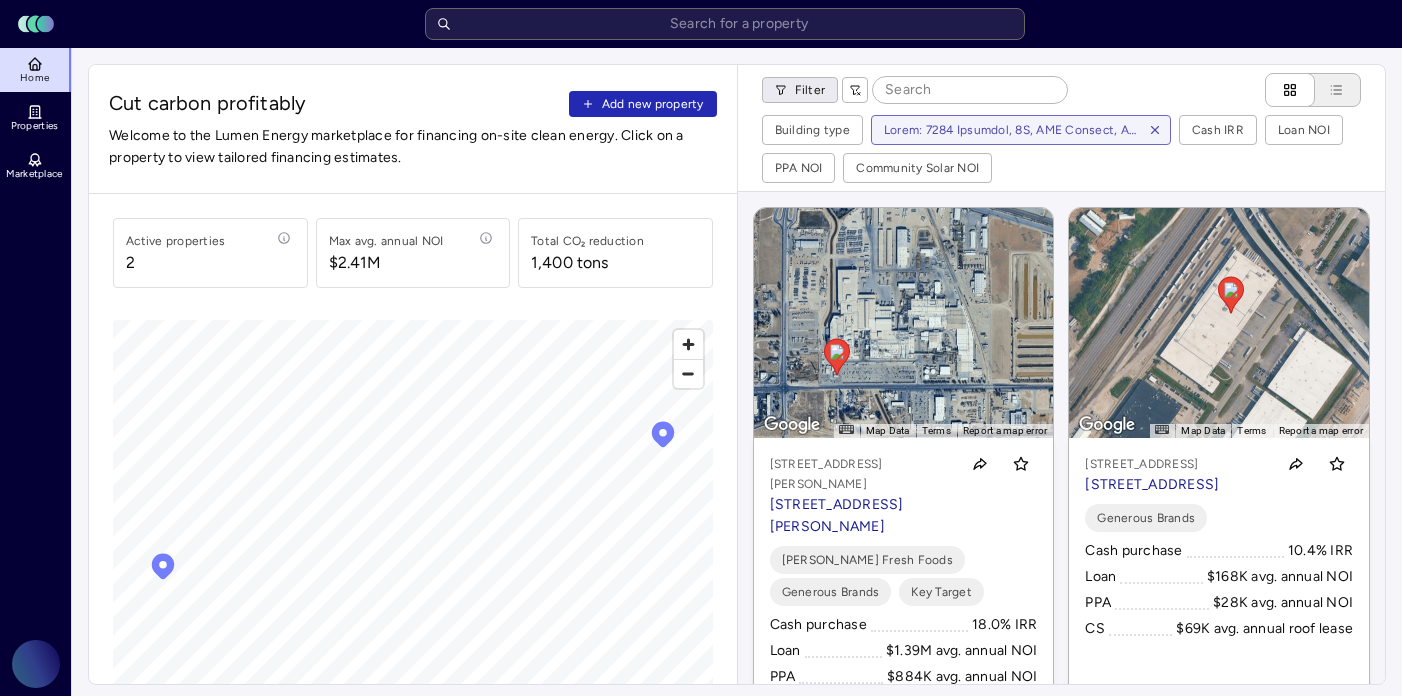 click on "Toggle Sidebar Lumen Energy Logo Home Properties Marketplace Gravity Climate Carina Massana Cut carbon profitably Add new property Welcome to the Lumen Energy marketplace for financing on-site clean energy. Click on a property to view tailored financing estimates. Active properties 2 Max avg. annual NOI $2.41M Total CO₂ reduction 1,400 tons © Mapbox   © OpenStreetMap   Improve this map Filter Building type Cash IRR Loan NOI PPA NOI Community Solar NOI ← Move left → Move right ↑ Move up ↓ Move down + Zoom in - Zoom out Home Jump left by 75% End Jump right by 75% Page Up Jump up by 75% Page Down Jump down by 75% To navigate, press the arrow keys. To activate drag with keyboard, press Alt + Enter or Alt + Space. Once you are in keyboard drag state, use the arrow keys to move the marker. To complete the drag, press the Enter or Space keys. To cancel the drag and return to the original position, press Alt + Enter, Alt + Space, or Escape Map Data 200 m  Terms Report a map error Key Target PPA" at bounding box center (701, 851) 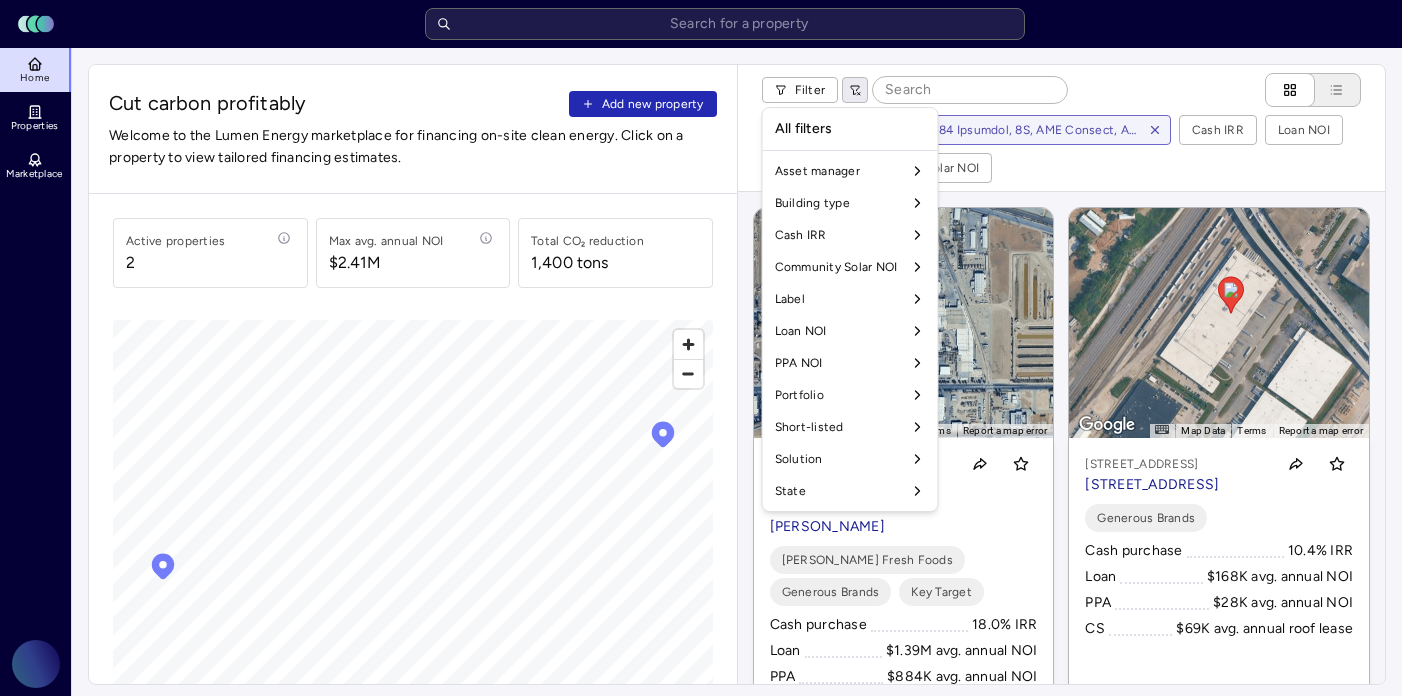 click on "Toggle Sidebar Lumen Energy Logo Home Properties Marketplace Gravity Climate Carina Massana Cut carbon profitably Add new property Welcome to the Lumen Energy marketplace for financing on-site clean energy. Click on a property to view tailored financing estimates. Active properties 2 Max avg. annual NOI $2.41M Total CO₂ reduction 1,400 tons © Mapbox   © OpenStreetMap   Improve this map Filter Building type Cash IRR Loan NOI PPA NOI Community Solar NOI ← Move left → Move right ↑ Move up ↓ Move down + Zoom in - Zoom out Home Jump left by 75% End Jump right by 75% Page Up Jump up by 75% Page Down Jump down by 75% To navigate, press the arrow keys. To activate drag with keyboard, press Alt + Enter or Alt + Space. Once you are in keyboard drag state, use the arrow keys to move the marker. To complete the drag, press the Enter or Space keys. To cancel the drag and return to the original position, press Alt + Enter, Alt + Space, or Escape Map Data 200 m  Terms Report a map error Key Target PPA" at bounding box center (701, 851) 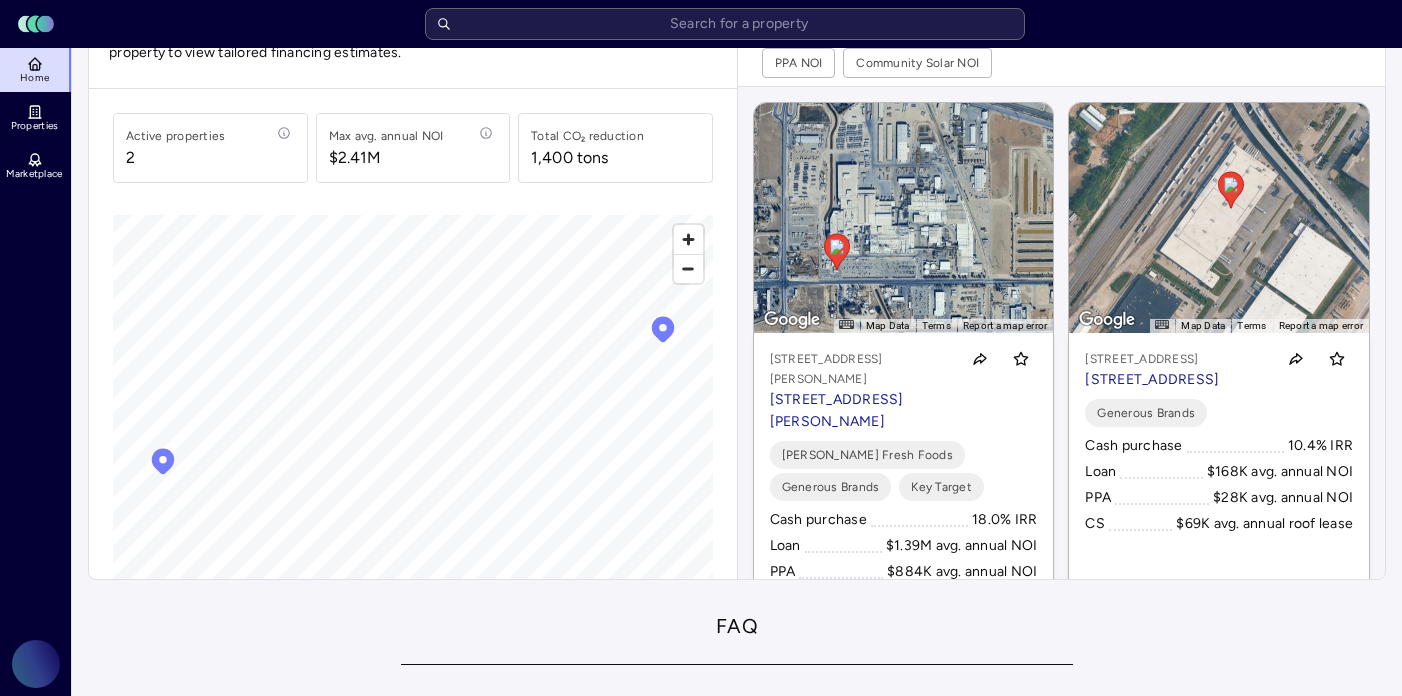 scroll, scrollTop: 37, scrollLeft: 0, axis: vertical 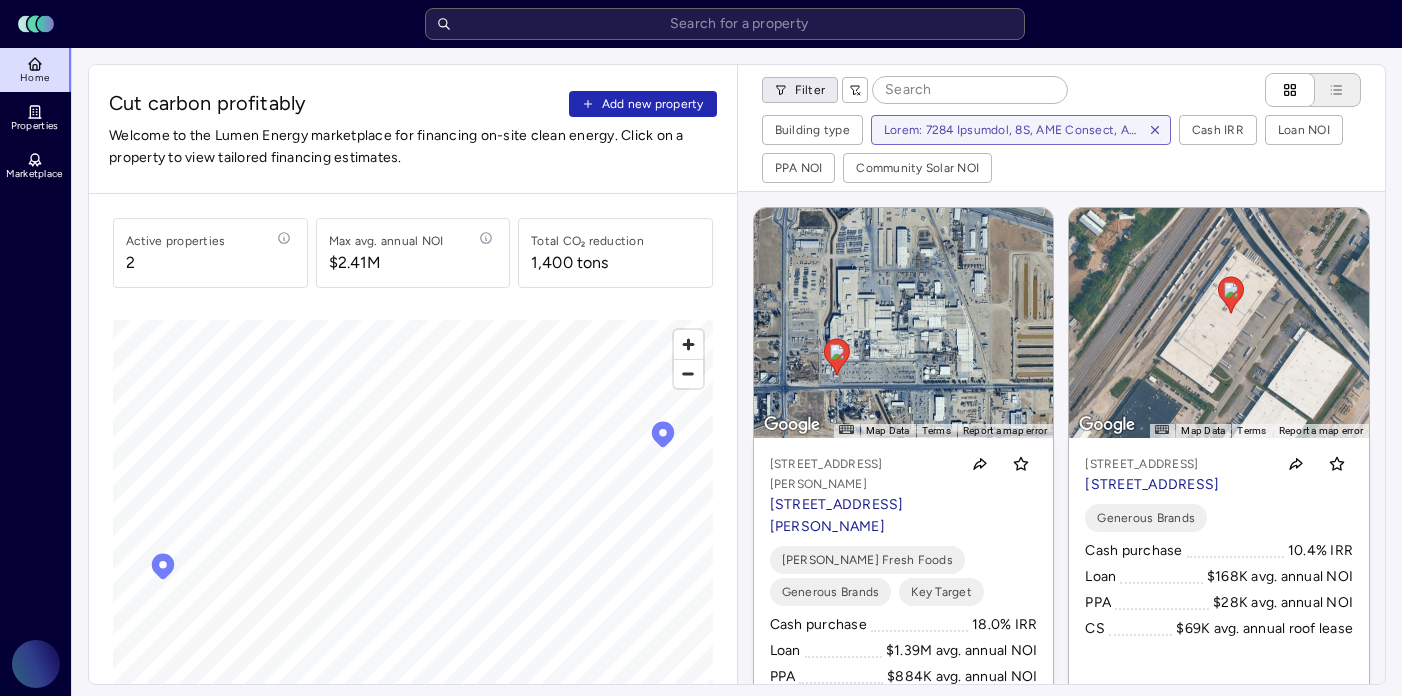 click on "Toggle Sidebar Lumen Energy Logo Home Properties Marketplace Gravity Climate Carina Massana Cut carbon profitably Add new property Welcome to the Lumen Energy marketplace for financing on-site clean energy. Click on a property to view tailored financing estimates. Active properties 2 Max avg. annual NOI $2.41M Total CO₂ reduction 1,400 tons © Mapbox   © OpenStreetMap   Improve this map Filter Building type Cash IRR Loan NOI PPA NOI Community Solar NOI ← Move left → Move right ↑ Move up ↓ Move down + Zoom in - Zoom out Home Jump left by 75% End Jump right by 75% Page Up Jump up by 75% Page Down Jump down by 75% To navigate, press the arrow keys. To activate drag with keyboard, press Alt + Enter or Alt + Space. Once you are in keyboard drag state, use the arrow keys to move the marker. To complete the drag, press the Enter or Space keys. To cancel the drag and return to the original position, press Alt + Enter, Alt + Space, or Escape Map Data 200 m  Terms Report a map error Key Target PPA" at bounding box center (701, 851) 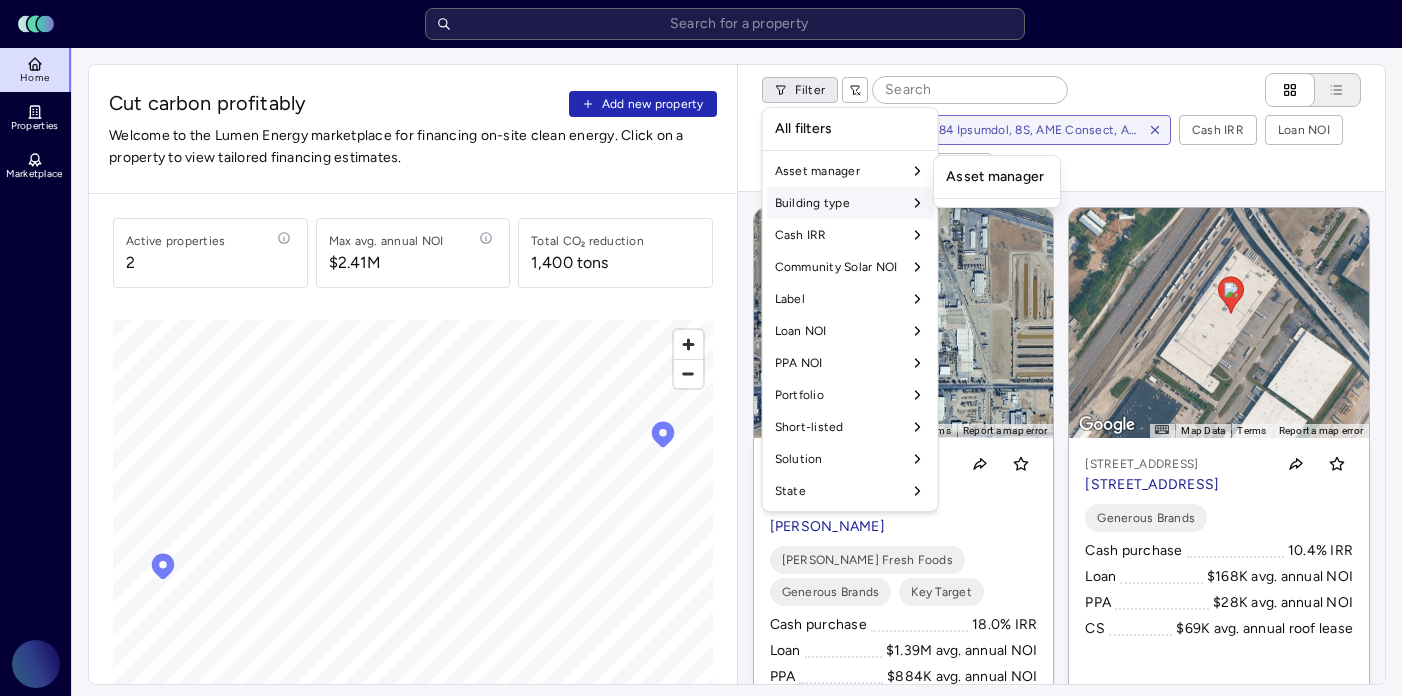 click on "Building type" at bounding box center (850, 203) 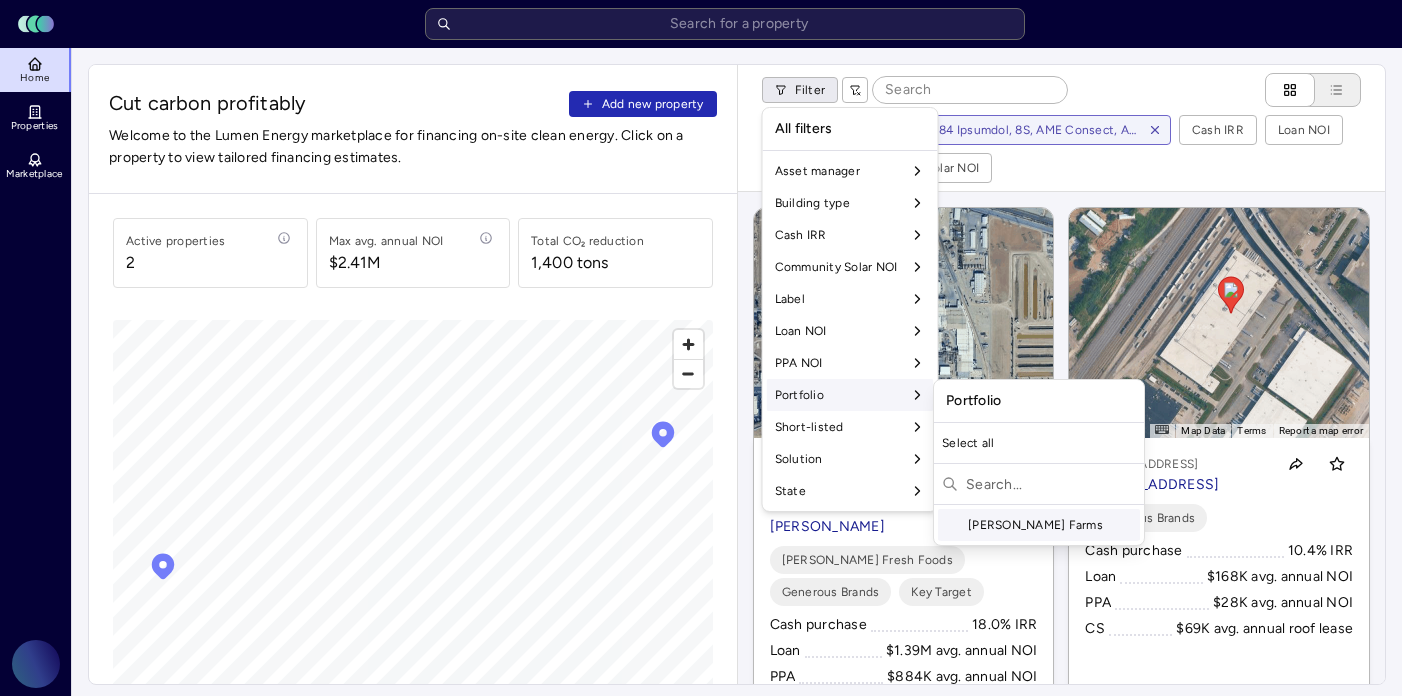 click on "[PERSON_NAME] Farms" at bounding box center (1039, 525) 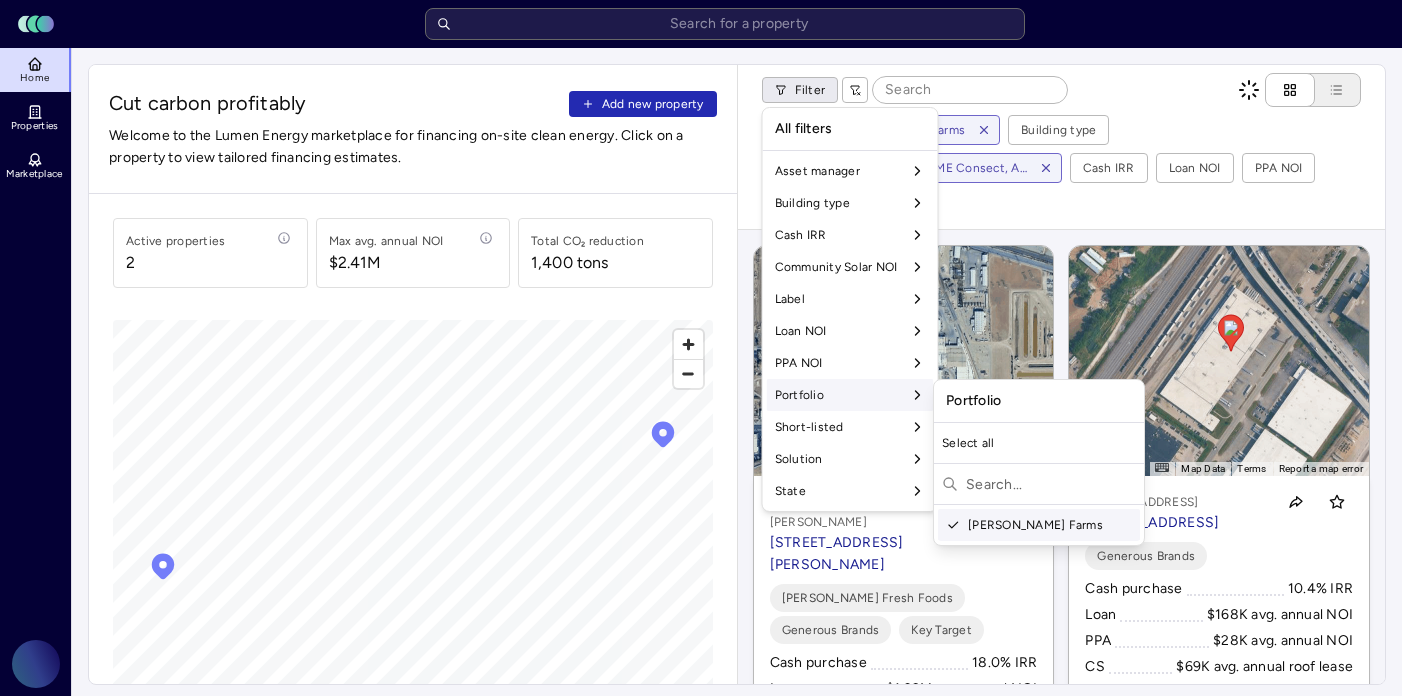 click on "[PERSON_NAME] Farms" at bounding box center (1039, 525) 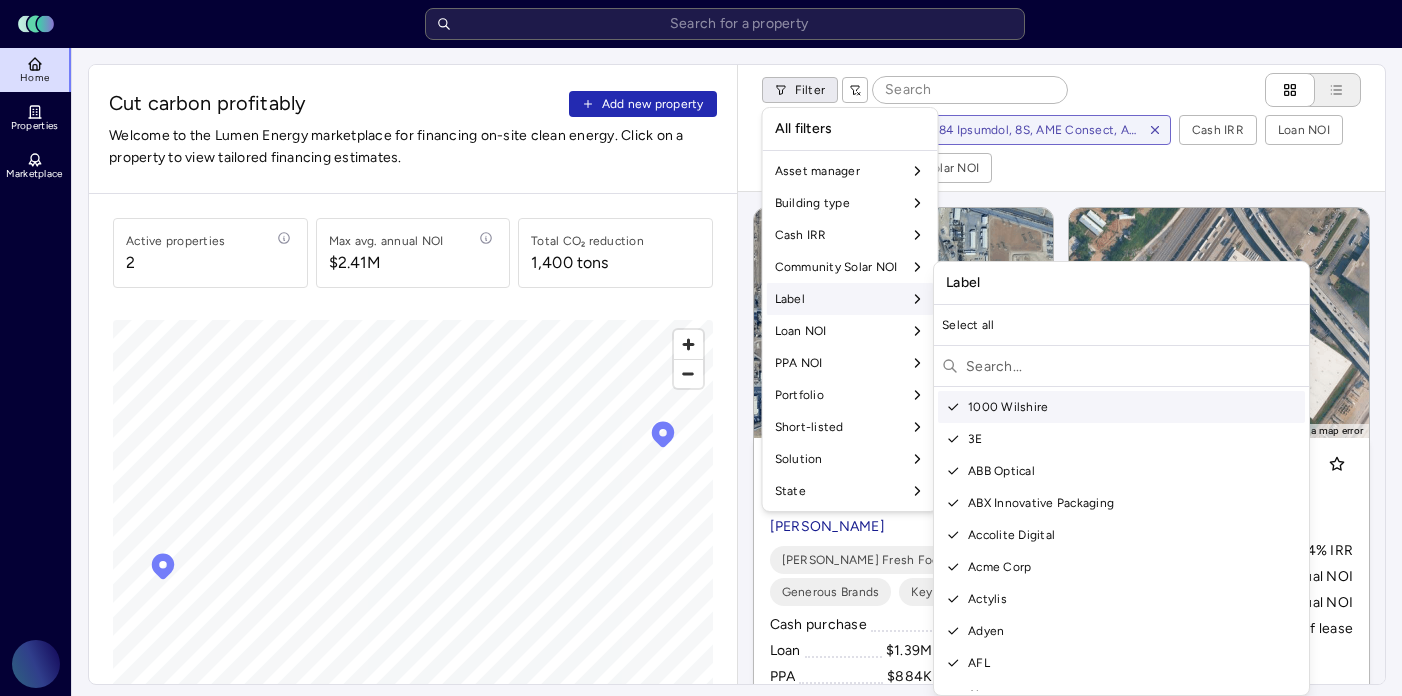 click on "Label" at bounding box center (850, 299) 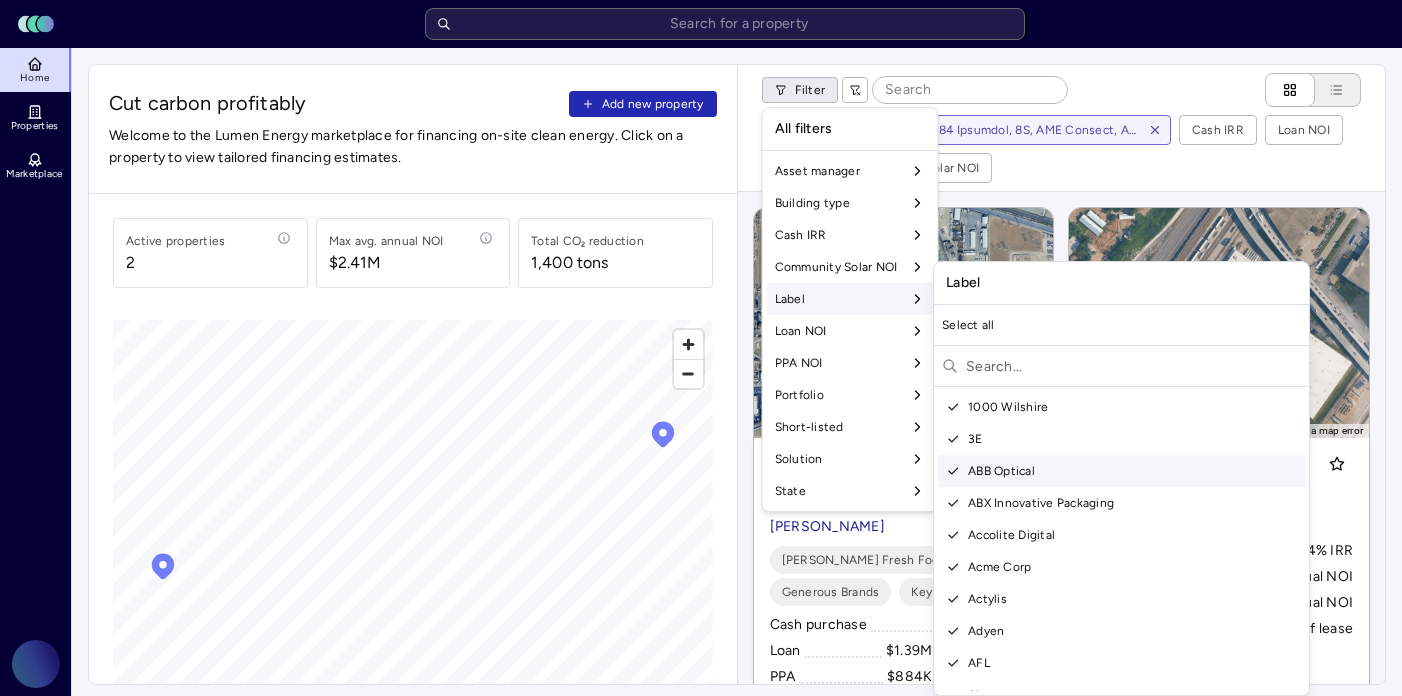 click on "ABB Optical" at bounding box center [1121, 471] 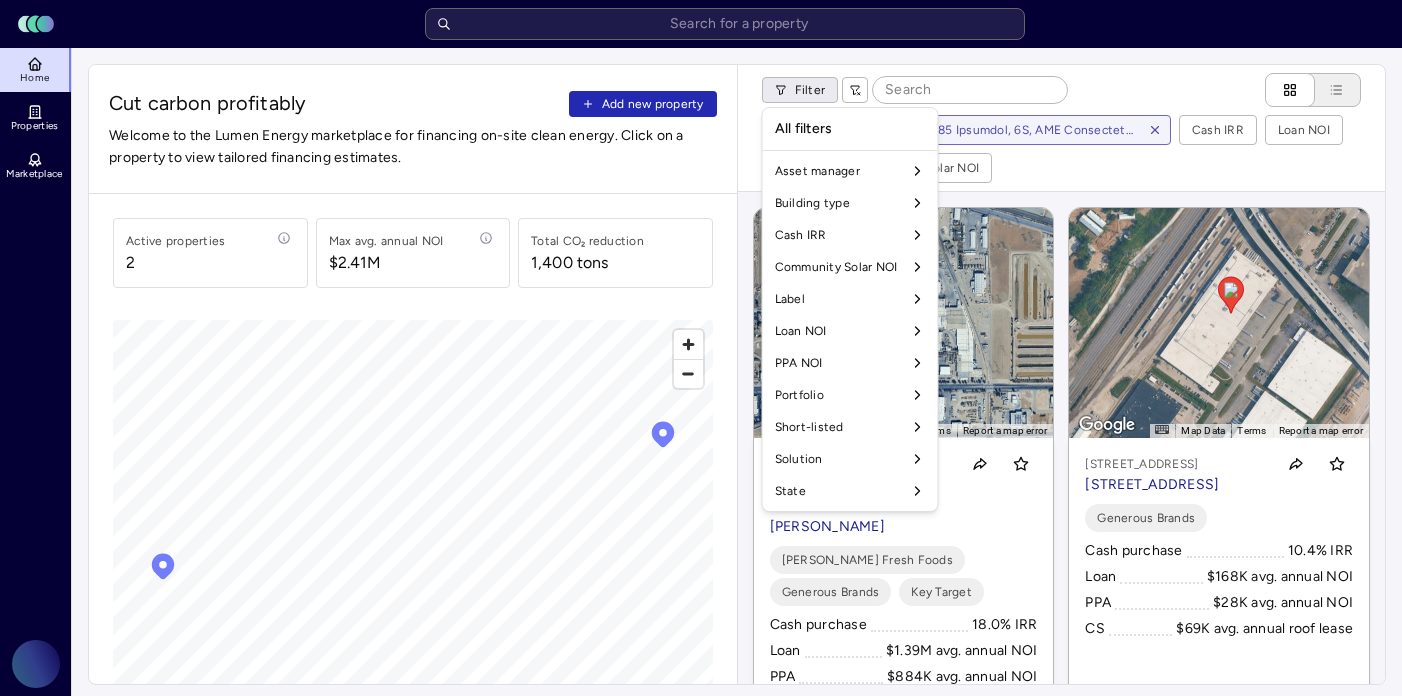 click on "Toggle Sidebar Lumen Energy Logo Home Properties Marketplace Gravity Climate Carina Massana Cut carbon profitably Add new property Welcome to the Lumen Energy marketplace for financing on-site clean energy. Click on a property to view tailored financing estimates. Active properties 2 Max avg. annual NOI $2.41M Total CO₂ reduction 1,400 tons © Mapbox   © OpenStreetMap   Improve this map Filter Building type Cash IRR Loan NOI PPA NOI Community Solar NOI ← Move left → Move right ↑ Move up ↓ Move down + Zoom in - Zoom out Home Jump left by 75% End Jump right by 75% Page Up Jump up by 75% Page Down Jump down by 75% To navigate, press the arrow keys. To activate drag with keyboard, press Alt + Enter or Alt + Space. Once you are in keyboard drag state, use the arrow keys to move the marker. To complete the drag, press the Enter or Space keys. To cancel the drag and return to the original position, press Alt + Enter, Alt + Space, or Escape Map Data 200 m  Terms Report a map error Key Target PPA" at bounding box center (701, 851) 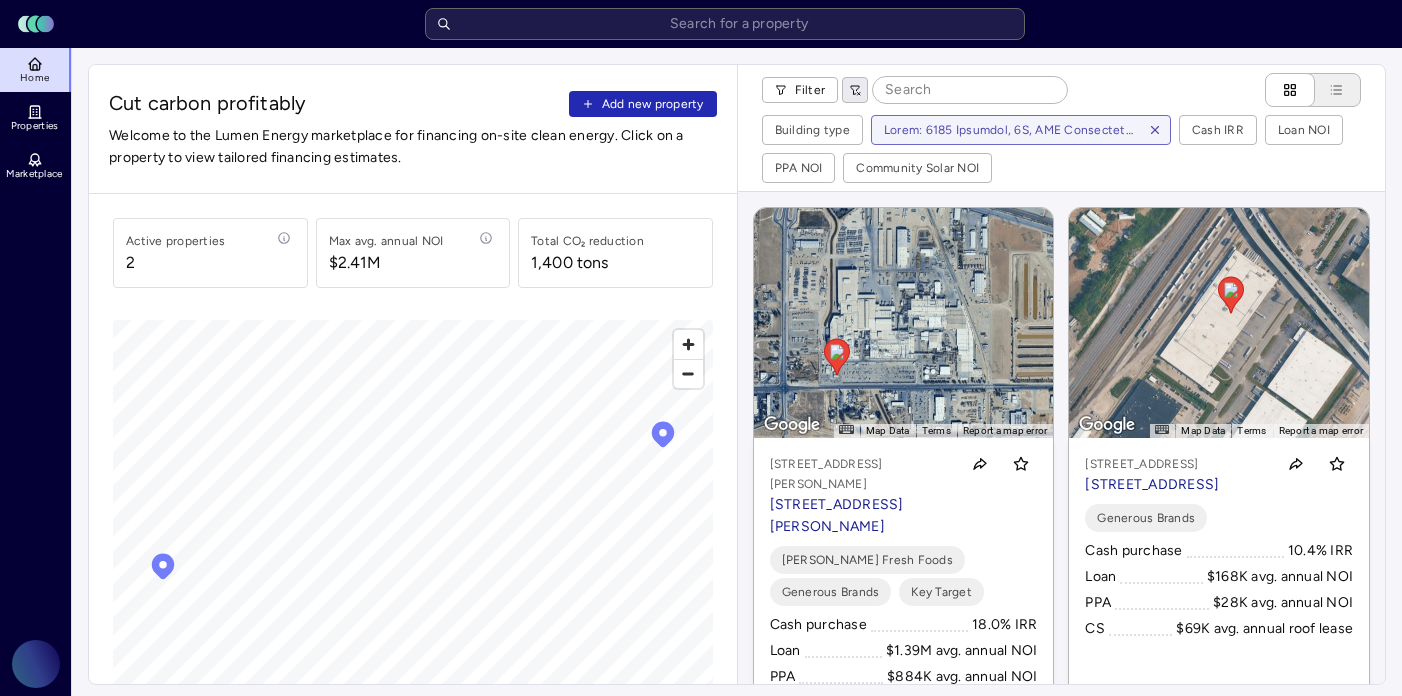 click 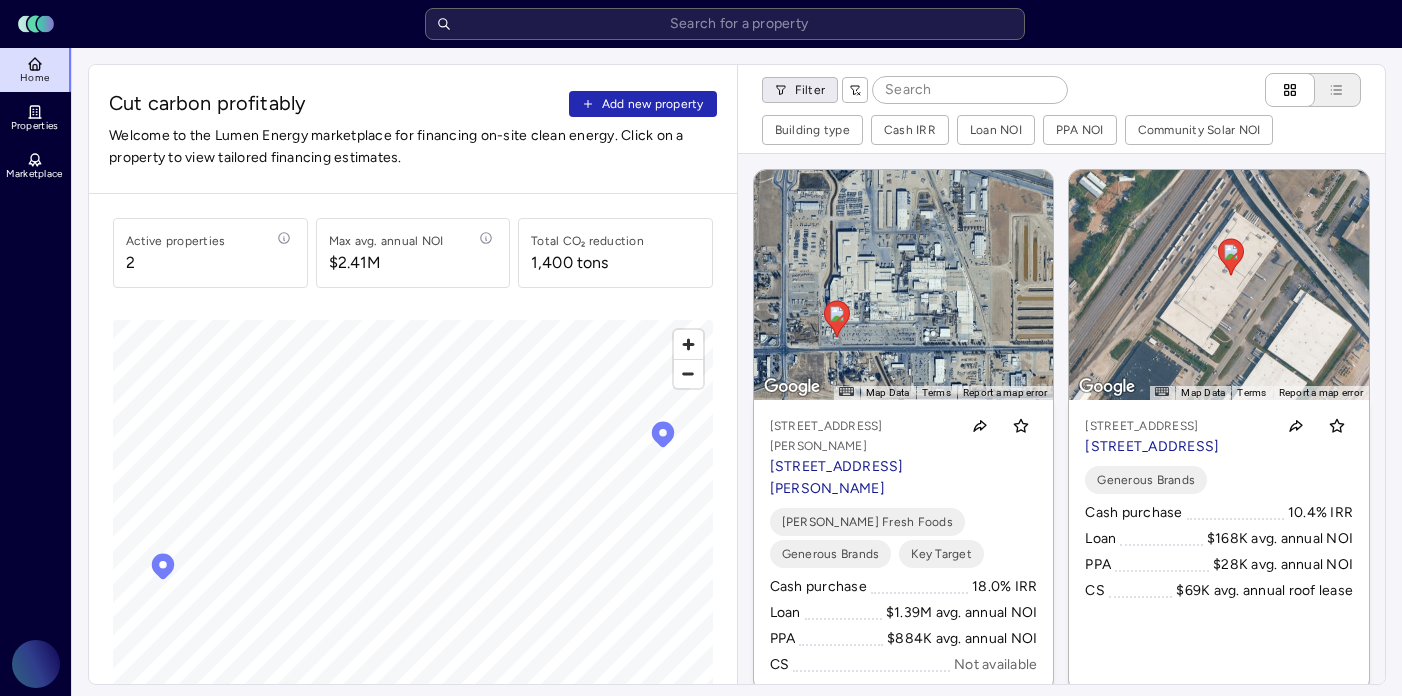 click on "Toggle Sidebar Lumen Energy Logo Home Properties Marketplace Gravity Climate Carina Massana Cut carbon profitably Add new property Welcome to the Lumen Energy marketplace for financing on-site clean energy. Click on a property to view tailored financing estimates. Active properties 2 Max avg. annual NOI $2.41M Total CO₂ reduction 1,400 tons © Mapbox   © OpenStreetMap   Improve this map Filter Building type Cash IRR Loan NOI PPA NOI Community Solar NOI ← Move left → Move right ↑ Move up ↓ Move down + Zoom in - Zoom out Home Jump left by 75% End Jump right by 75% Page Up Jump up by 75% Page Down Jump down by 75% To navigate, press the arrow keys. To activate drag with keyboard, press Alt + Enter or Alt + Space. Once you are in keyboard drag state, use the arrow keys to move the marker. To complete the drag, press the Enter or Space keys. To cancel the drag and return to the original position, press Alt + Enter, Alt + Space, or Escape Map Data 200 m  Terms Report a map error Key Target PPA" at bounding box center (701, 851) 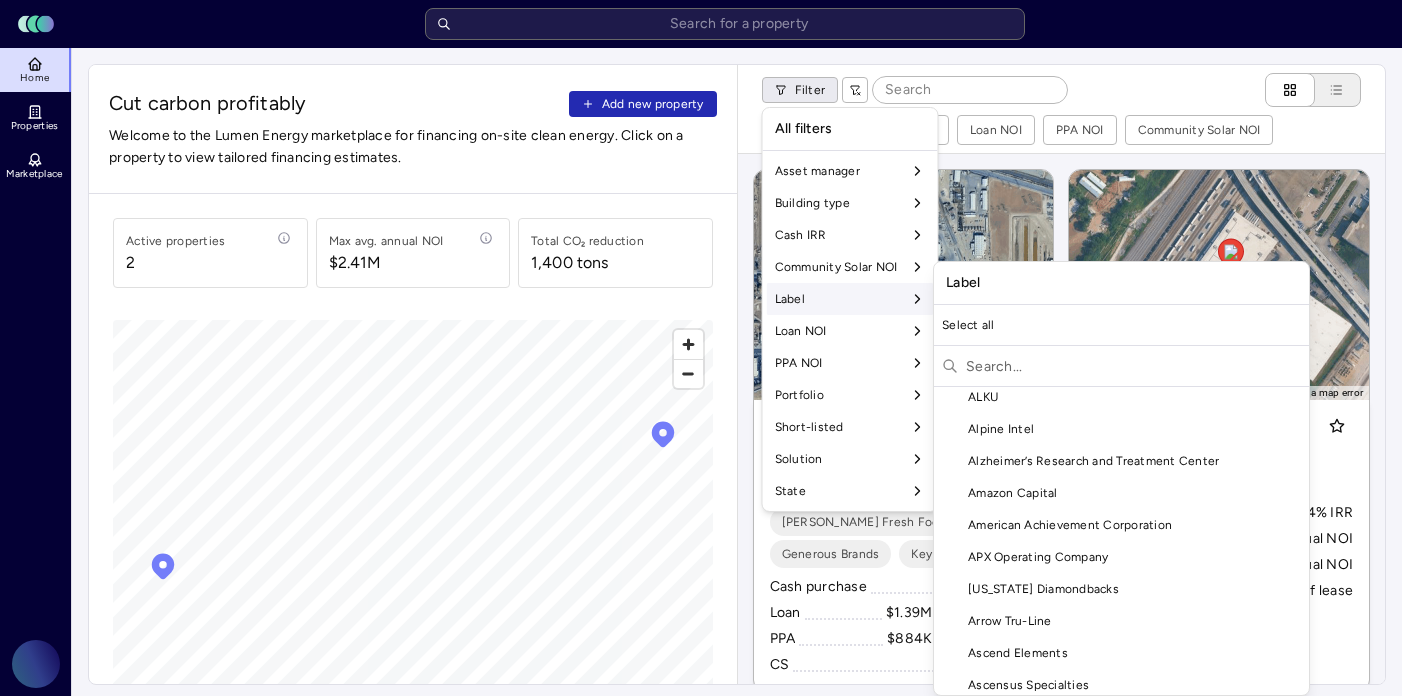 scroll, scrollTop: 0, scrollLeft: 0, axis: both 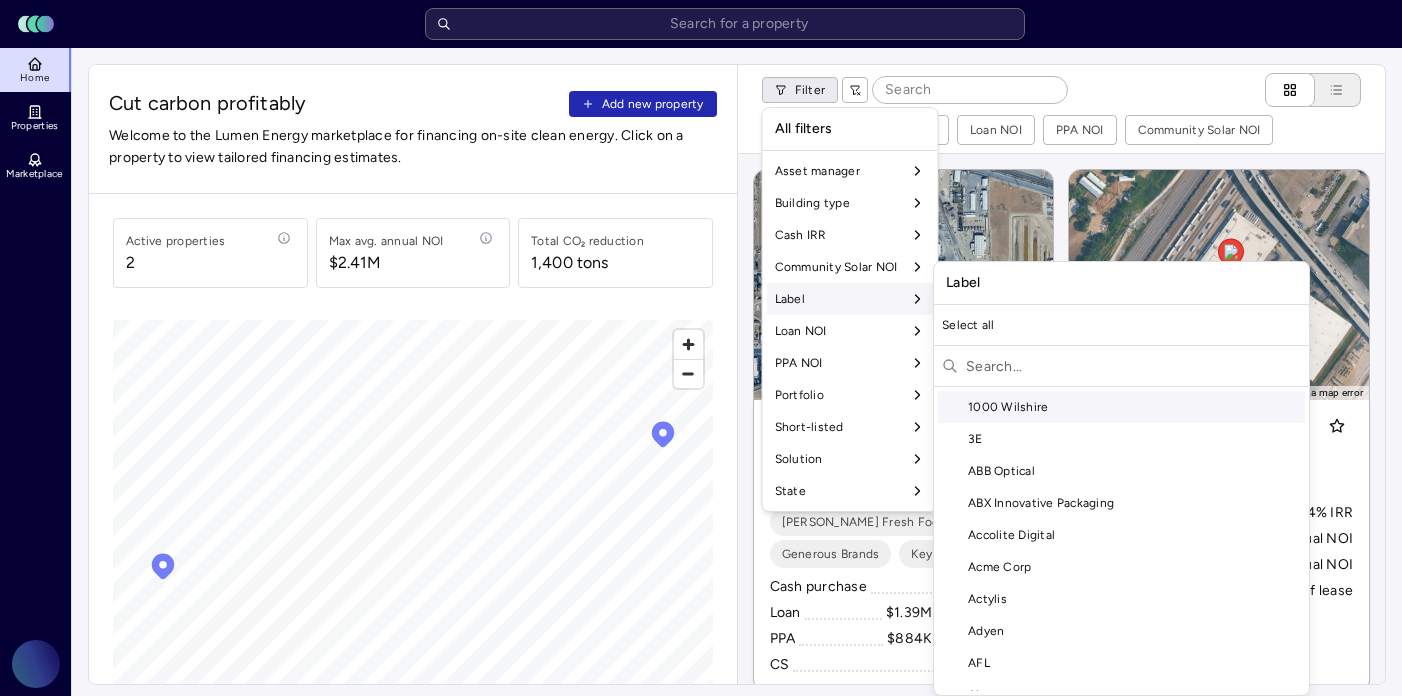 click on "Toggle Sidebar Lumen Energy Logo Home Properties Marketplace Gravity Climate Carina Massana Cut carbon profitably Add new property Welcome to the Lumen Energy marketplace for financing on-site clean energy. Click on a property to view tailored financing estimates. Active properties 2 Max avg. annual NOI $2.41M Total CO₂ reduction 1,400 tons © Mapbox   © OpenStreetMap   Improve this map Filter Building type Cash IRR Loan NOI PPA NOI Community Solar NOI ← Move left → Move right ↑ Move up ↓ Move down + Zoom in - Zoom out Home Jump left by 75% End Jump right by 75% Page Up Jump up by 75% Page Down Jump down by 75% To navigate, press the arrow keys. To activate drag with keyboard, press Alt + Enter or Alt + Space. Once you are in keyboard drag state, use the arrow keys to move the marker. To complete the drag, press the Enter or Space keys. To cancel the drag and return to the original position, press Alt + Enter, Alt + Space, or Escape Map Data 200 m  Terms Report a map error Key Target PPA" at bounding box center (701, 851) 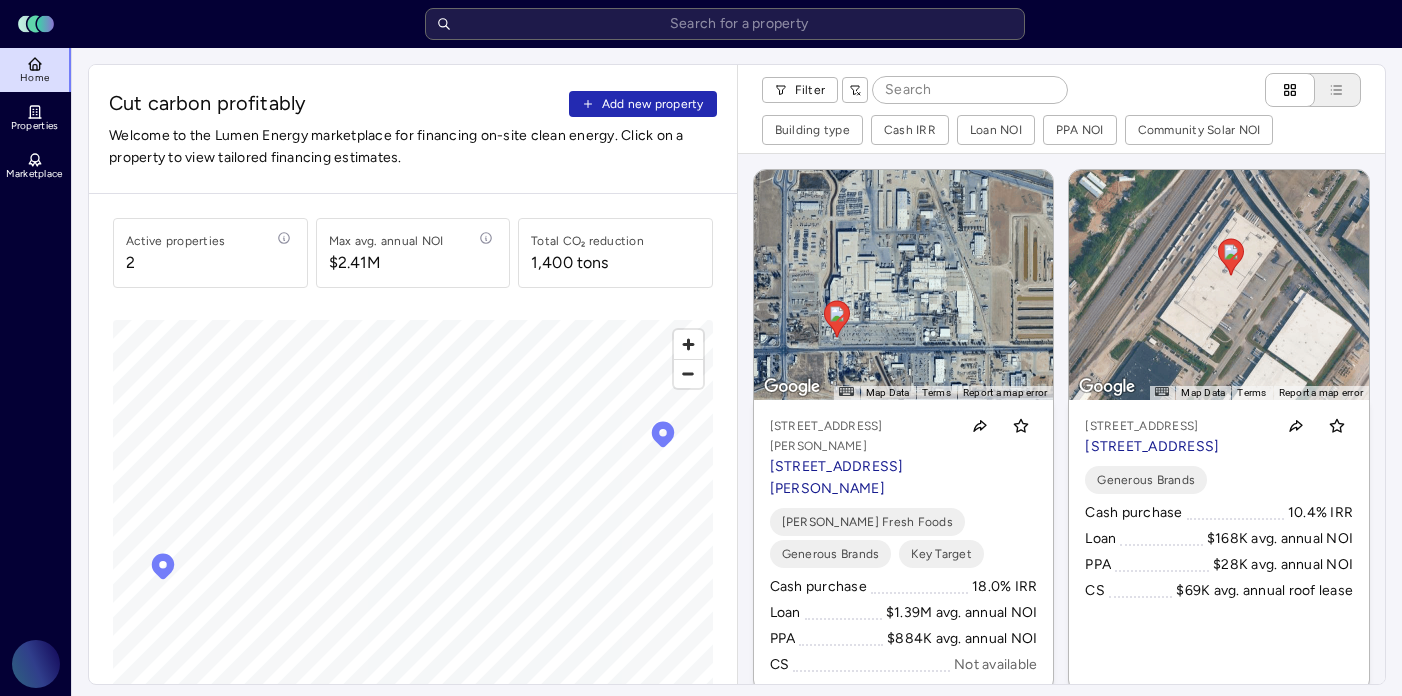 click on "Active properties 2 Max avg. annual NOI $2.41M Total CO₂ reduction 1,400 tons © Mapbox   © OpenStreetMap   Improve this map" at bounding box center (413, 469) 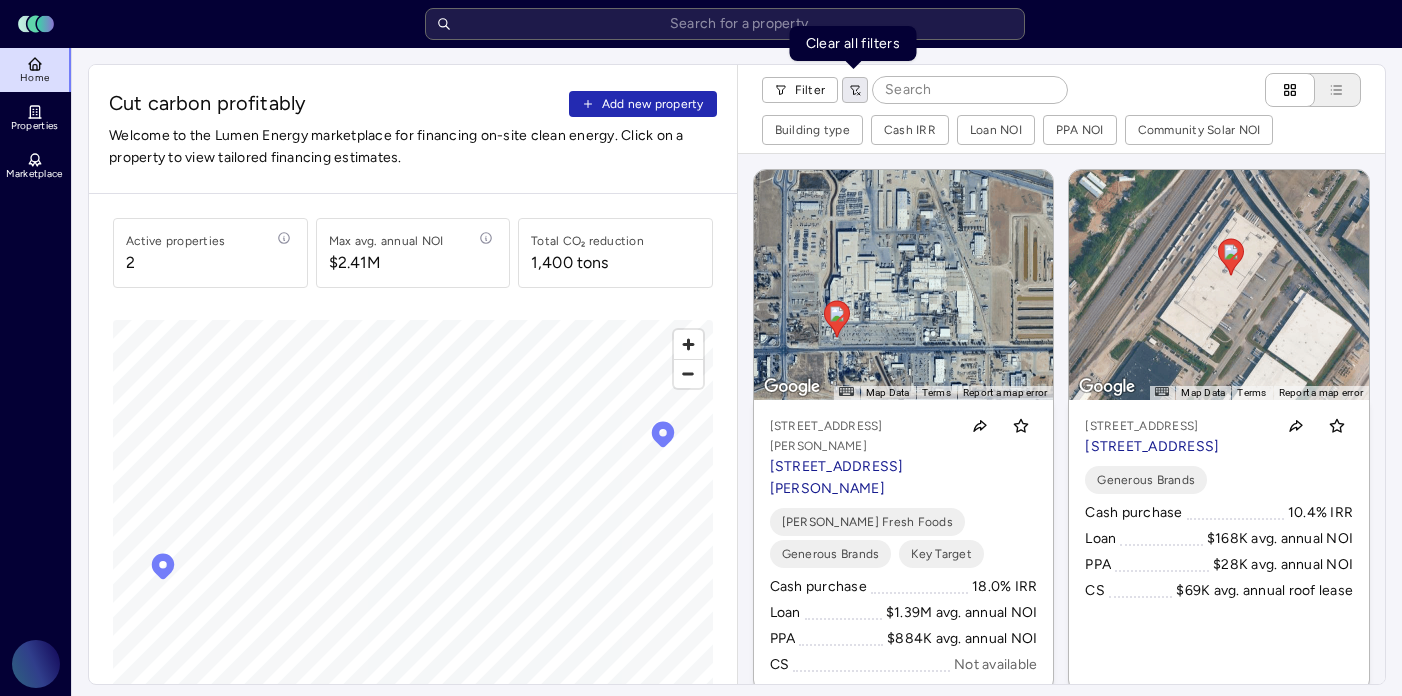click 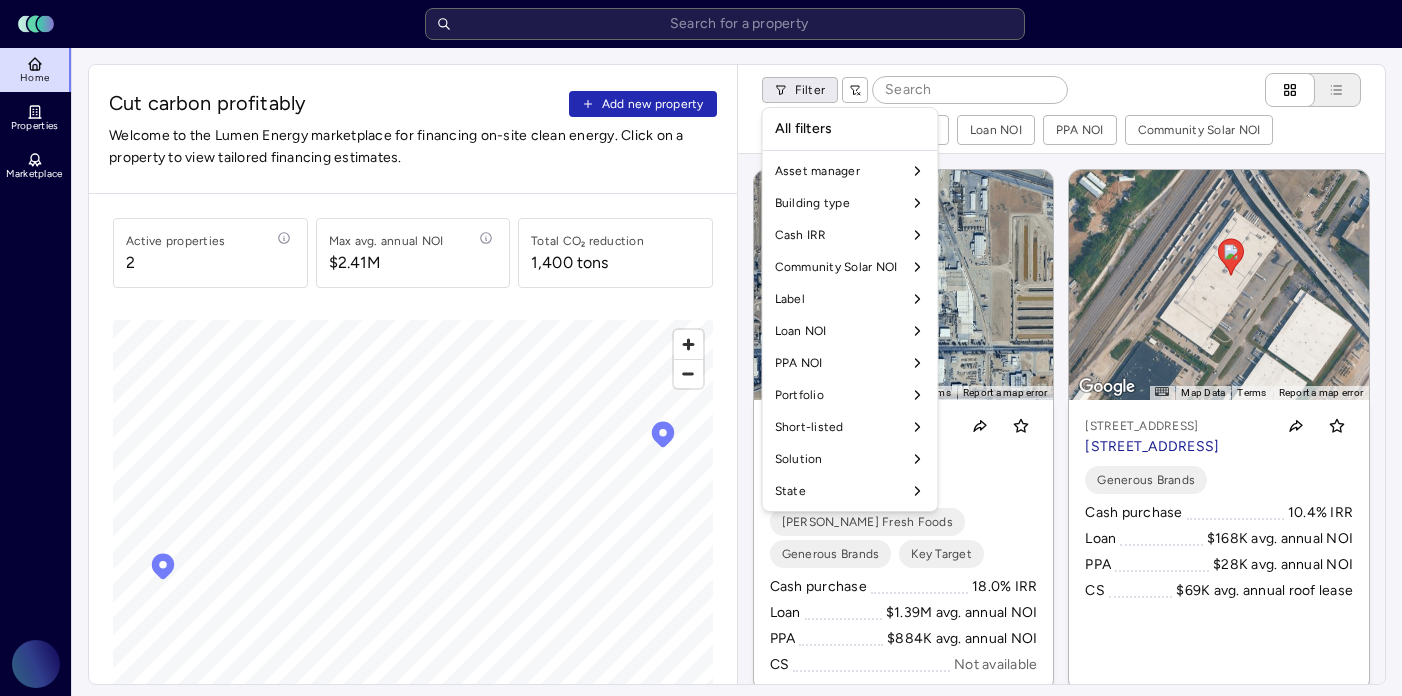 click on "Toggle Sidebar Lumen Energy Logo Home Properties Marketplace Gravity Climate Carina Massana Cut carbon profitably Add new property Welcome to the Lumen Energy marketplace for financing on-site clean energy. Click on a property to view tailored financing estimates. Active properties 2 Max avg. annual NOI $2.41M Total CO₂ reduction 1,400 tons © Mapbox   © OpenStreetMap   Improve this map Filter Building type Cash IRR Loan NOI PPA NOI Community Solar NOI ← Move left → Move right ↑ Move up ↓ Move down + Zoom in - Zoom out Home Jump left by 75% End Jump right by 75% Page Up Jump up by 75% Page Down Jump down by 75% To navigate, press the arrow keys. To activate drag with keyboard, press Alt + Enter or Alt + Space. Once you are in keyboard drag state, use the arrow keys to move the marker. To complete the drag, press the Enter or Space keys. To cancel the drag and return to the original position, press Alt + Enter, Alt + Space, or Escape Map Data 200 m  Terms Report a map error Key Target PPA" at bounding box center (701, 851) 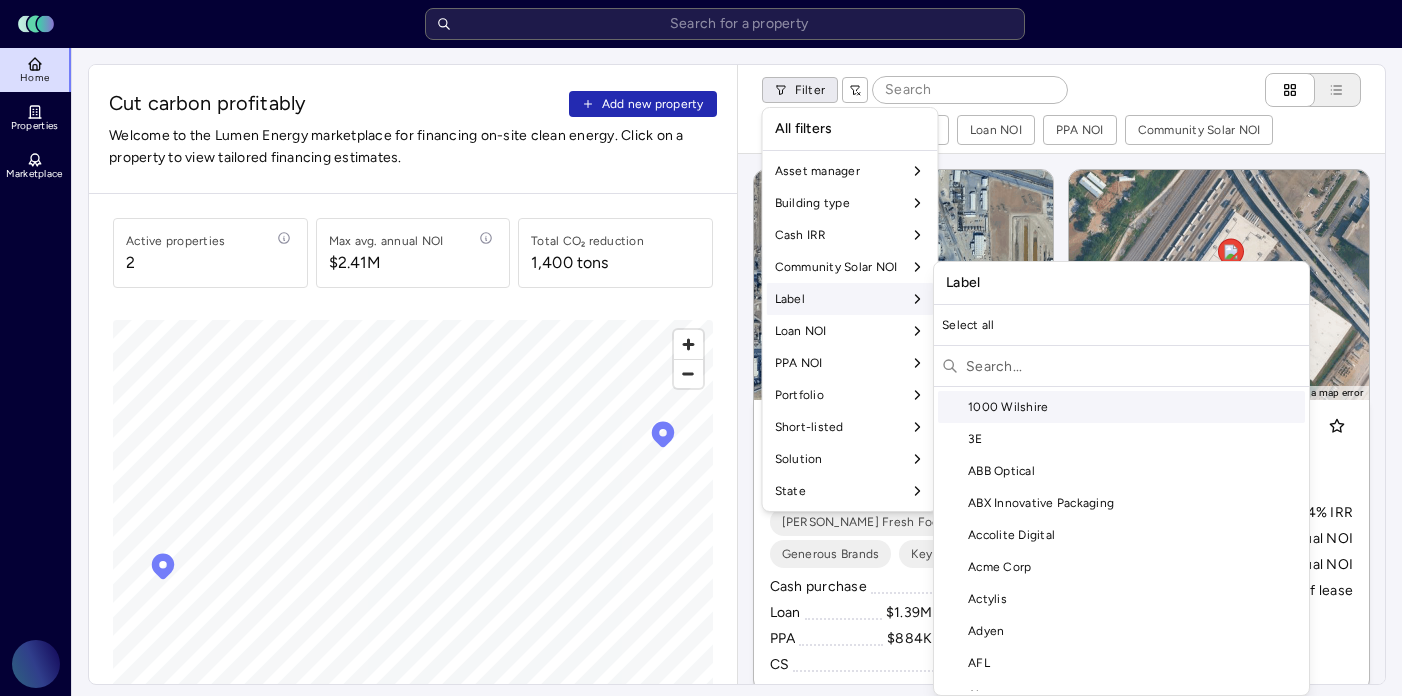 click on "Label" at bounding box center [850, 299] 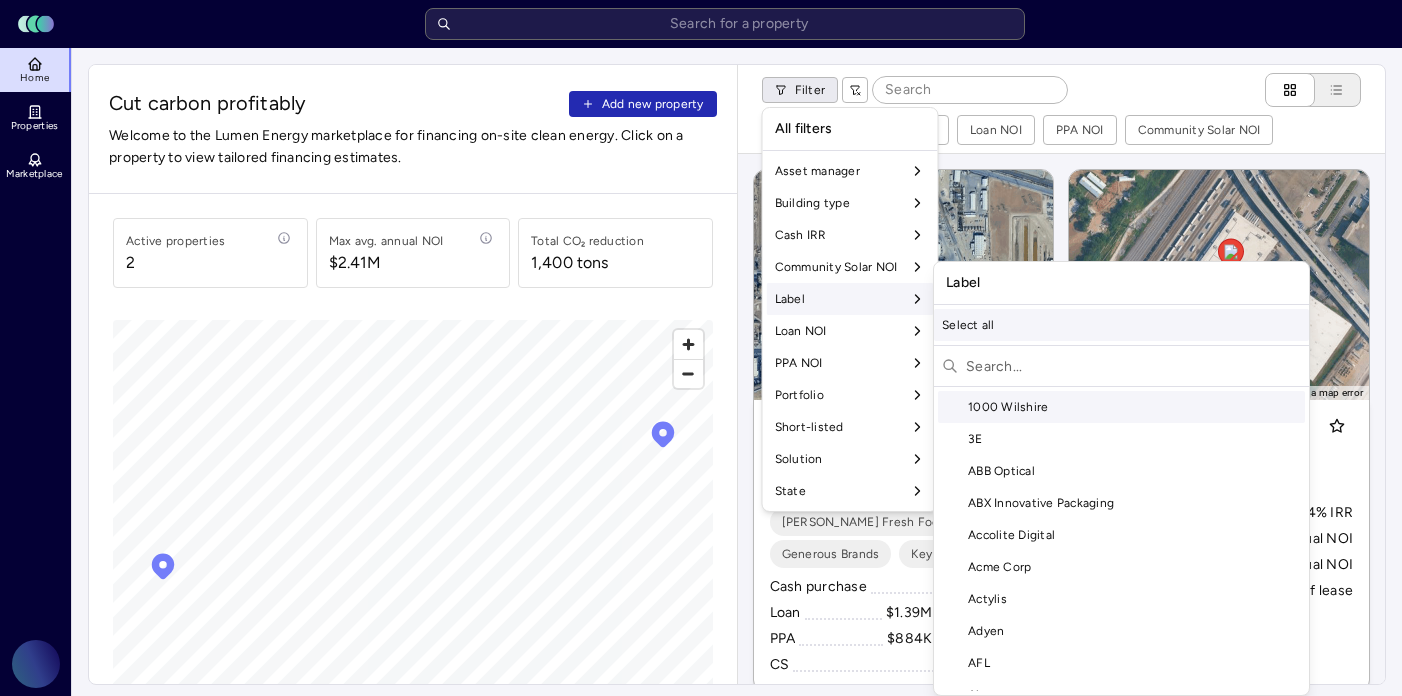 click on "Select all" at bounding box center (1121, 325) 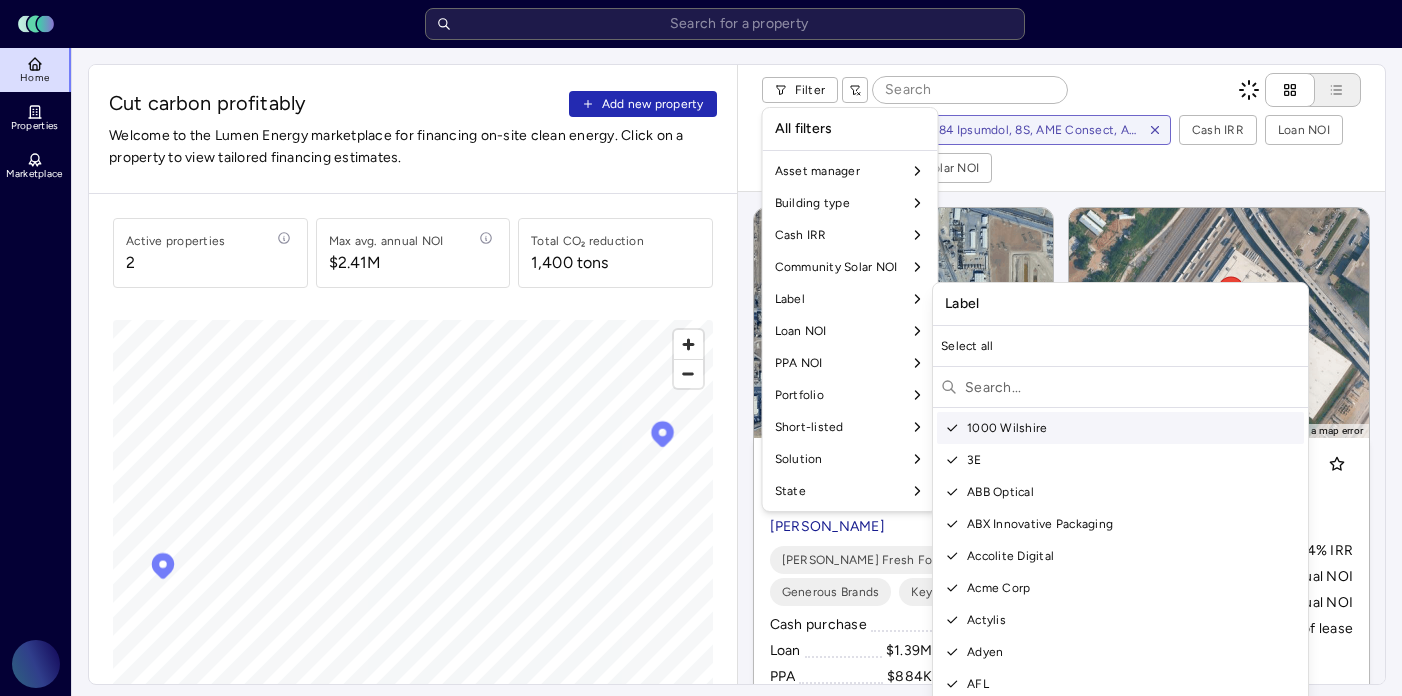 scroll, scrollTop: 155, scrollLeft: 0, axis: vertical 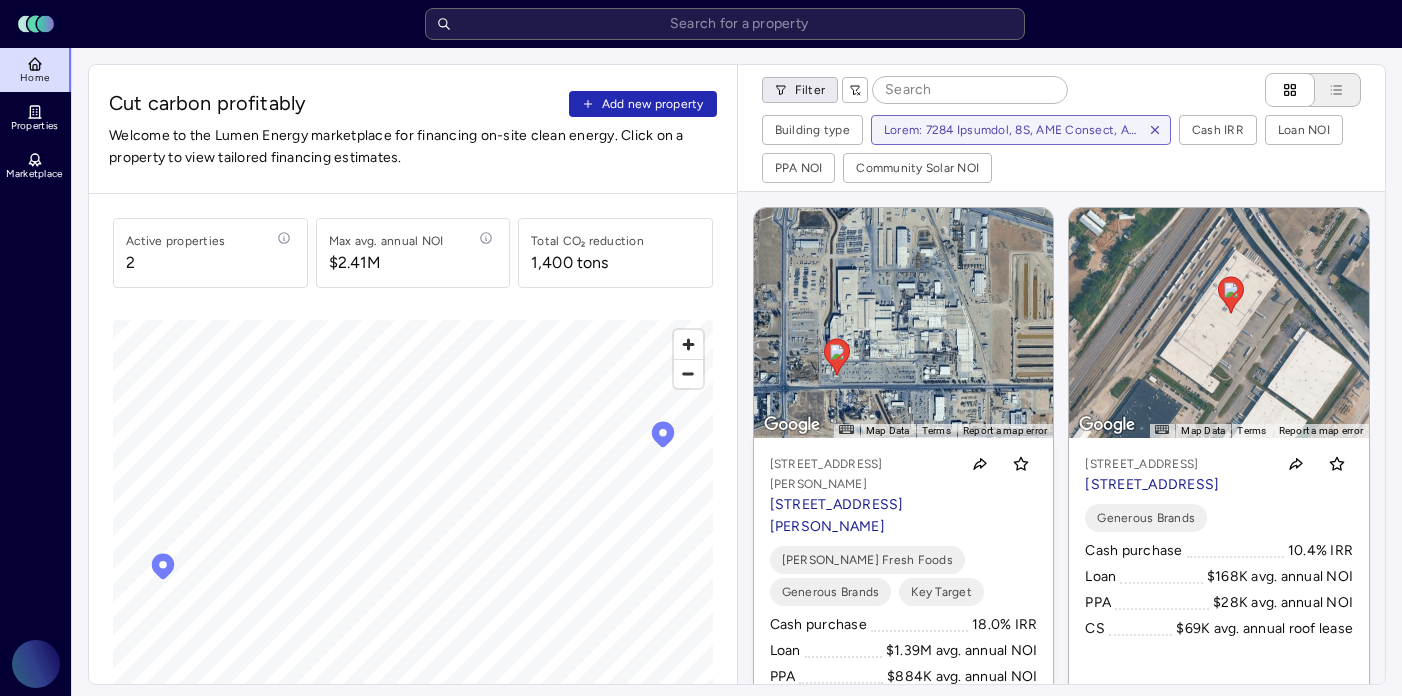 click on "Toggle Sidebar Lumen Energy Logo Home Properties Marketplace Gravity Climate Carina Massana Cut carbon profitably Add new property Welcome to the Lumen Energy marketplace for financing on-site clean energy. Click on a property to view tailored financing estimates. Active properties 2 Max avg. annual NOI $2.41M Total CO₂ reduction 1,400 tons © Mapbox   © OpenStreetMap   Improve this map Filter Building type Cash IRR Loan NOI PPA NOI Community Solar NOI ← Move left → Move right ↑ Move up ↓ Move down + Zoom in - Zoom out Home Jump left by 75% End Jump right by 75% Page Up Jump up by 75% Page Down Jump down by 75% To navigate, press the arrow keys. To activate drag with keyboard, press Alt + Enter or Alt + Space. Once you are in keyboard drag state, use the arrow keys to move the marker. To complete the drag, press the Enter or Space keys. To cancel the drag and return to the original position, press Alt + Enter, Alt + Space, or Escape Map Data 200 m  Terms Report a map error Key Target PPA" at bounding box center [701, 851] 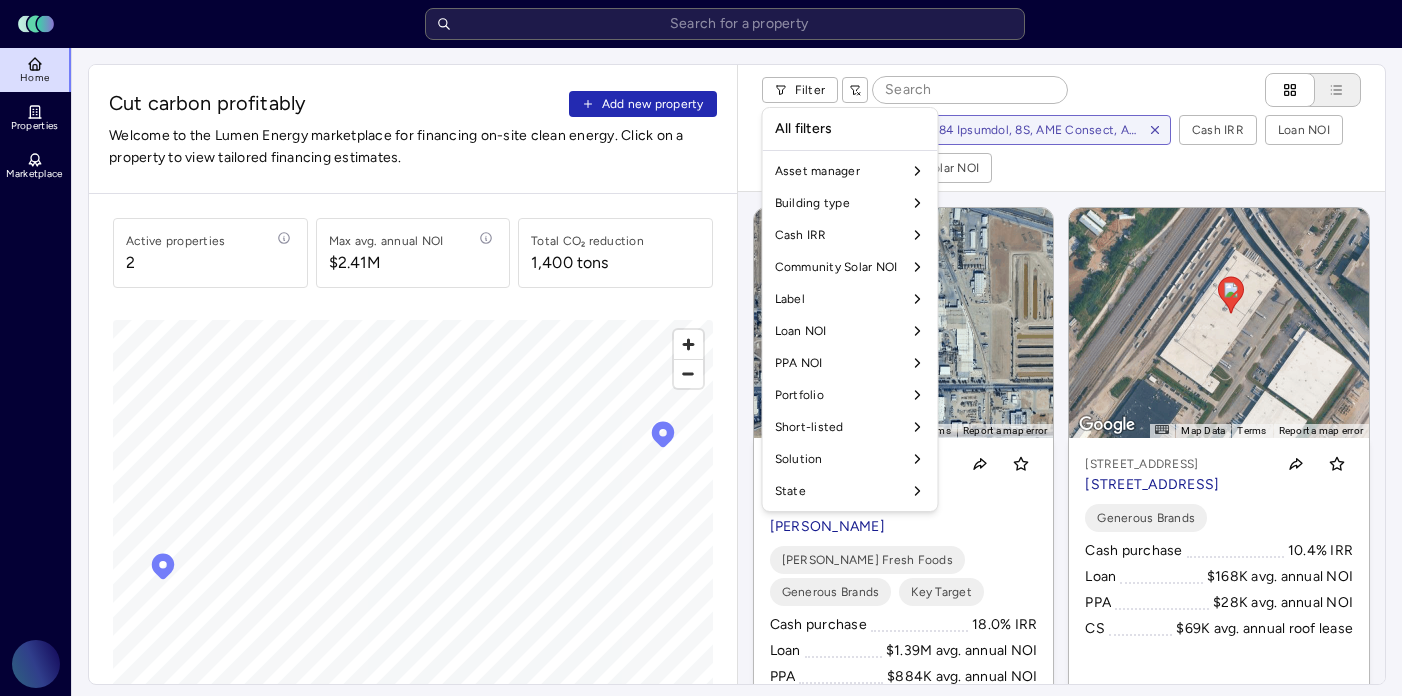 click on "Toggle Sidebar Lumen Energy Logo Home Properties Marketplace Gravity Climate Carina Massana Cut carbon profitably Add new property Welcome to the Lumen Energy marketplace for financing on-site clean energy. Click on a property to view tailored financing estimates. Active properties 2 Max avg. annual NOI $2.41M Total CO₂ reduction 1,400 tons © Mapbox   © OpenStreetMap   Improve this map Filter Building type Cash IRR Loan NOI PPA NOI Community Solar NOI ← Move left → Move right ↑ Move up ↓ Move down + Zoom in - Zoom out Home Jump left by 75% End Jump right by 75% Page Up Jump up by 75% Page Down Jump down by 75% To navigate, press the arrow keys. To activate drag with keyboard, press Alt + Enter or Alt + Space. Once you are in keyboard drag state, use the arrow keys to move the marker. To complete the drag, press the Enter or Space keys. To cancel the drag and return to the original position, press Alt + Enter, Alt + Space, or Escape Map Data 200 m  Terms Report a map error Key Target PPA" at bounding box center (701, 851) 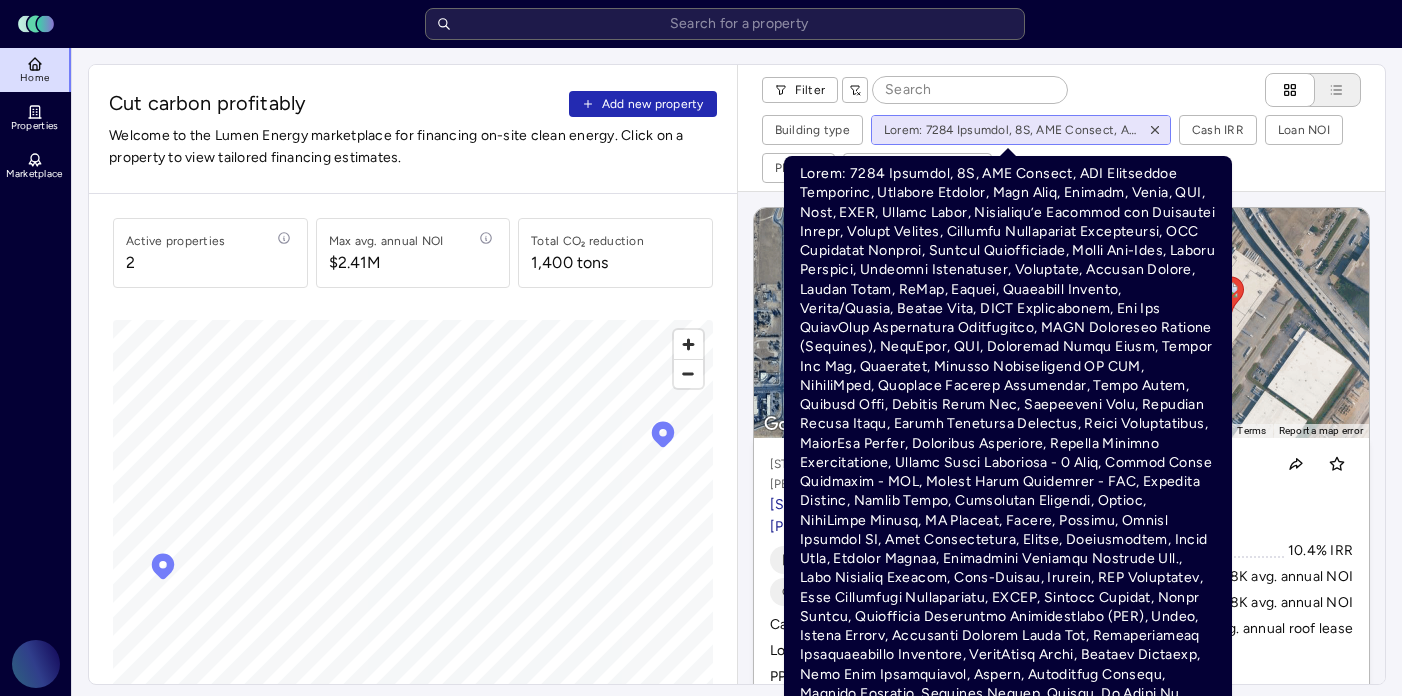 click on "Toggle Sidebar Lumen Energy Logo Home Properties Marketplace Gravity Climate Carina Massana Cut carbon profitably Add new property Welcome to the Lumen Energy marketplace for financing on-site clean energy. Click on a property to view tailored financing estimates. Active properties 2 Max avg. annual NOI $2.41M Total CO₂ reduction 1,400 tons © Mapbox   © OpenStreetMap   Improve this map Filter Building type Cash IRR Loan NOI PPA NOI Community Solar NOI ← Move left → Move right ↑ Move up ↓ Move down + Zoom in - Zoom out Home Jump left by 75% End Jump right by 75% Page Up Jump up by 75% Page Down Jump down by 75% To navigate, press the arrow keys. To activate drag with keyboard, press Alt + Enter or Alt + Space. Once you are in keyboard drag state, use the arrow keys to move the marker. To complete the drag, press the Enter or Space keys. To cancel the drag and return to the original position, press Alt + Enter, Alt + Space, or Escape Map Data 200 m  Terms Report a map error Key Target PPA" at bounding box center (701, 851) 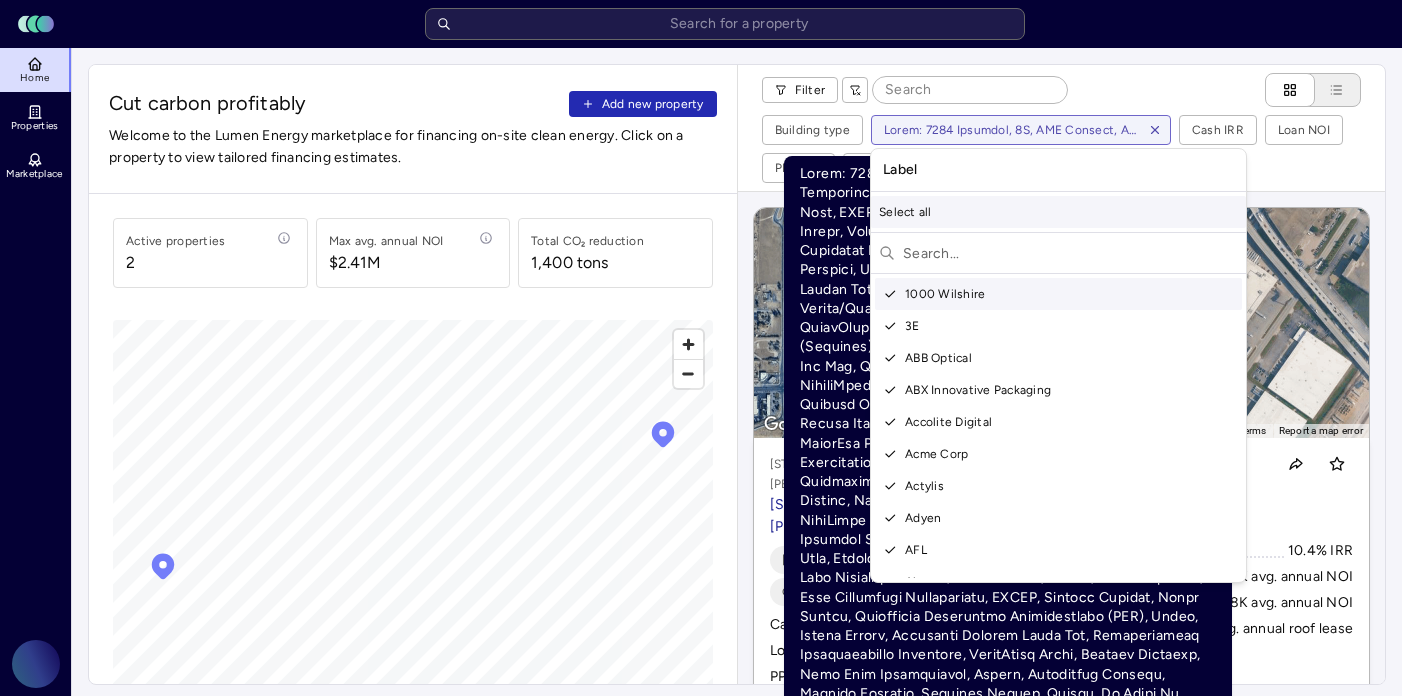 click on "Select all" at bounding box center (1058, 212) 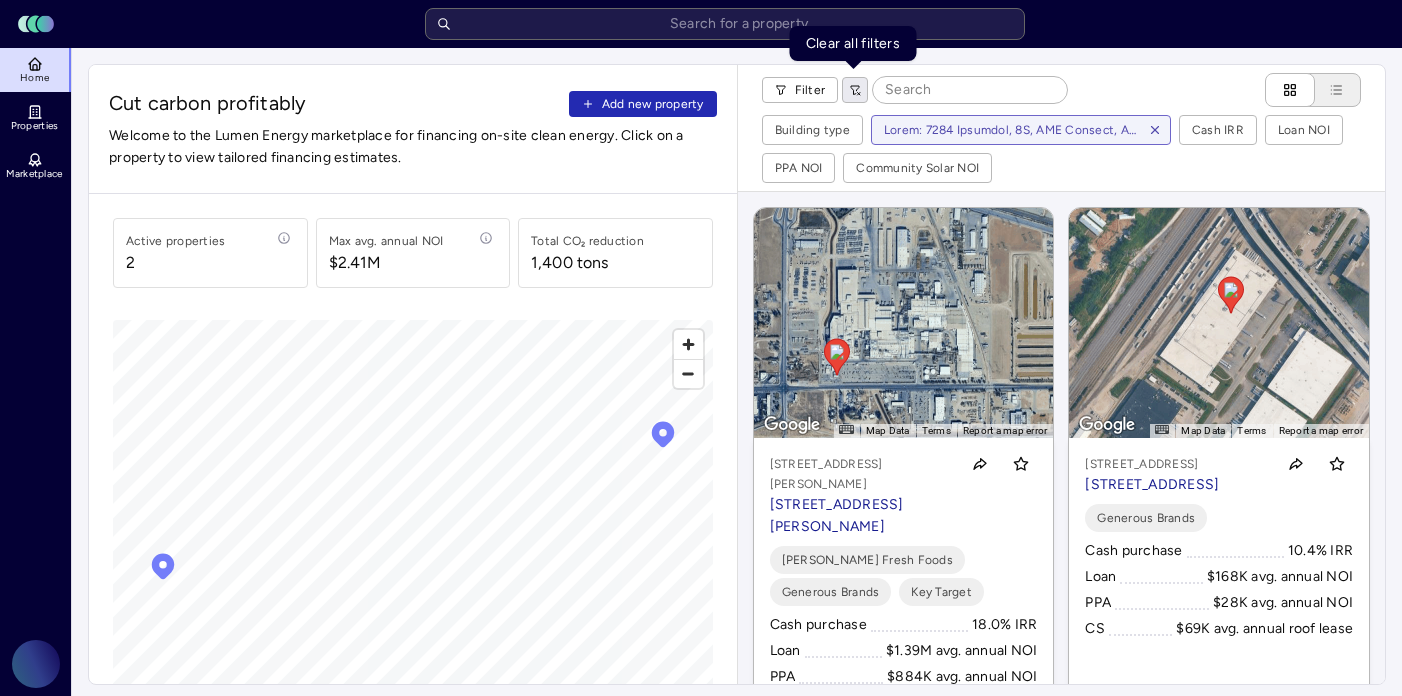 click at bounding box center [855, 90] 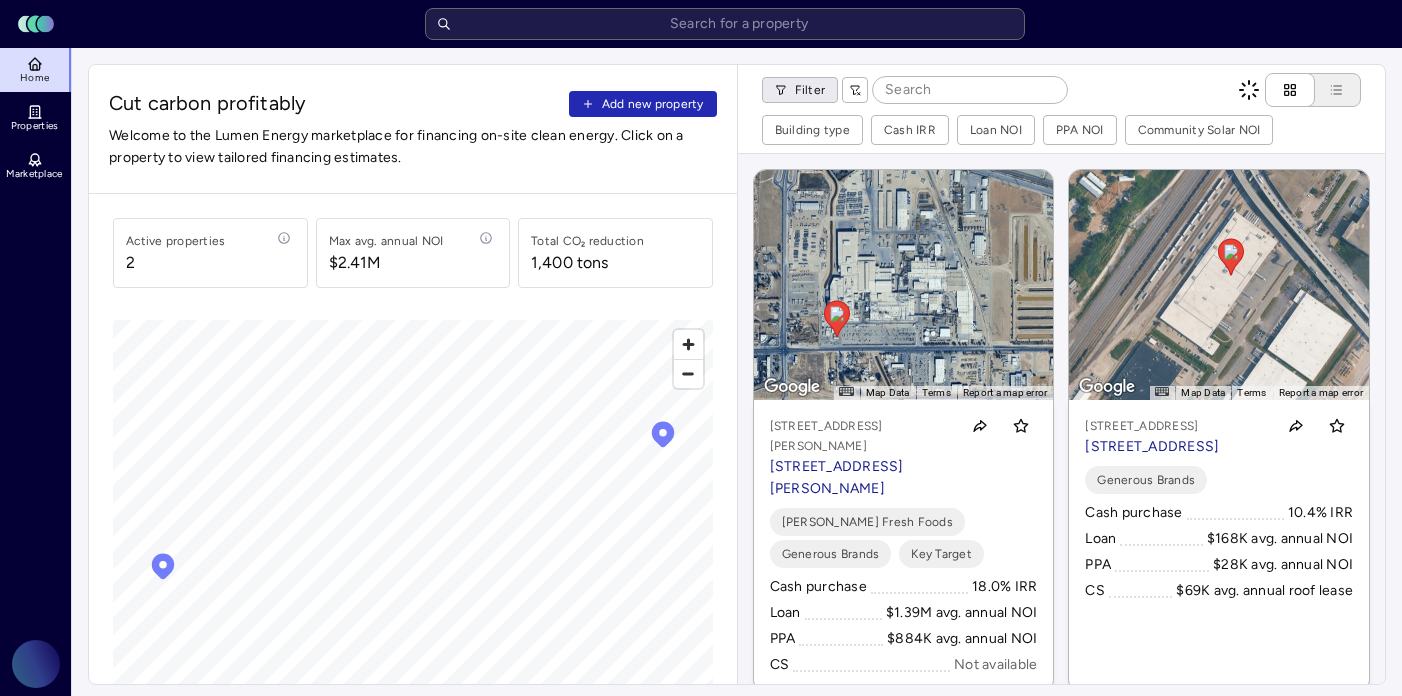 click on "Toggle Sidebar Lumen Energy Logo Home Properties Marketplace Gravity Climate Carina Massana Cut carbon profitably Add new property Welcome to the Lumen Energy marketplace for financing on-site clean energy. Click on a property to view tailored financing estimates. Active properties 2 Max avg. annual NOI $2.41M Total CO₂ reduction 1,400 tons © Mapbox   © OpenStreetMap   Improve this map Filter Building type Cash IRR Loan NOI PPA NOI Community Solar NOI ← Move left → Move right ↑ Move up ↓ Move down + Zoom in - Zoom out Home Jump left by 75% End Jump right by 75% Page Up Jump up by 75% Page Down Jump down by 75% To navigate, press the arrow keys. To activate drag with keyboard, press Alt + Enter or Alt + Space. Once you are in keyboard drag state, use the arrow keys to move the marker. To complete the drag, press the Enter or Space keys. To cancel the drag and return to the original position, press Alt + Enter, Alt + Space, or Escape Map Data 200 m  Terms Report a map error Key Target PPA" at bounding box center [701, 851] 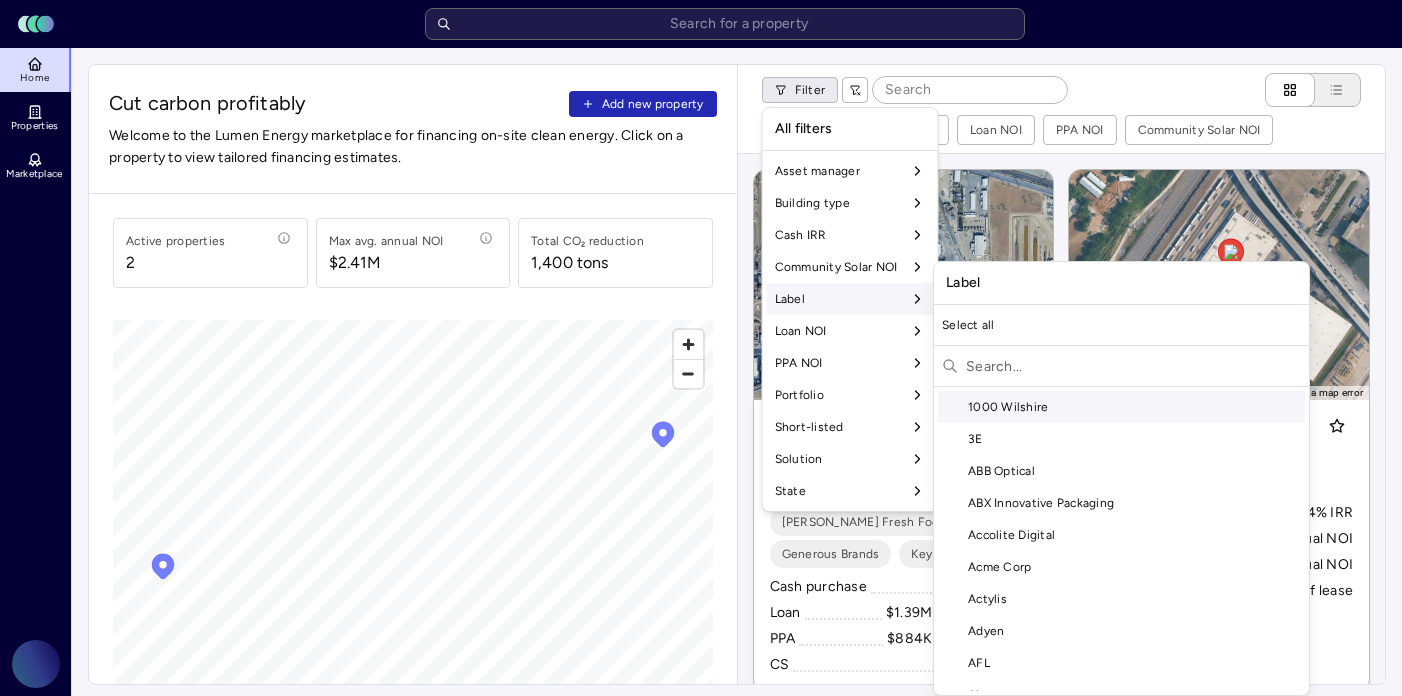 click on "Label" at bounding box center (850, 299) 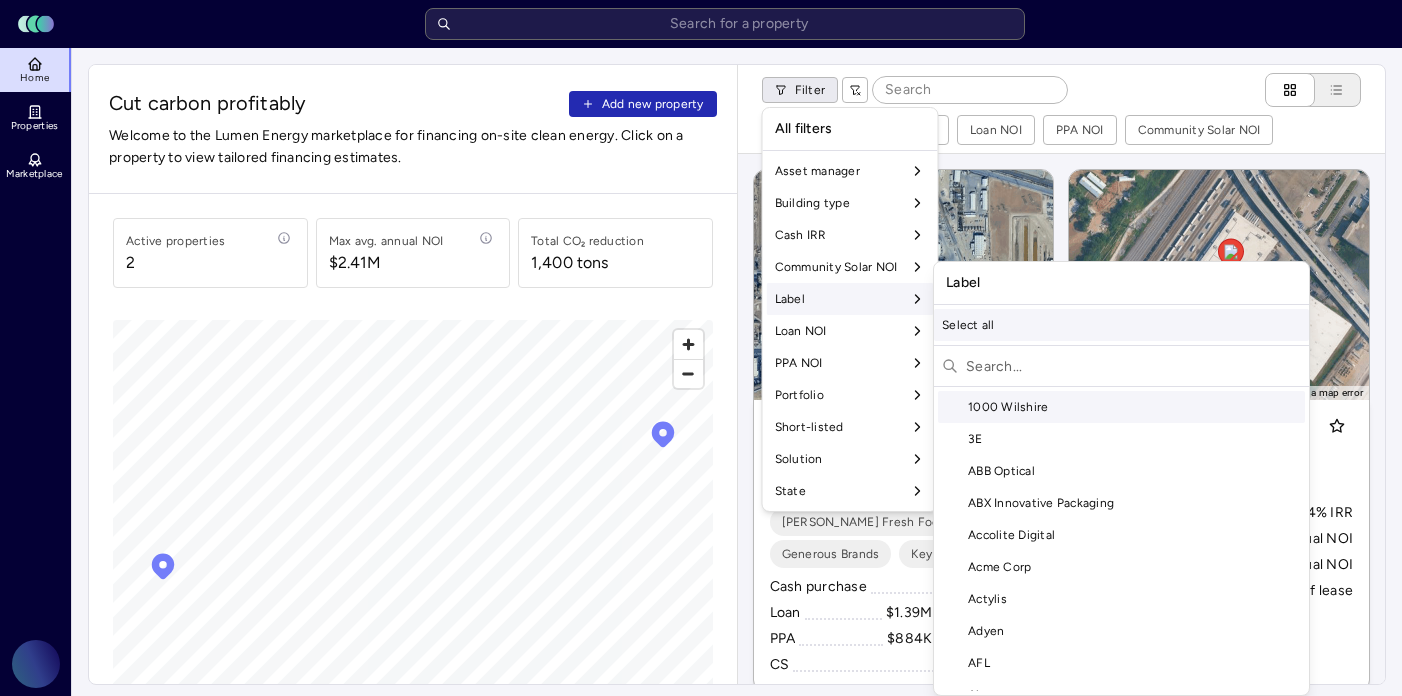 click on "Select all" at bounding box center (1121, 325) 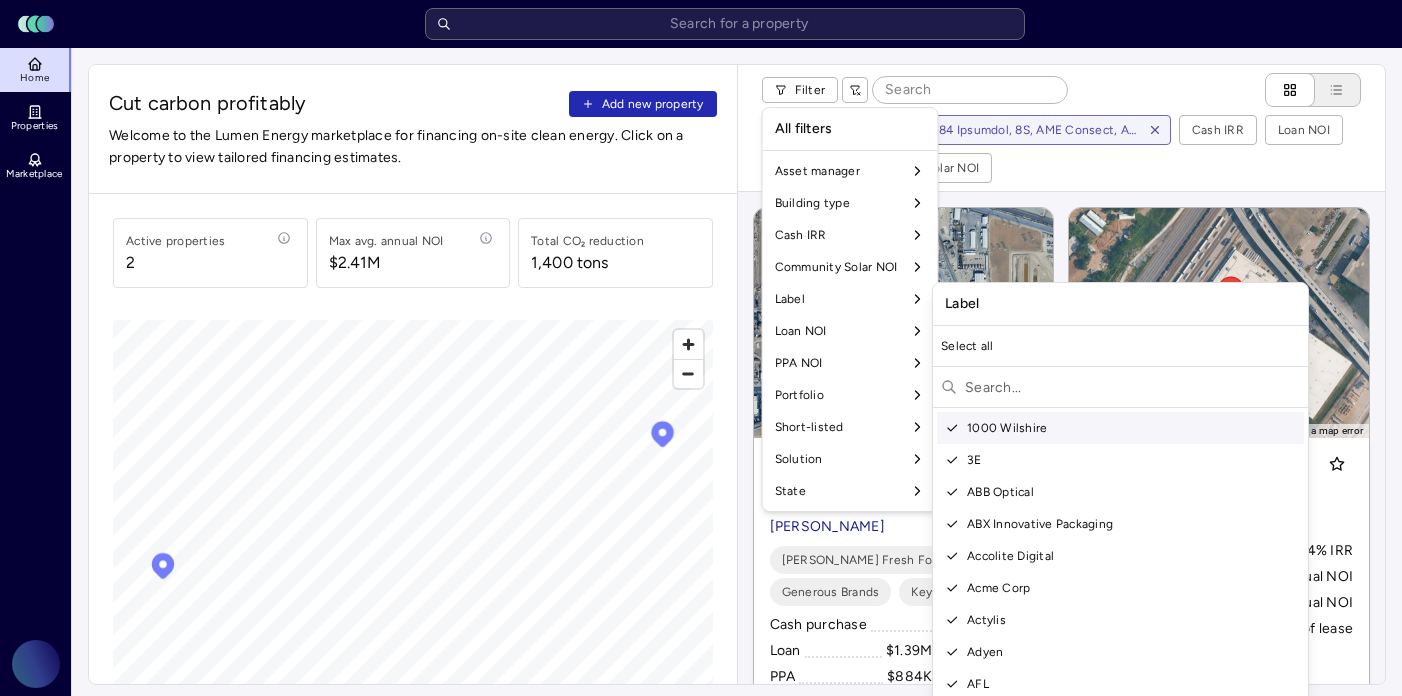 scroll, scrollTop: 155, scrollLeft: 0, axis: vertical 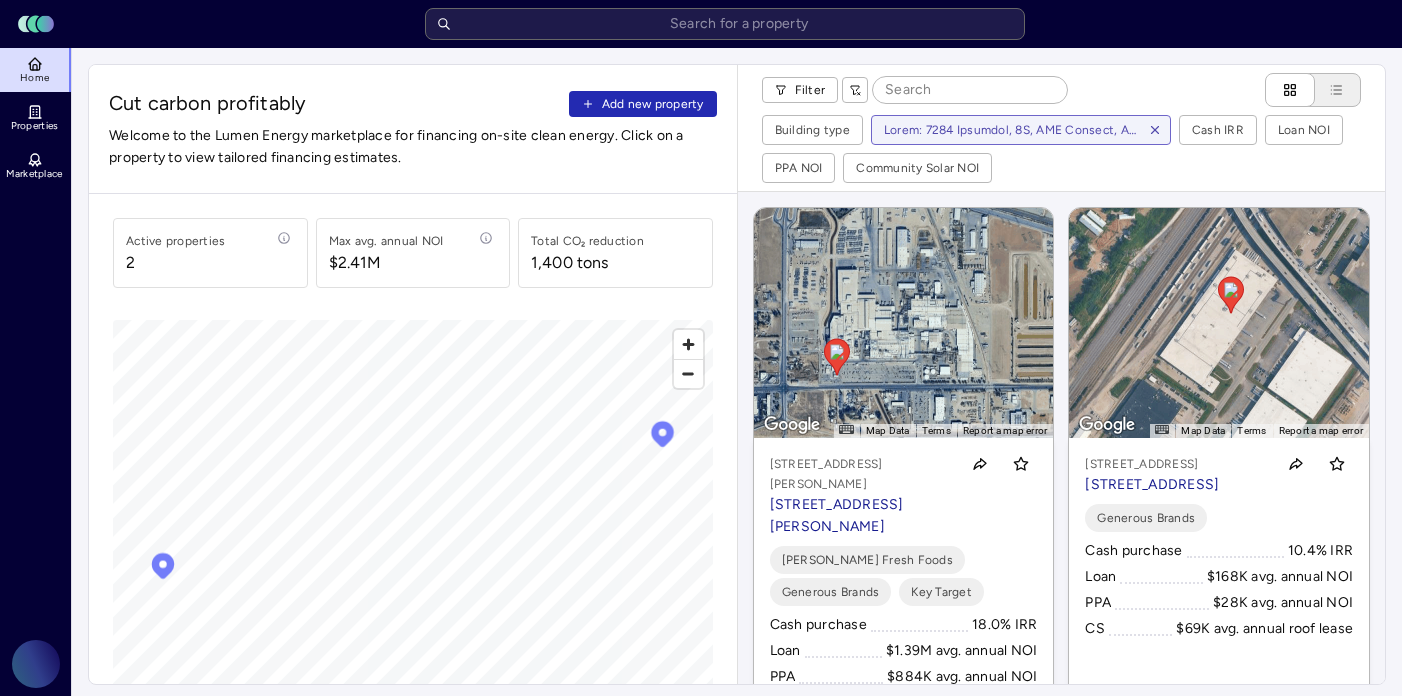 type 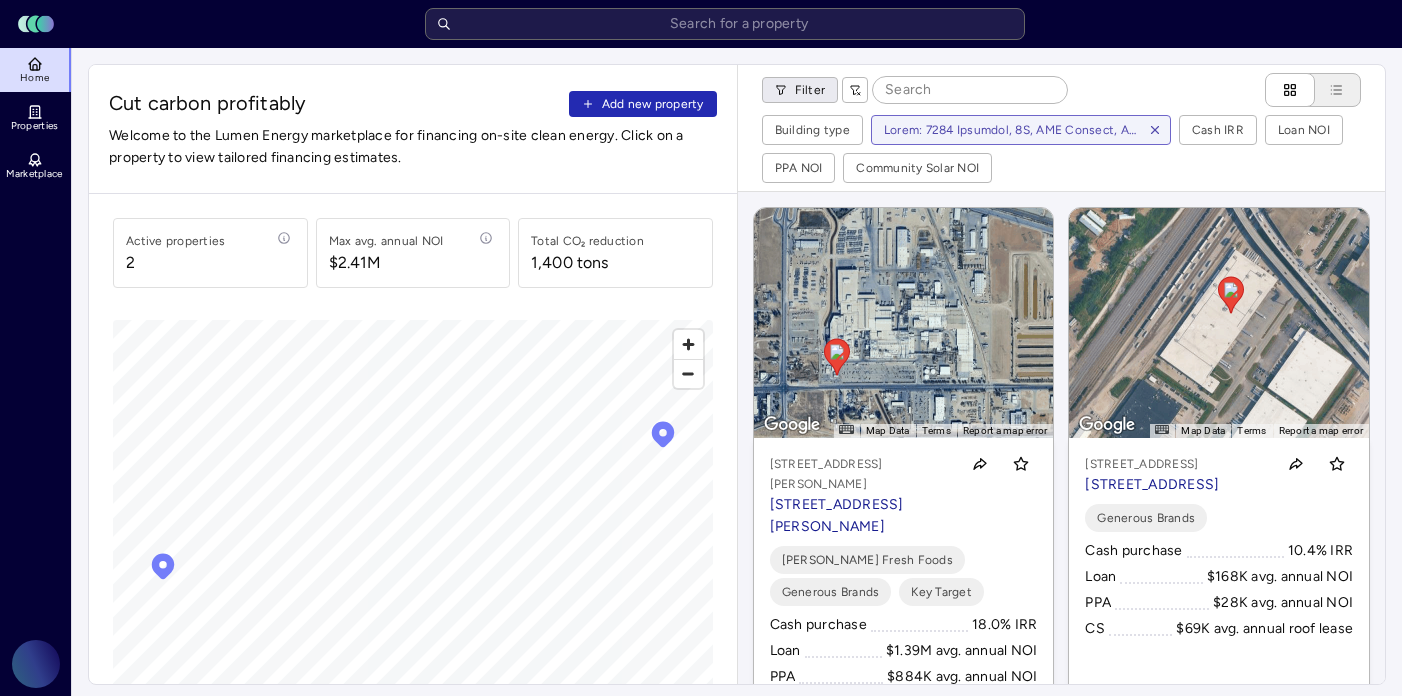 click on "Toggle Sidebar Lumen Energy Logo Home Properties Marketplace Gravity Climate Carina Massana Cut carbon profitably Add new property Welcome to the Lumen Energy marketplace for financing on-site clean energy. Click on a property to view tailored financing estimates. Active properties 2 Max avg. annual NOI $2.41M Total CO₂ reduction 1,400 tons © Mapbox   © OpenStreetMap   Improve this map Filter Building type Cash IRR Loan NOI PPA NOI Community Solar NOI ← Move left → Move right ↑ Move up ↓ Move down + Zoom in - Zoom out Home Jump left by 75% End Jump right by 75% Page Up Jump up by 75% Page Down Jump down by 75% To navigate, press the arrow keys. To activate drag with keyboard, press Alt + Enter or Alt + Space. Once you are in keyboard drag state, use the arrow keys to move the marker. To complete the drag, press the Enter or Space keys. To cancel the drag and return to the original position, press Alt + Enter, Alt + Space, or Escape Map Data 200 m  Terms Report a map error Key Target PPA" at bounding box center (701, 851) 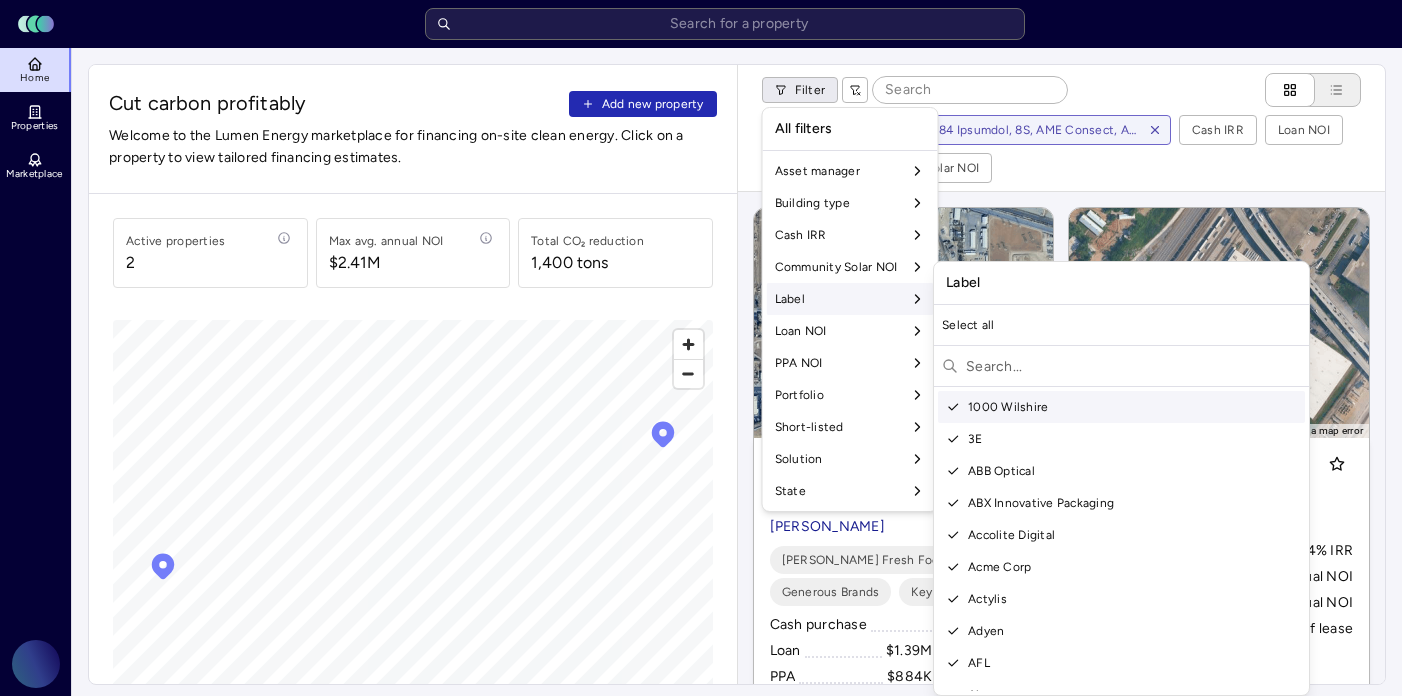 click at bounding box center [1133, 366] 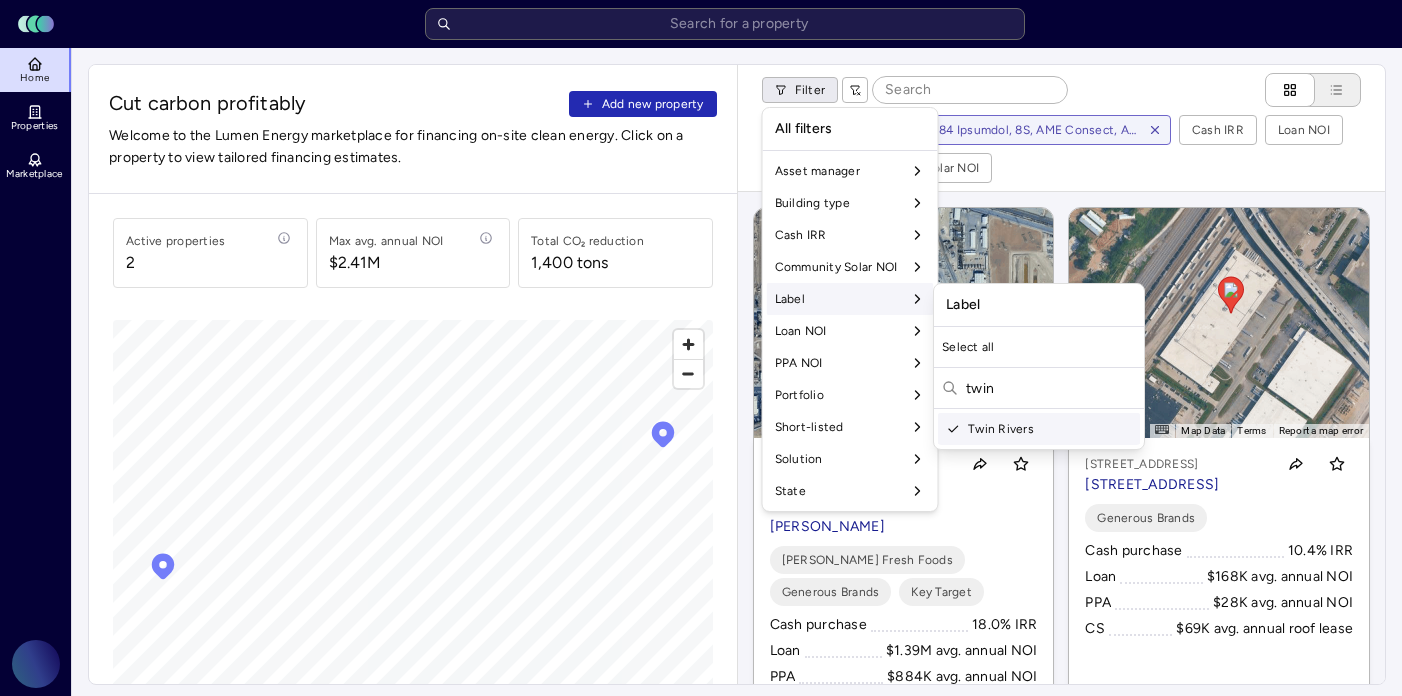 type on "twin" 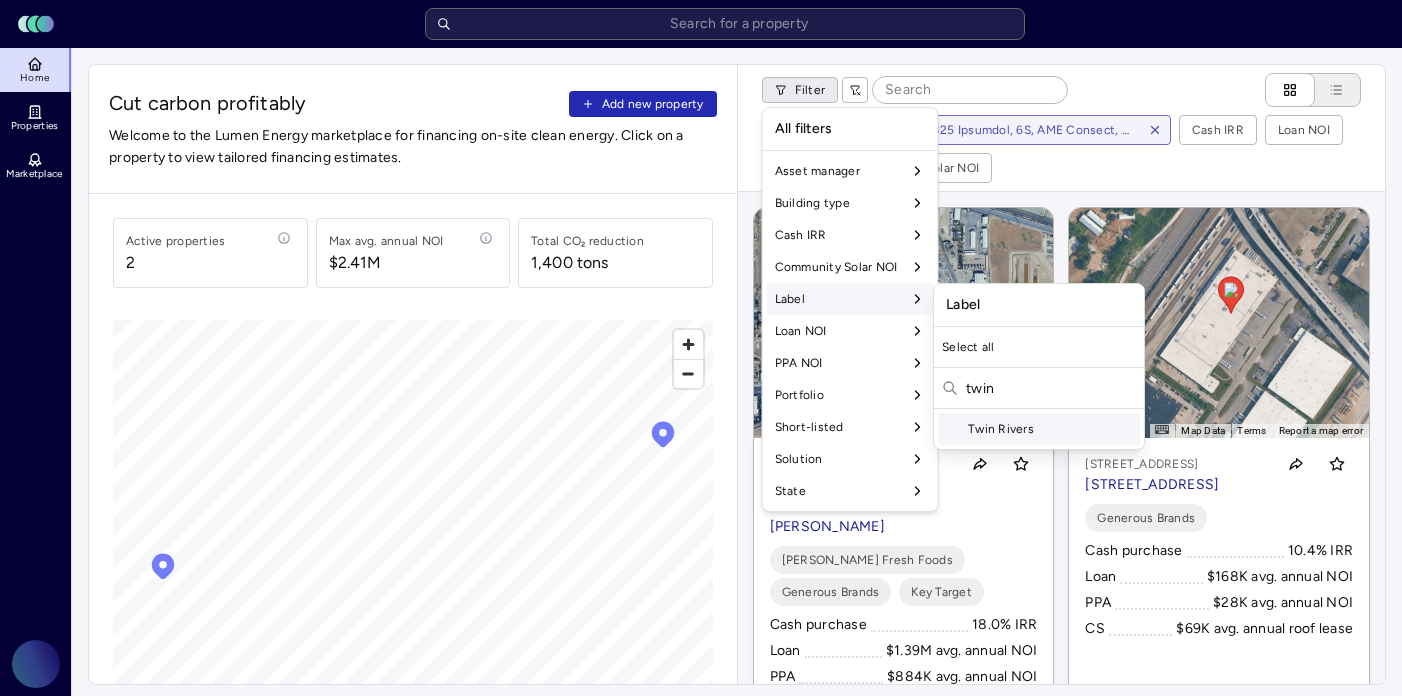 click on "Twin Rivers" at bounding box center (1039, 429) 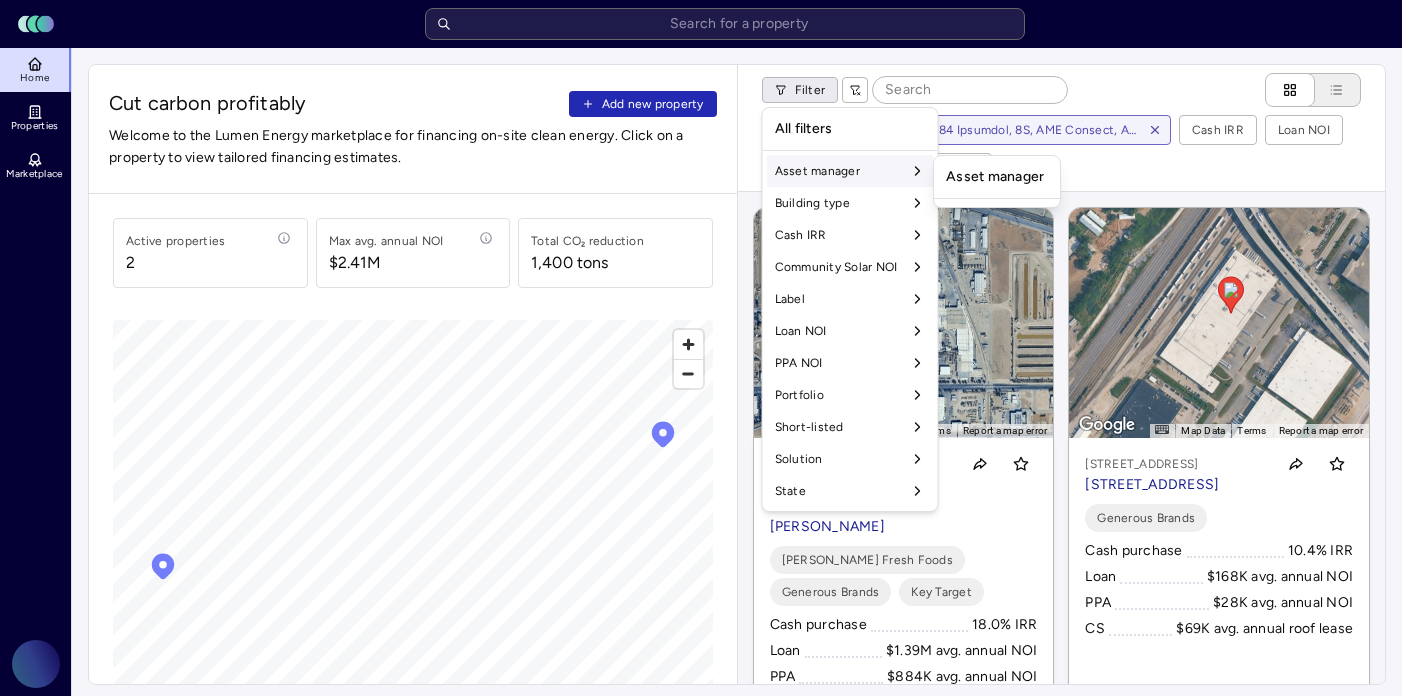 click on "Toggle Sidebar Lumen Energy Logo Home Properties Marketplace Gravity Climate Carina Massana Cut carbon profitably Add new property Welcome to the Lumen Energy marketplace for financing on-site clean energy. Click on a property to view tailored financing estimates. Active properties 2 Max avg. annual NOI $2.41M Total CO₂ reduction 1,400 tons © Mapbox   © OpenStreetMap   Improve this map Filter Building type Cash IRR Loan NOI PPA NOI Community Solar NOI ← Move left → Move right ↑ Move up ↓ Move down + Zoom in - Zoom out Home Jump left by 75% End Jump right by 75% Page Up Jump up by 75% Page Down Jump down by 75% To navigate, press the arrow keys. To activate drag with keyboard, press Alt + Enter or Alt + Space. Once you are in keyboard drag state, use the arrow keys to move the marker. To complete the drag, press the Enter or Space keys. To cancel the drag and return to the original position, press Alt + Enter, Alt + Space, or Escape Map Data 200 m  Terms Report a map error Key Target PPA" at bounding box center [701, 851] 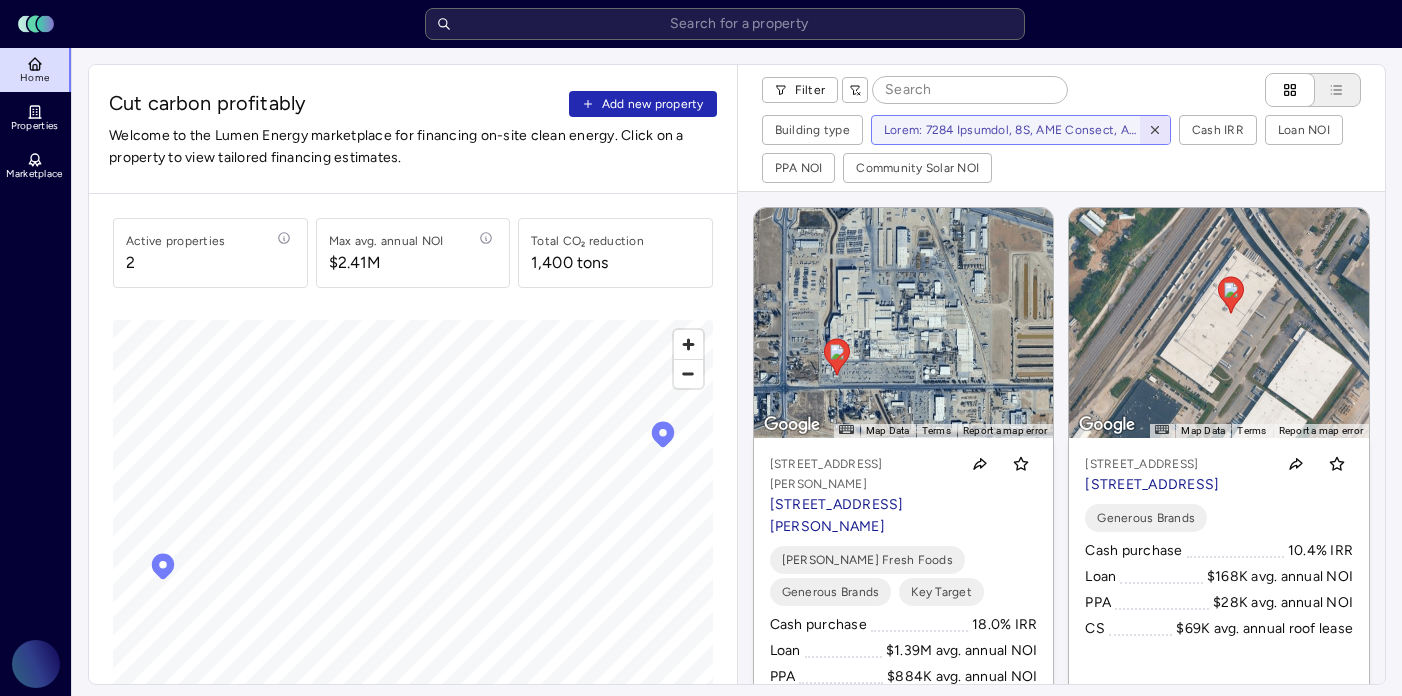 click at bounding box center [1155, 130] 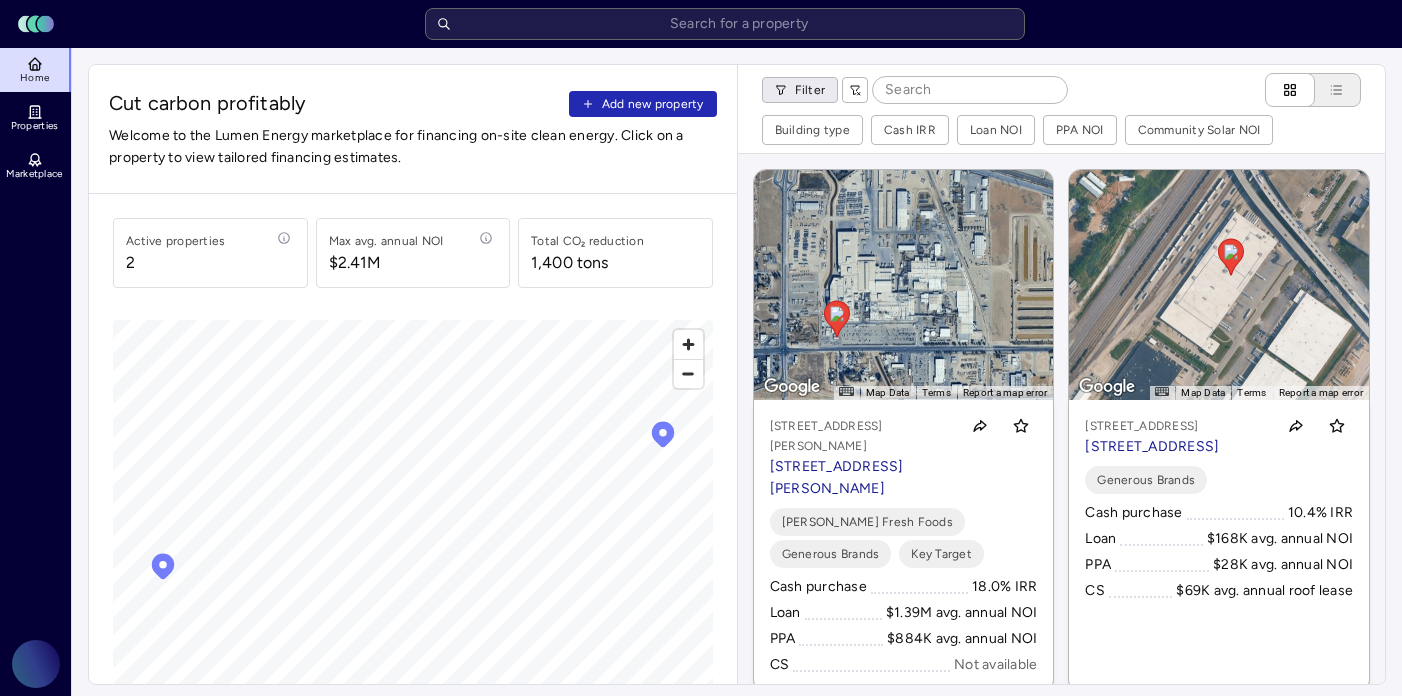 click on "Toggle Sidebar Lumen Energy Logo Home Properties Marketplace Gravity Climate Carina Massana Cut carbon profitably Add new property Welcome to the Lumen Energy marketplace for financing on-site clean energy. Click on a property to view tailored financing estimates. Active properties 2 Max avg. annual NOI $2.41M Total CO₂ reduction 1,400 tons © Mapbox   © OpenStreetMap   Improve this map Filter Building type Cash IRR Loan NOI PPA NOI Community Solar NOI ← Move left → Move right ↑ Move up ↓ Move down + Zoom in - Zoom out Home Jump left by 75% End Jump right by 75% Page Up Jump up by 75% Page Down Jump down by 75% To navigate, press the arrow keys. To activate drag with keyboard, press Alt + Enter or Alt + Space. Once you are in keyboard drag state, use the arrow keys to move the marker. To complete the drag, press the Enter or Space keys. To cancel the drag and return to the original position, press Alt + Enter, Alt + Space, or Escape Map Data 200 m  Terms Report a map error Key Target PPA" at bounding box center [701, 851] 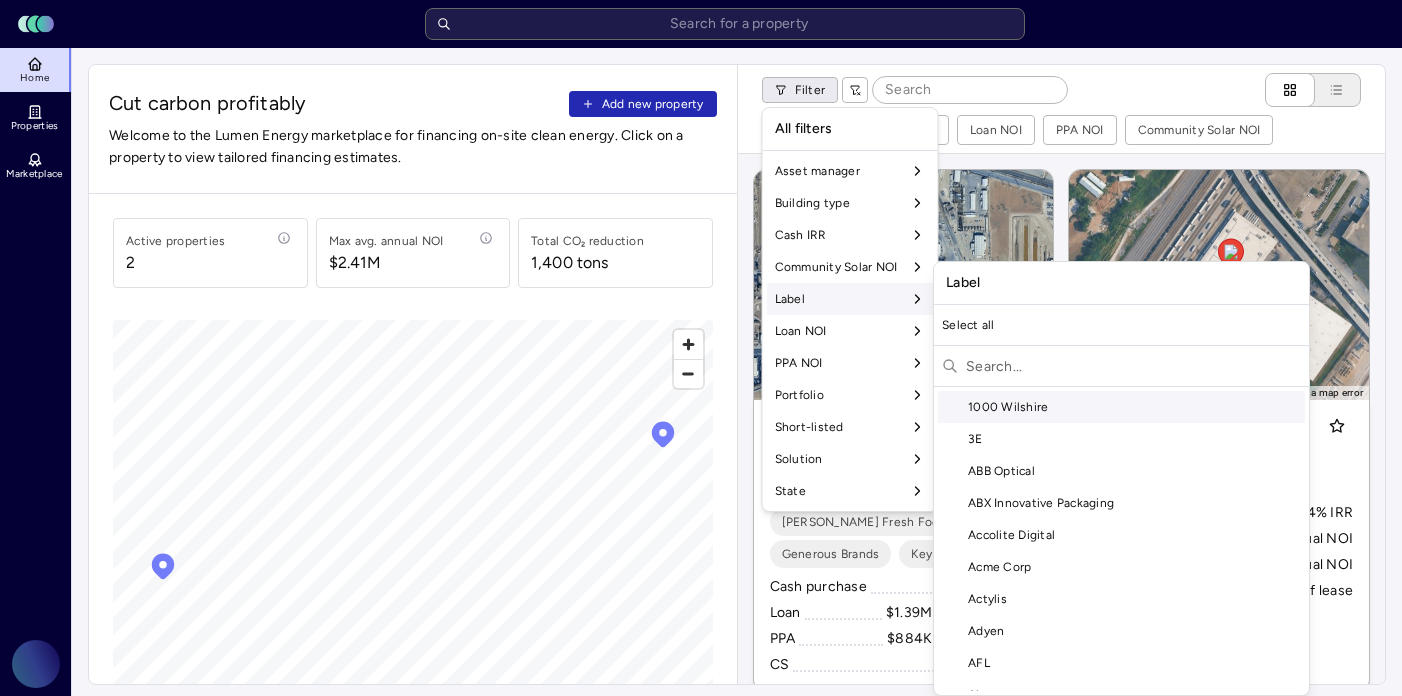 click on "Label" at bounding box center [850, 299] 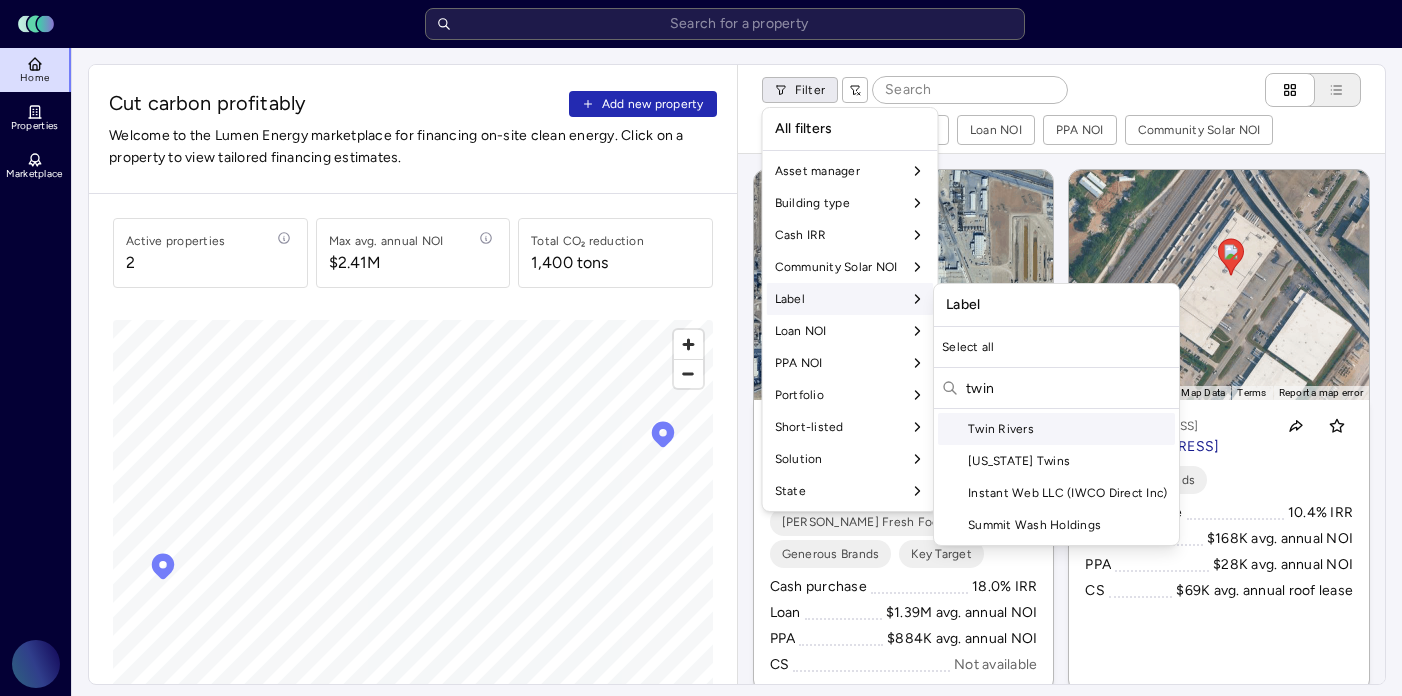 type on "twin" 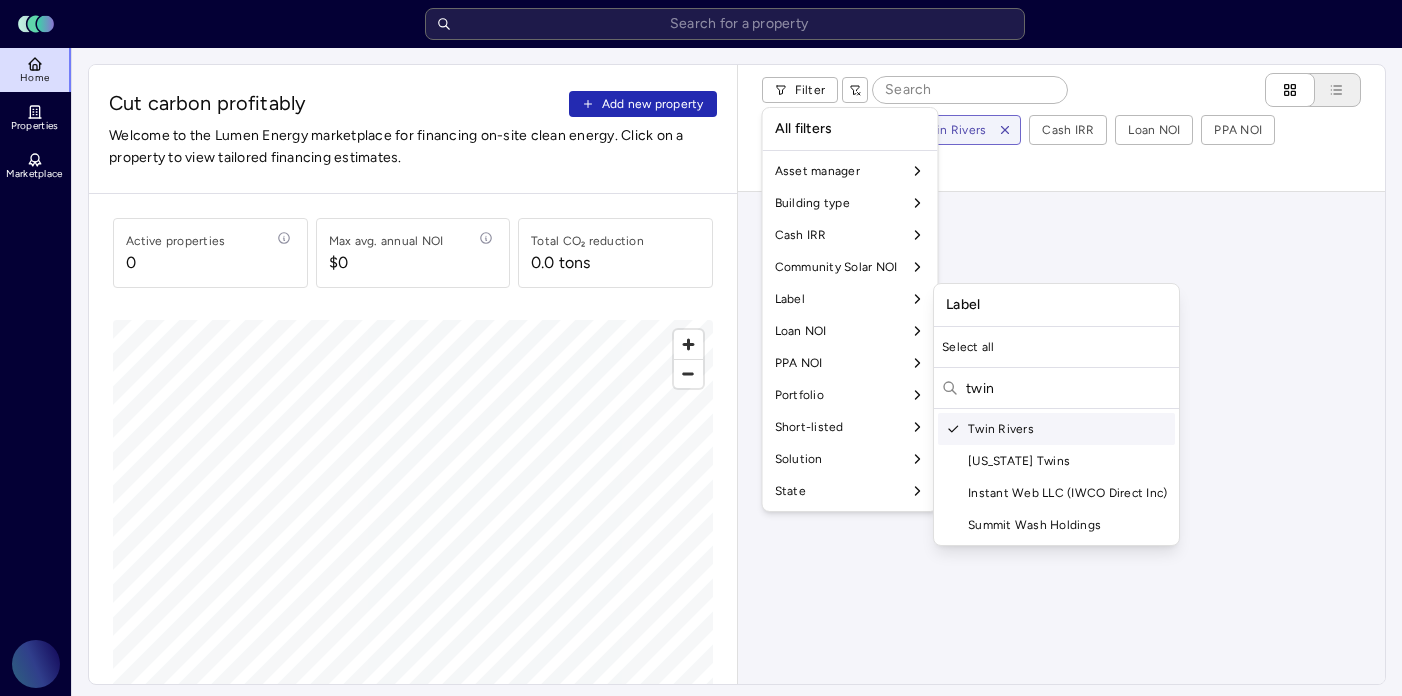 click on "Toggle Sidebar Lumen Energy Logo Home Properties Marketplace Gravity Climate Carina Massana Cut carbon profitably Add new property Welcome to the Lumen Energy marketplace for financing on-site clean energy. Click on a property to view tailored financing estimates. Active properties 0 Max avg. annual NOI $0 Total CO₂ reduction 0.0 tons © Mapbox   © OpenStreetMap   Improve this map Filter Building type Label: Twin Rivers Cash IRR Loan NOI PPA NOI Community Solar NOI Portfolio Property Max NOI opportunity Cash IRR Loan NOI PPA NOI Community Solar NOI FAQ Who is Lumen? What are the advantages of on-site clean energy? What are the different financing options available to install on-site clean energy? Are the underlying financial assumptions negotiable? How does Lumen evaluate the potential to participate in local programs such as community solar or MA’s SMART program? How are these estimates generated? Where did this data come from, and is it possible to update it? Still have a question? Schedule" at bounding box center [701, 851] 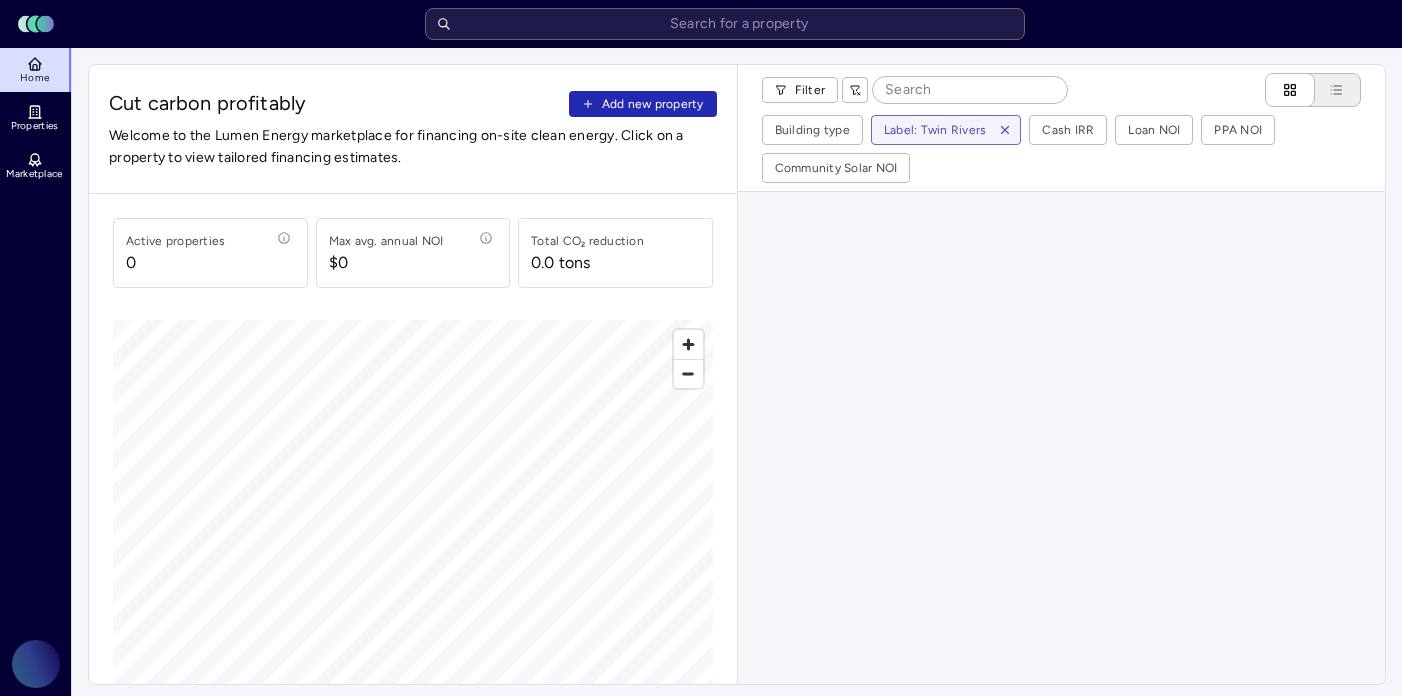 click 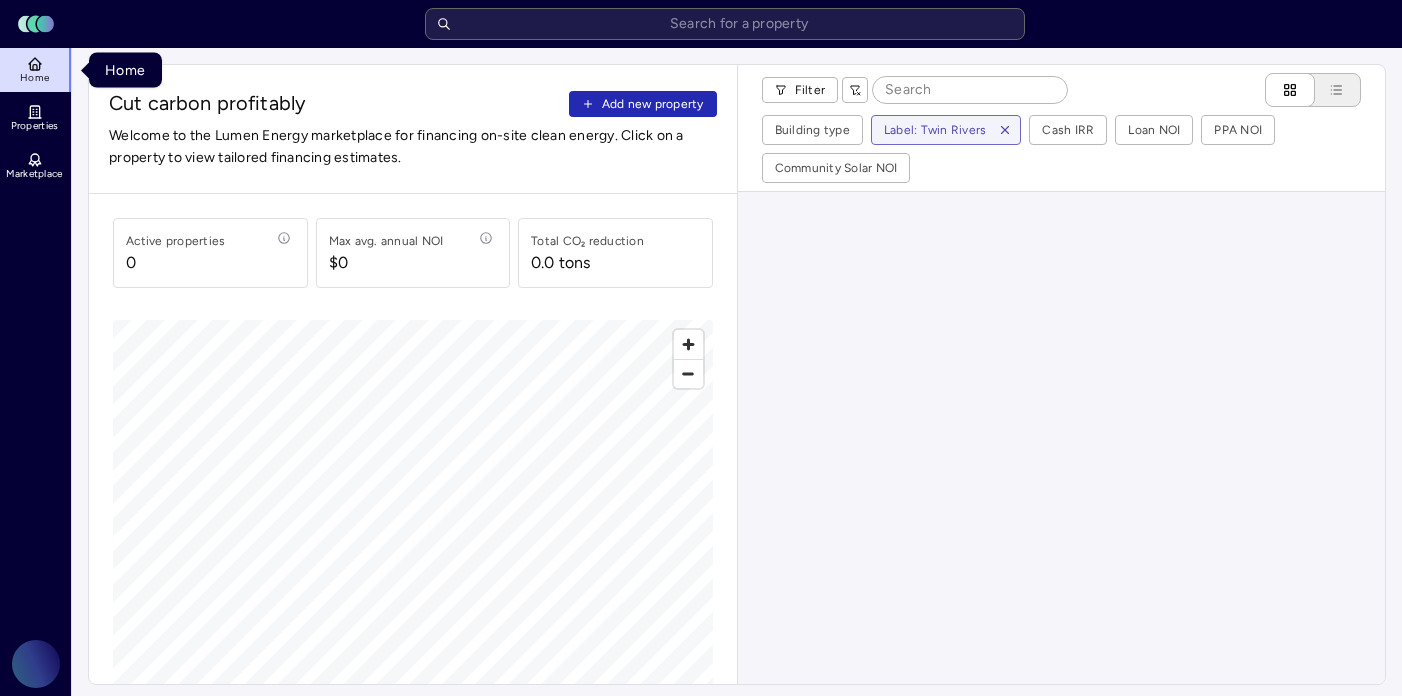 click on "Home" at bounding box center [34, 78] 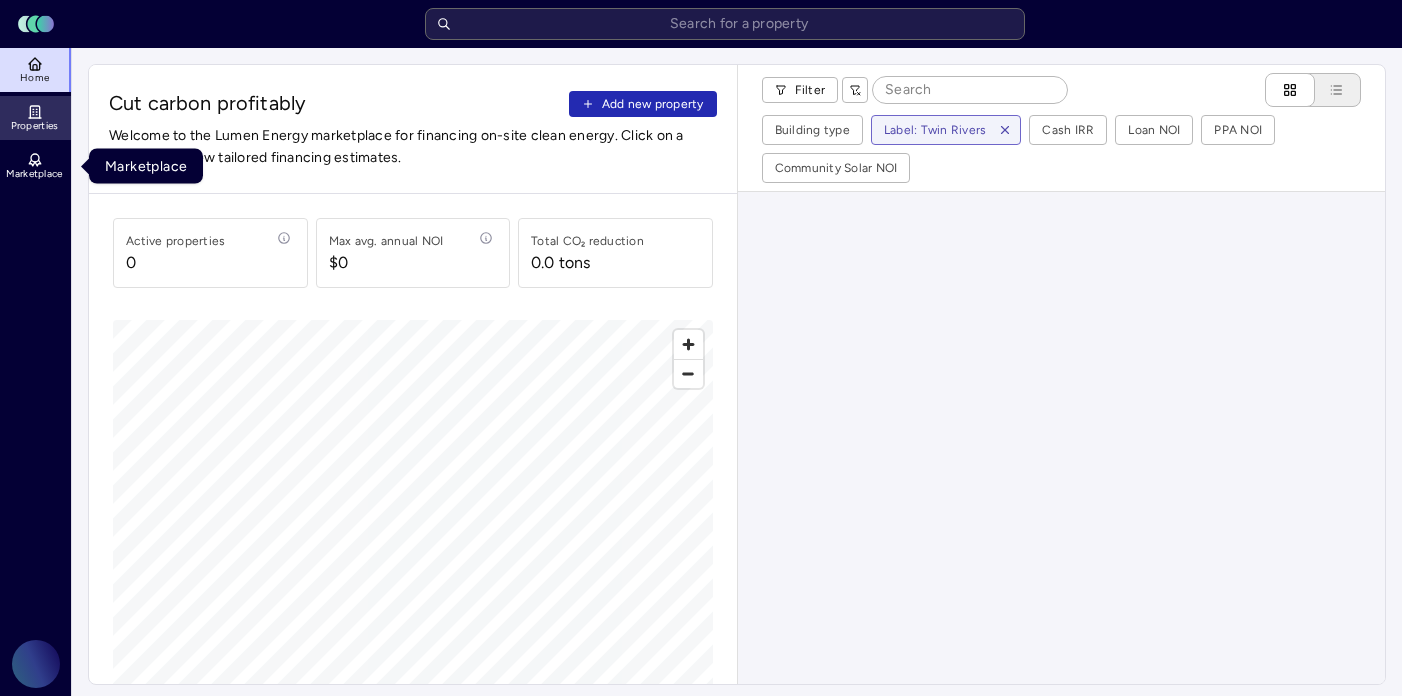 click on "Properties" at bounding box center (35, 126) 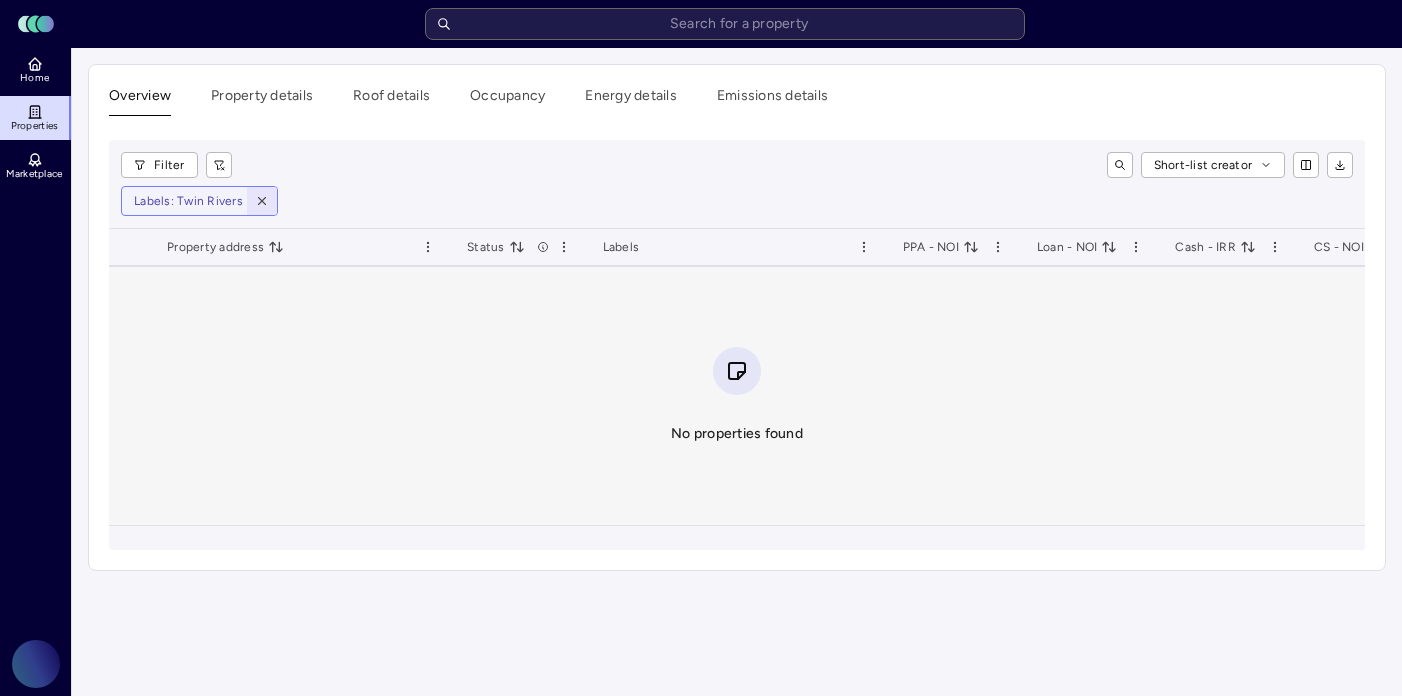 click 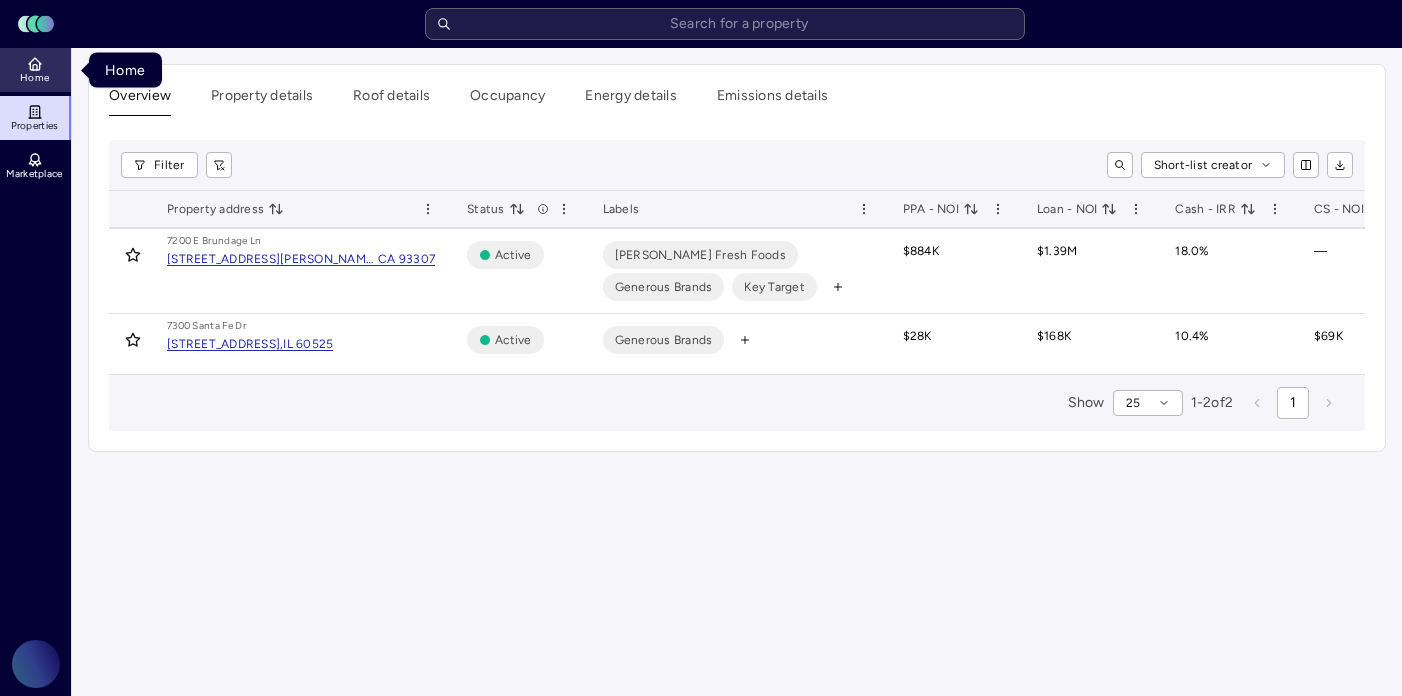 click 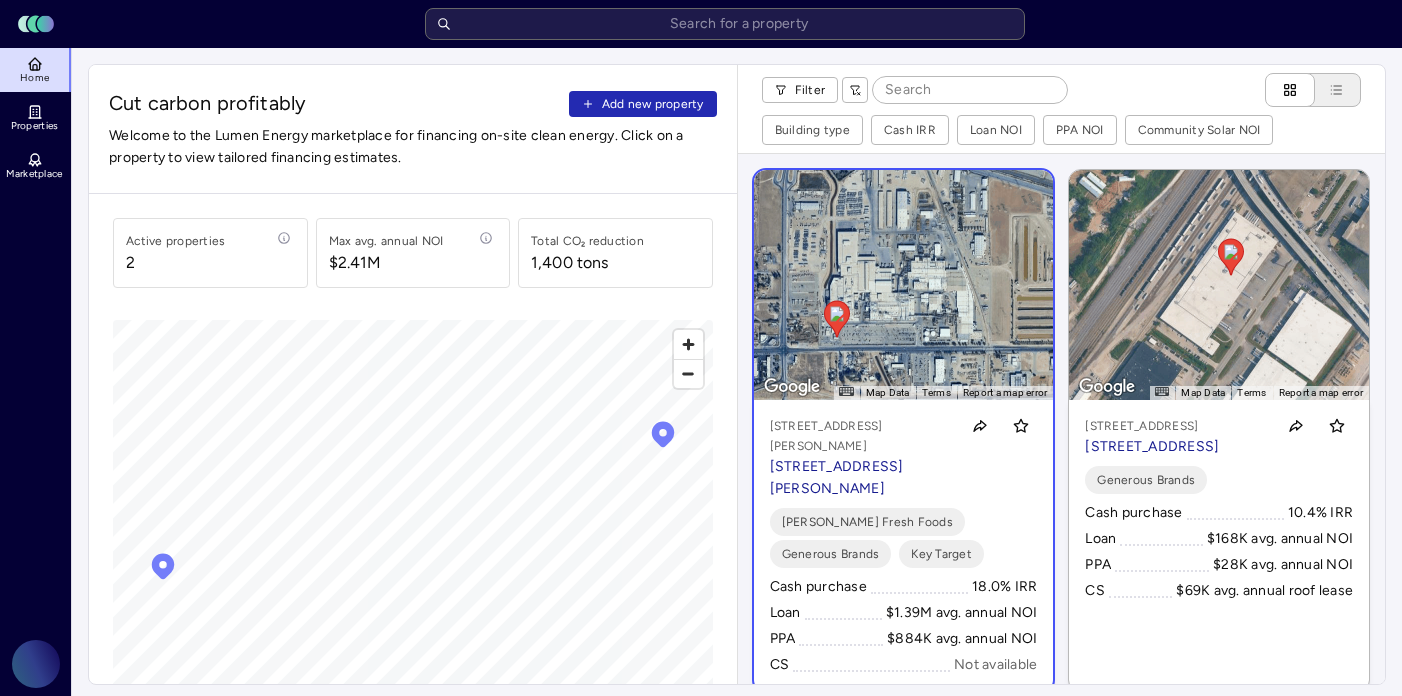 click on "[STREET_ADDRESS][PERSON_NAME]" at bounding box center [861, 478] 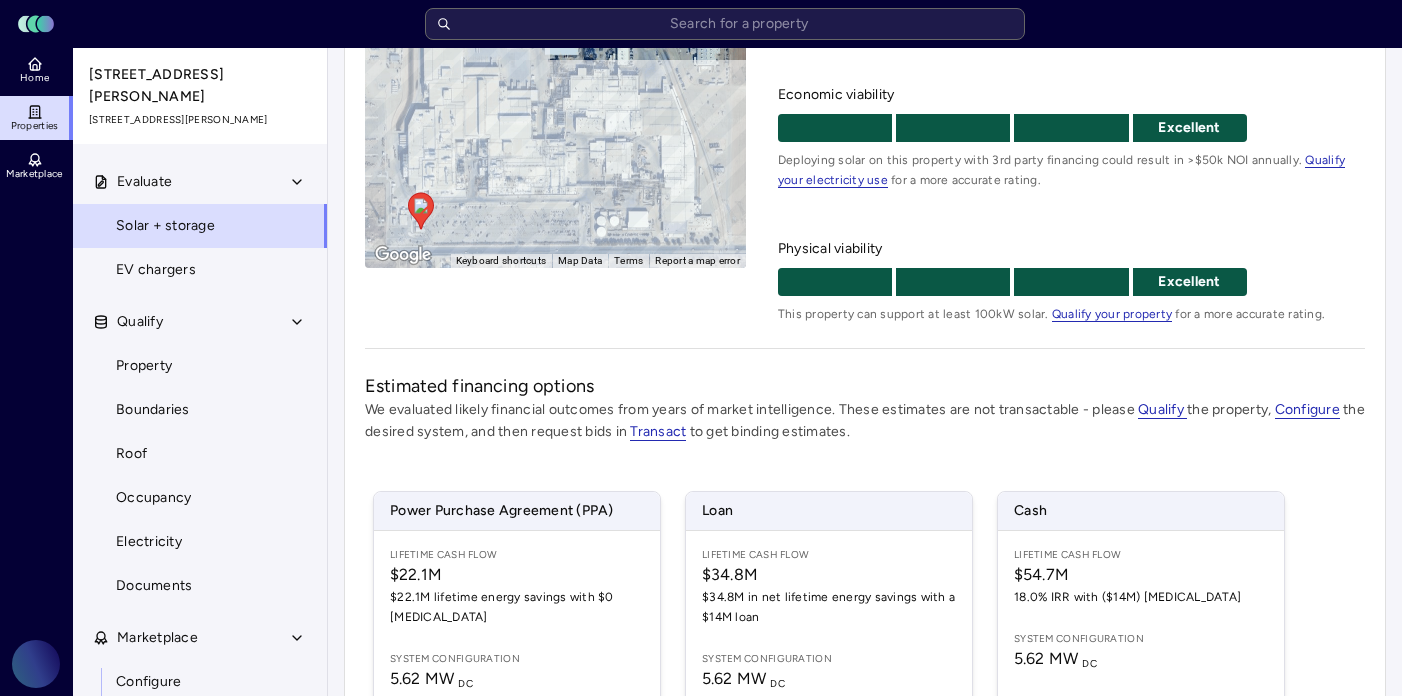 scroll, scrollTop: 501, scrollLeft: 0, axis: vertical 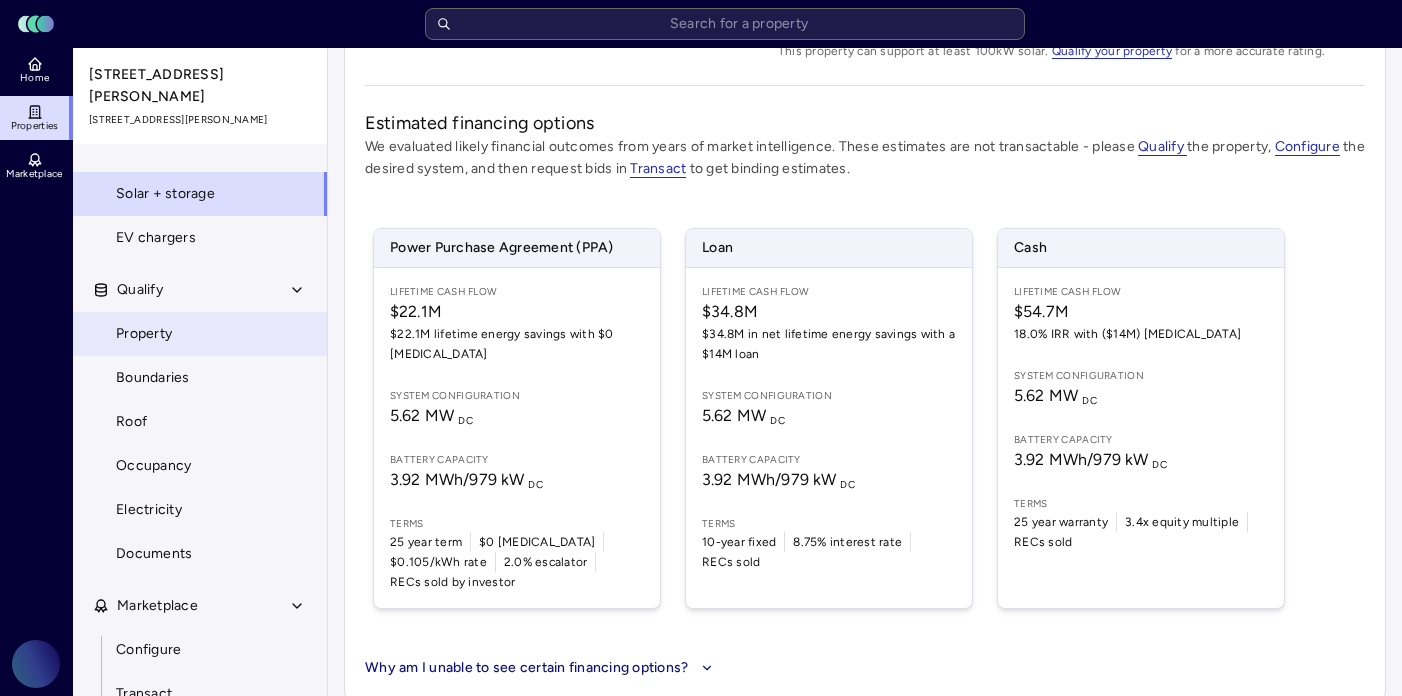 click on "Property" at bounding box center [200, 334] 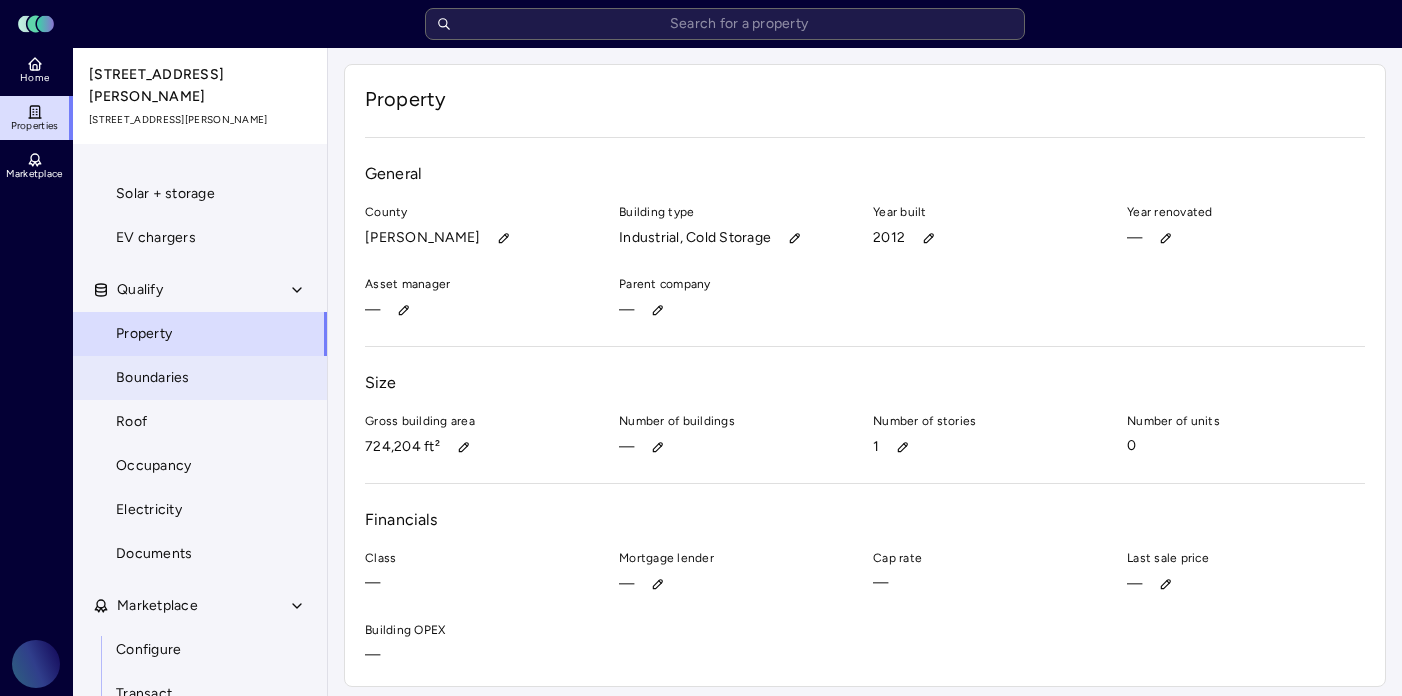 click on "Boundaries" at bounding box center (200, 378) 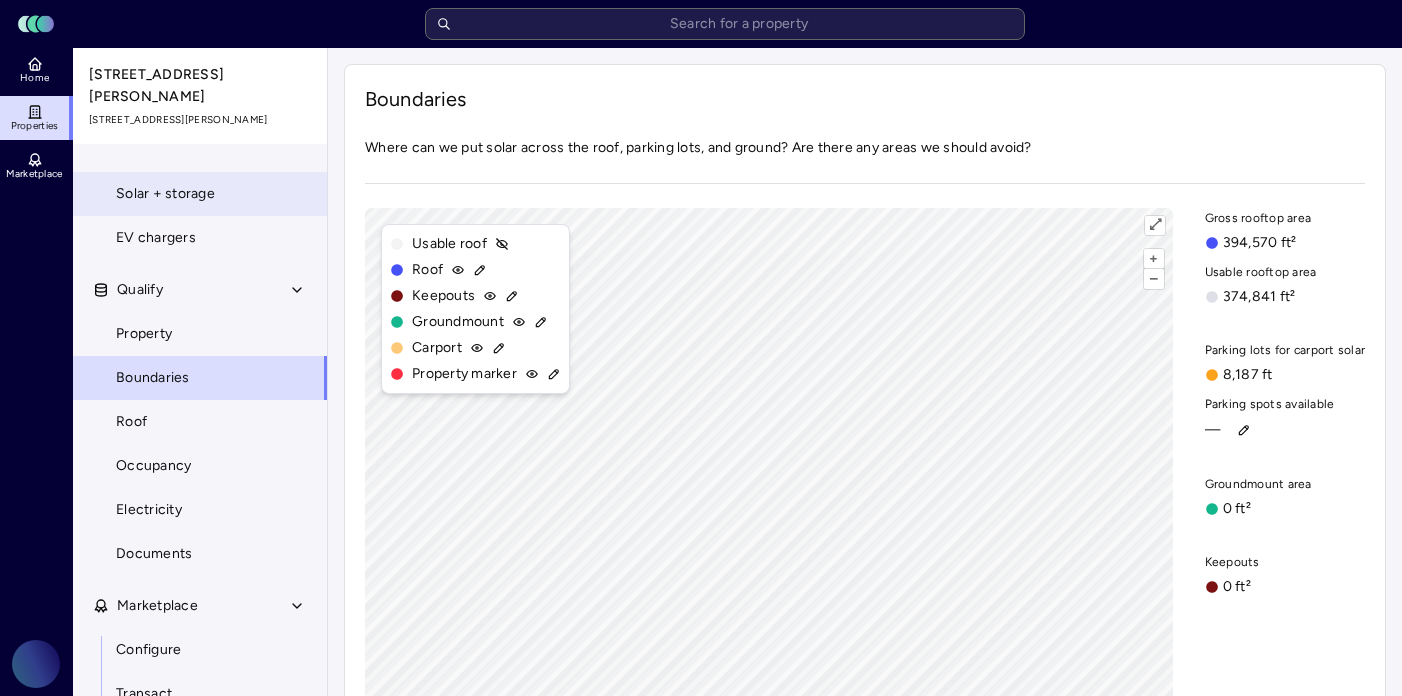 click on "Solar + storage" at bounding box center (165, 194) 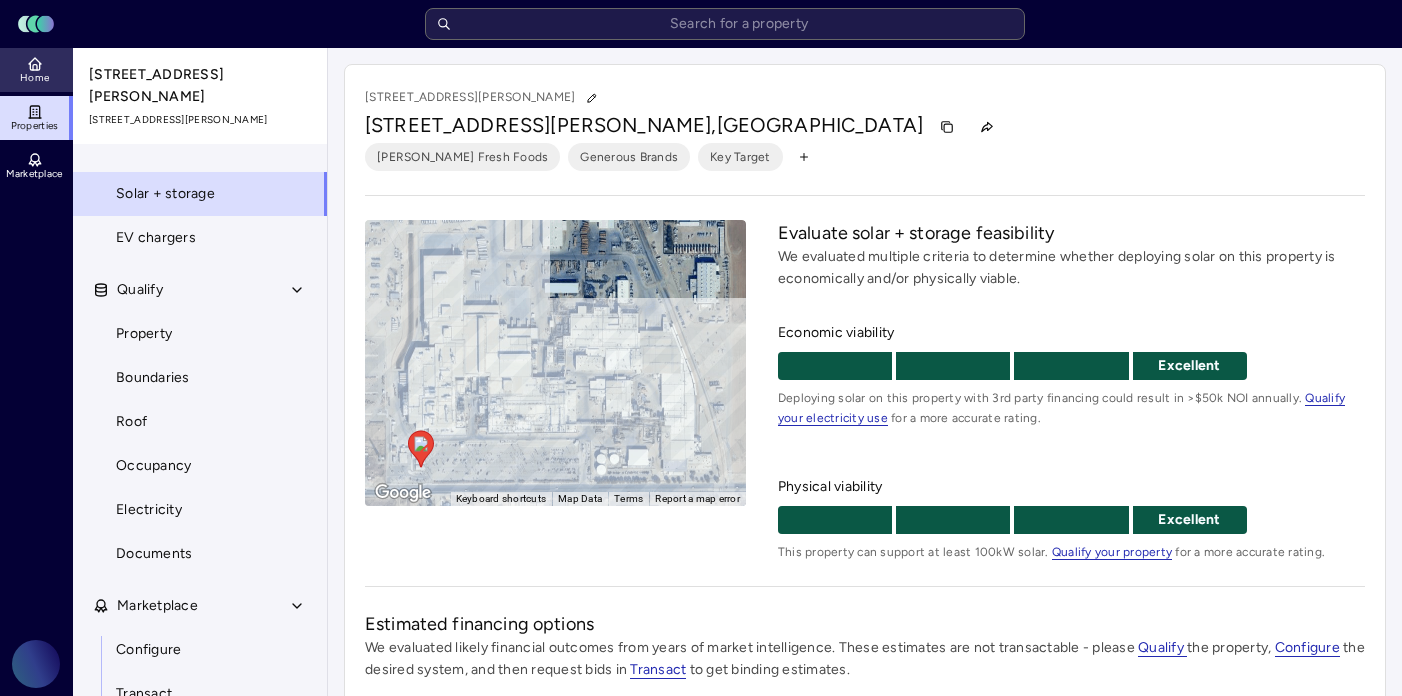 click on "Home" at bounding box center (34, 78) 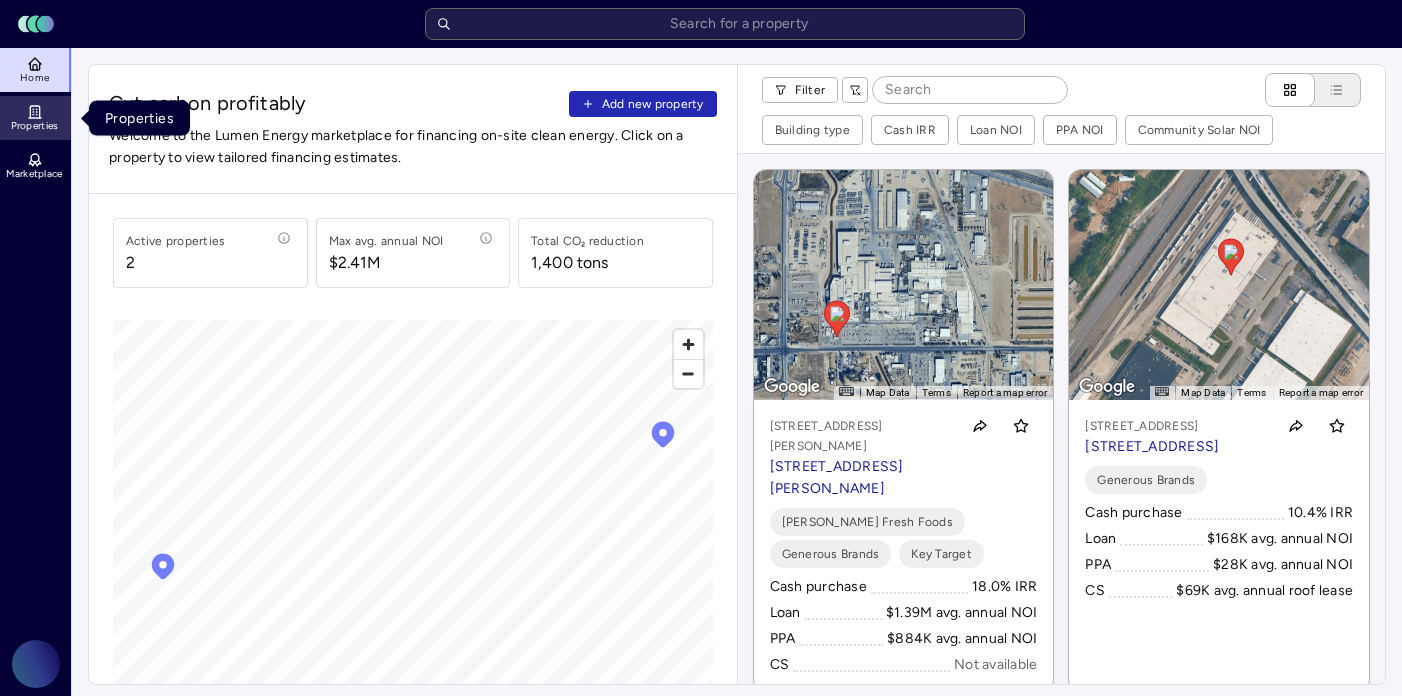 click on "Properties" at bounding box center (36, 118) 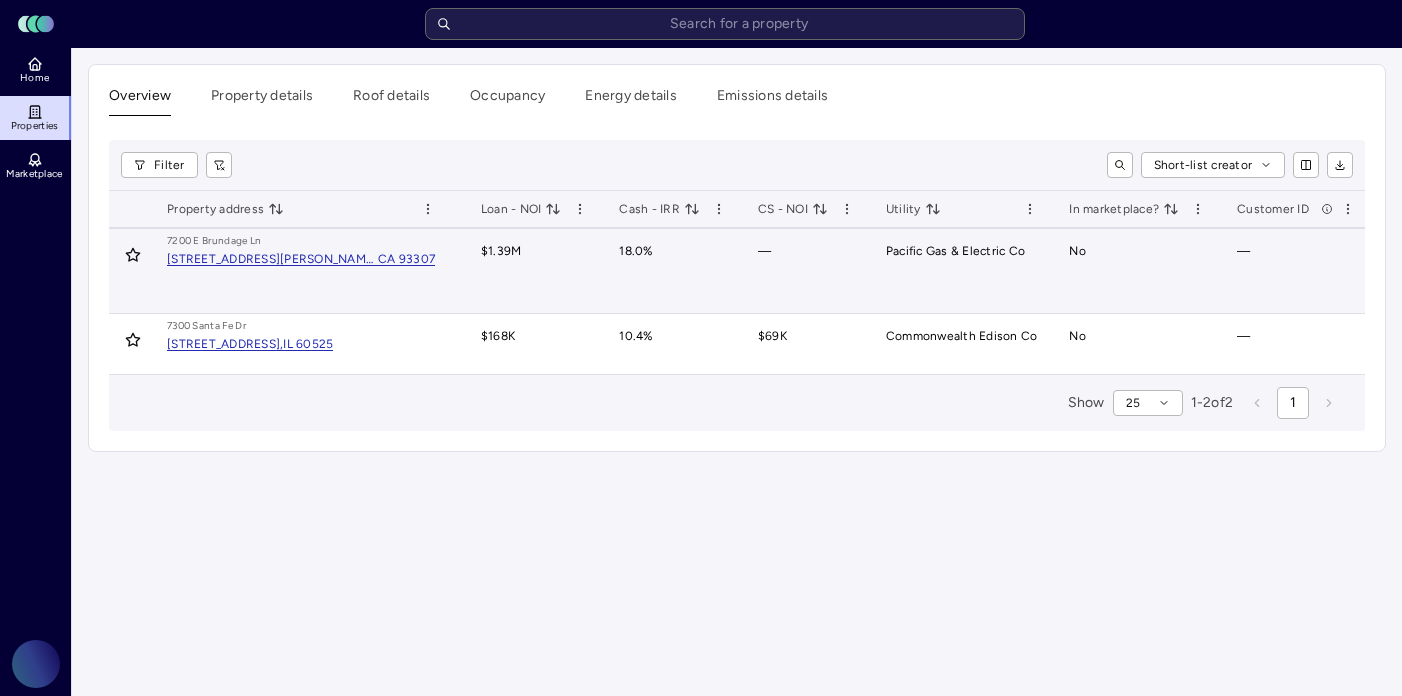 scroll, scrollTop: 0, scrollLeft: 0, axis: both 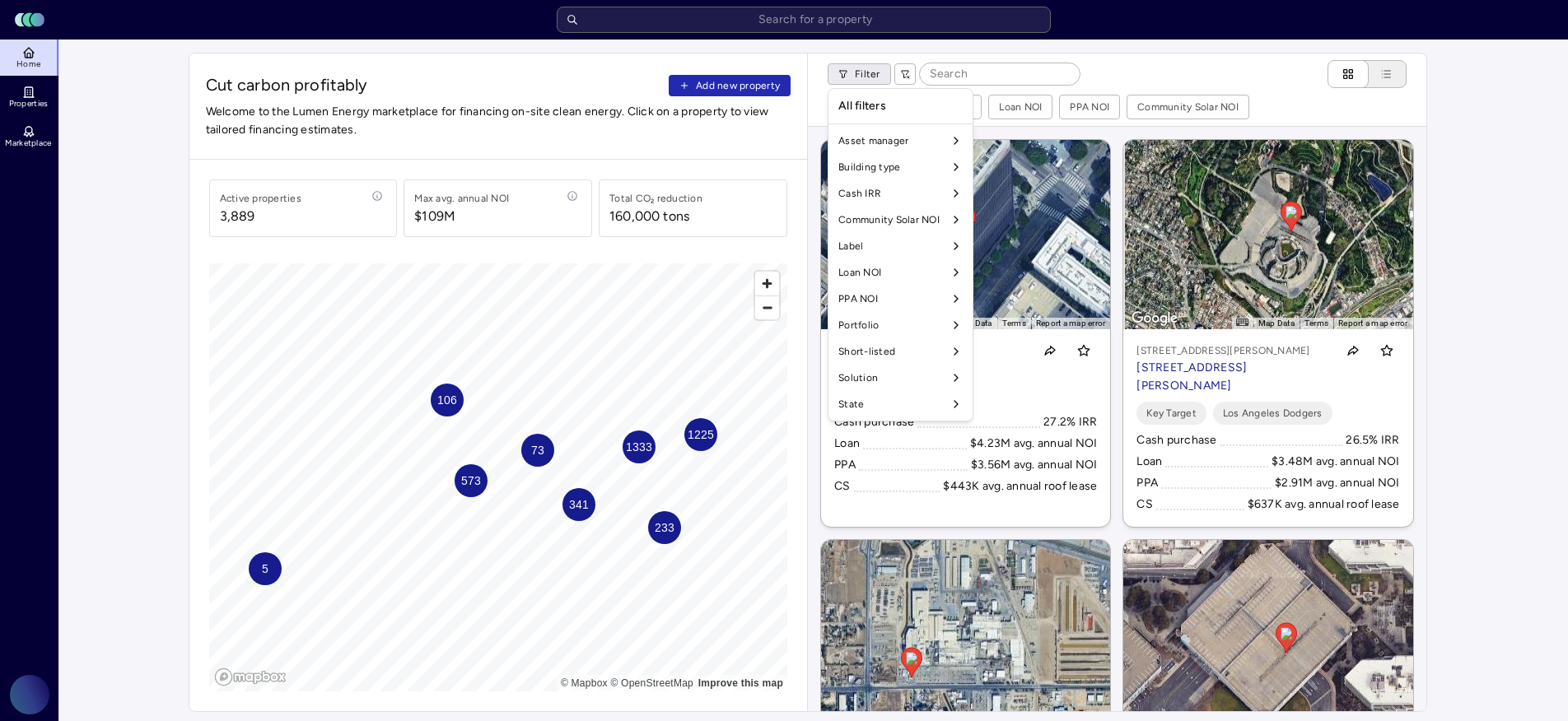 click on "Toggle Sidebar Lumen Energy Logo Home Properties Marketplace Gravity Climate [PERSON_NAME] Cut carbon profitably Add new property Welcome to the Lumen Energy marketplace for financing on-site clean energy. Click on a property to view tailored financing estimates. Active properties 3,889 Max avg. annual NOI $109M Total CO₂ reduction 160,000 tons 106 5 1225 341 1333 573 233 73 © Mapbox   © OpenStreetMap   Improve this map Filter Building type Cash IRR Loan NOI PPA NOI Community Solar NOI ← Move left → Move right ↑ Move up ↓ Move down + Zoom in - Zoom out Home Jump left by 75% End Jump right by 75% Page Up Jump up by 75% Page Down Jump down by 75% To navigate, press the arrow keys. To activate drag with keyboard, press Alt + Enter or Alt + Space. Once you are in keyboard drag state, use the arrow keys to move the marker. To complete the drag, press the Enter or Space keys. To cancel the drag and return to the original position, press Alt + Enter, Alt + Space, or Escape Map Data 20 m  Loan" at bounding box center [784, 774] 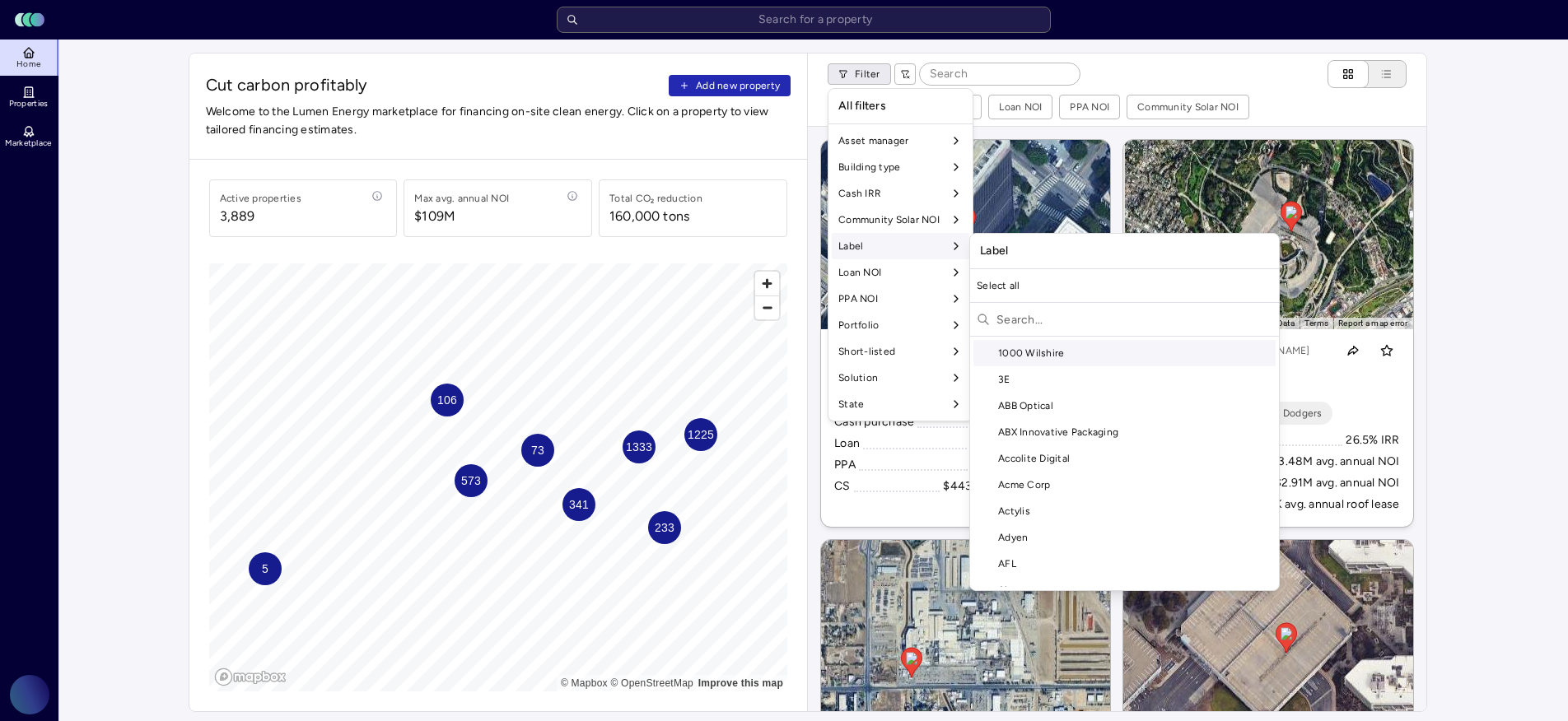click at bounding box center (1134, 319) 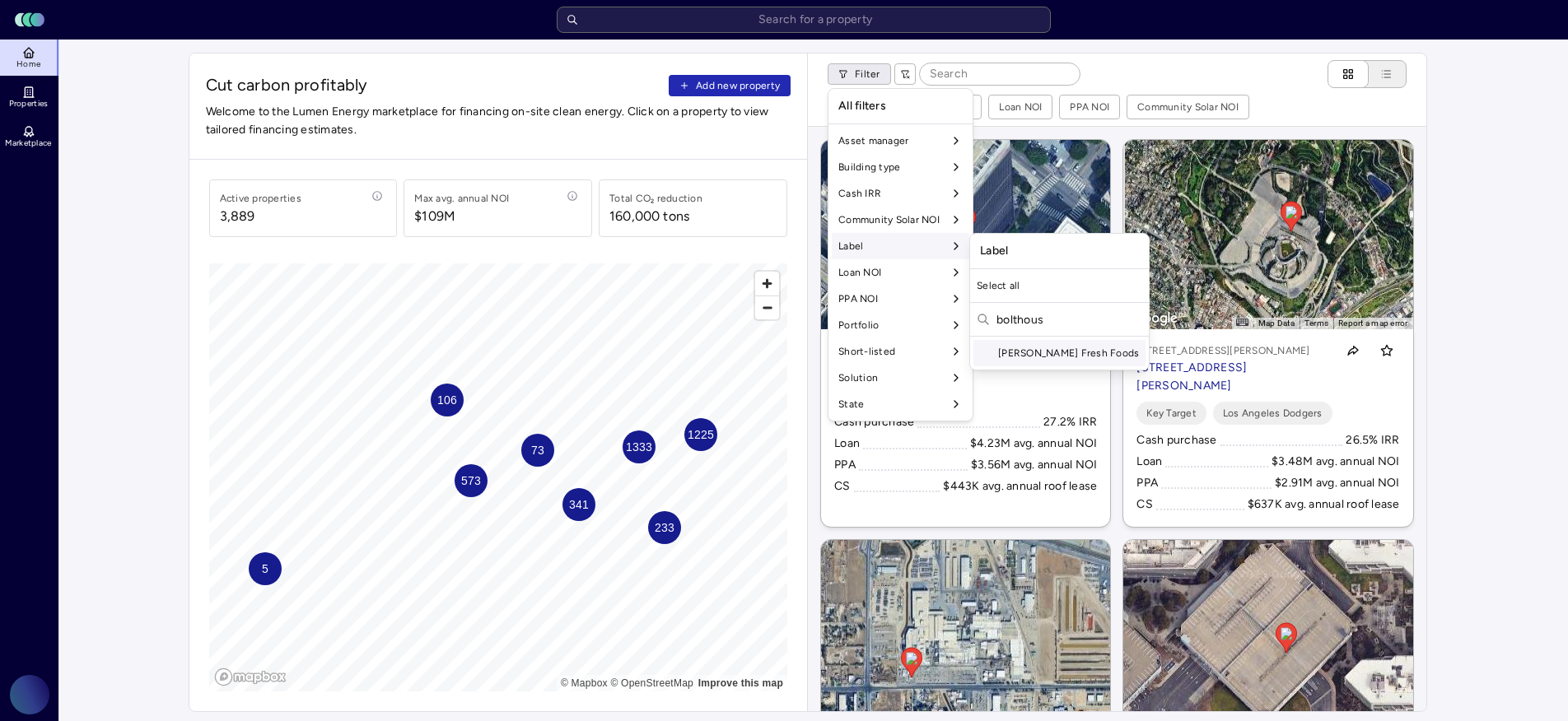 type on "bolthous" 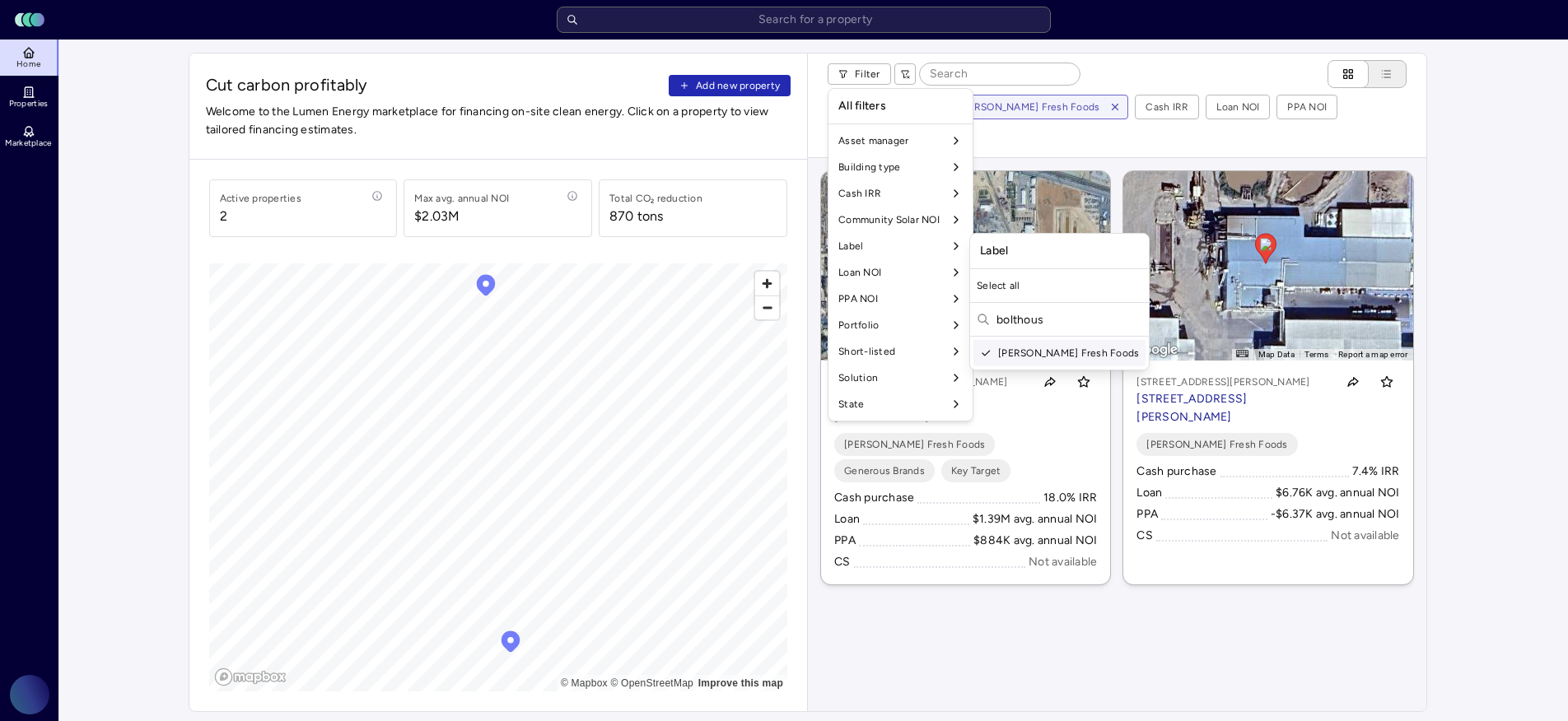 click on "Toggle Sidebar Lumen Energy Logo Home Properties Marketplace Gravity Climate [PERSON_NAME] Cut carbon profitably Add new property Welcome to the Lumen Energy marketplace for financing on-site clean energy. Click on a property to view tailored financing estimates. Active properties 2 Max avg. annual NOI $2.03M Total CO₂ reduction 870 tons © Mapbox   © OpenStreetMap   Improve this map Filter Building type Label: [PERSON_NAME] Fresh Foods Cash IRR Loan NOI PPA NOI Community Solar NOI ← Move left → Move right ↑ Move up ↓ Move down + Zoom in - Zoom out Home Jump left by 75% End Jump right by 75% Page Up Jump up by 75% Page Down Jump down by 75% To navigate, press the arrow keys. To activate drag with keyboard, press Alt + Enter or Alt + Space. Once you are in keyboard drag state, use the arrow keys to move the marker. To complete the drag, press the Enter or Space keys. To cancel the drag and return to the original position, press Alt + Enter, Alt + Space, or Escape Map Data 200 m  Terms Loan +" at bounding box center (784, 774) 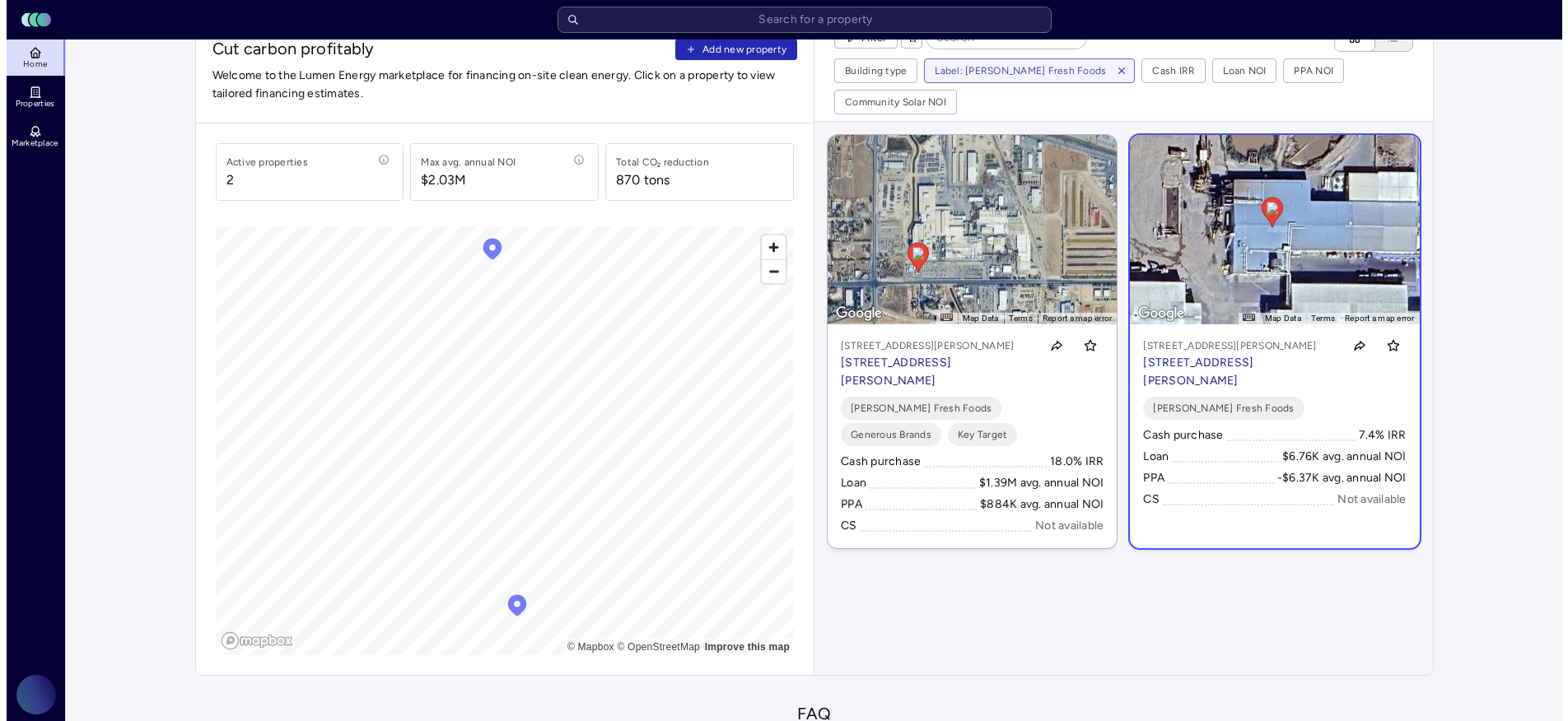 scroll, scrollTop: 0, scrollLeft: 0, axis: both 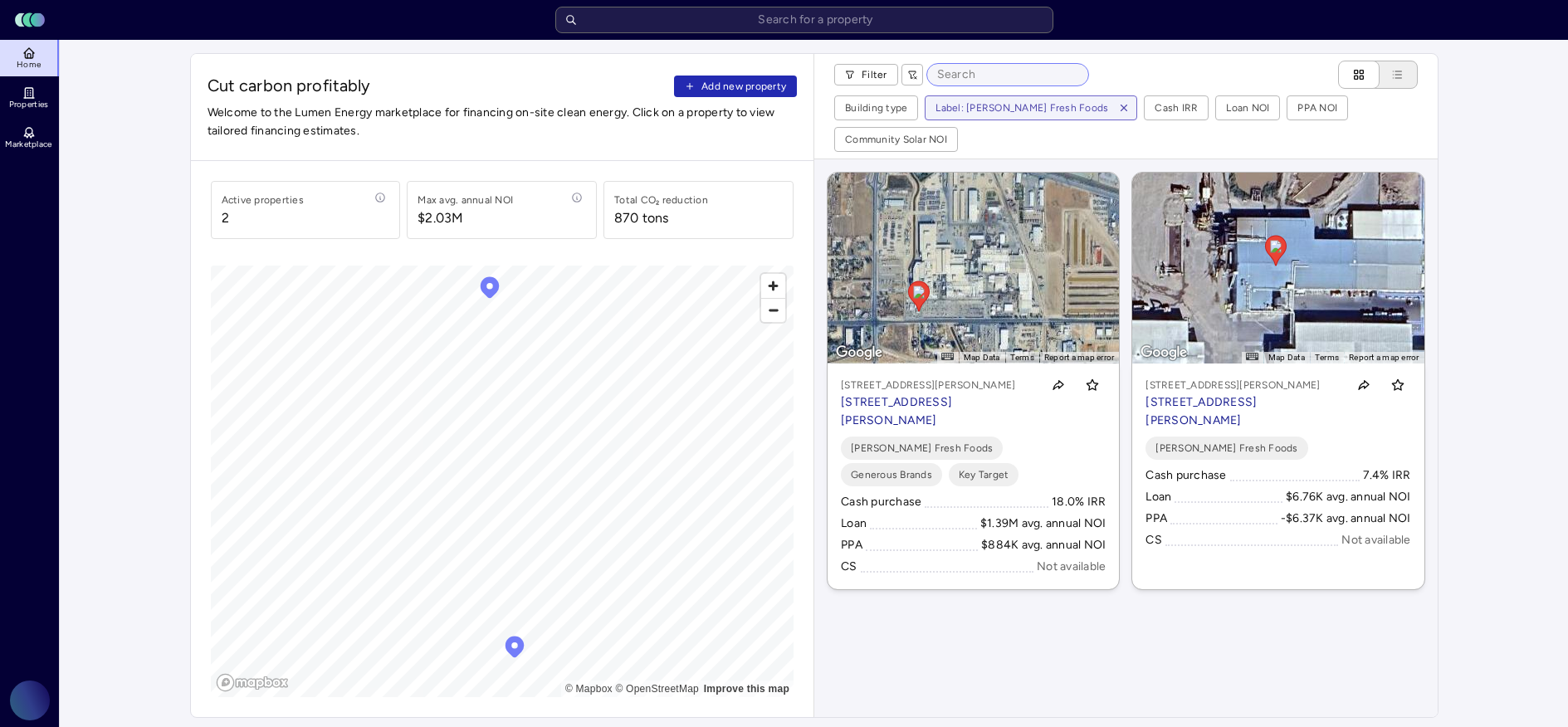 click at bounding box center (1008, 75) 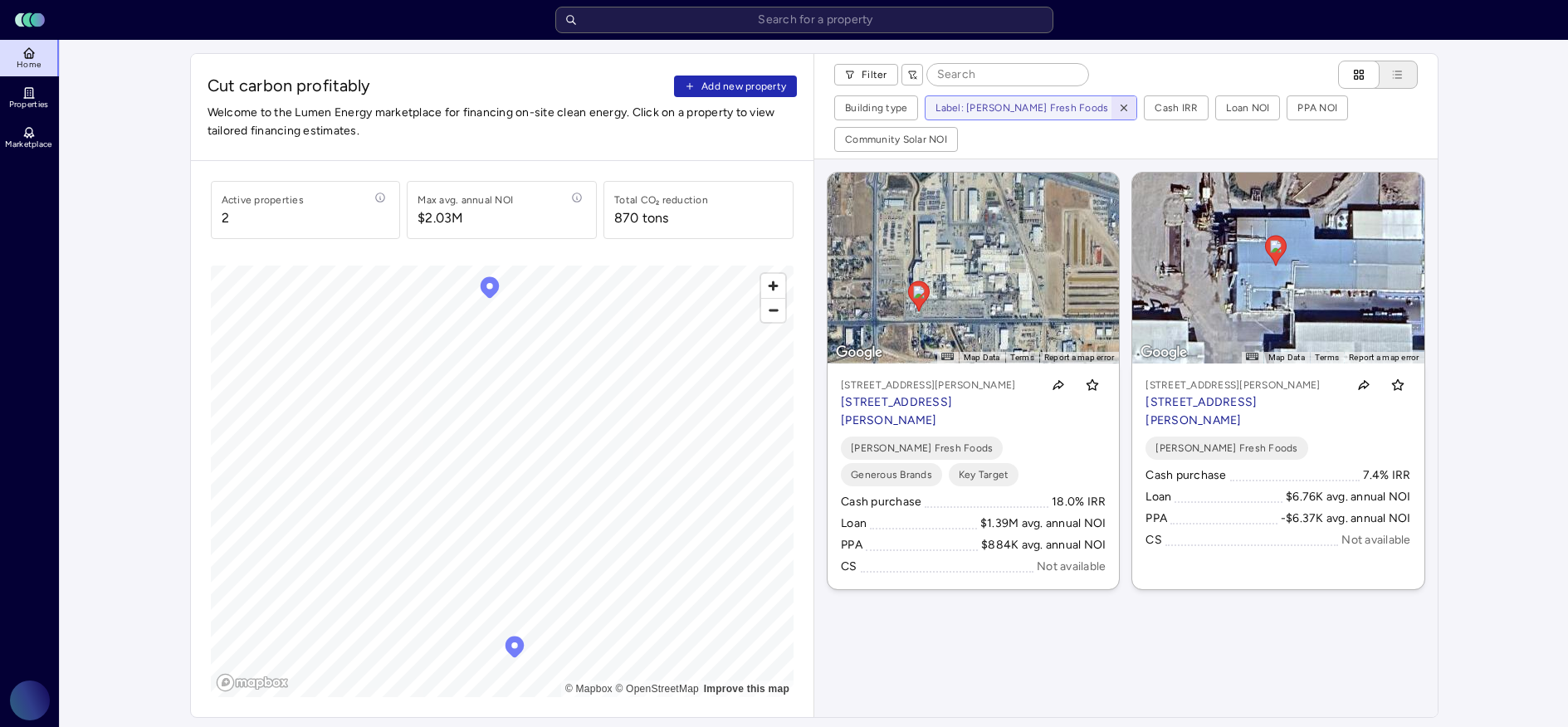click 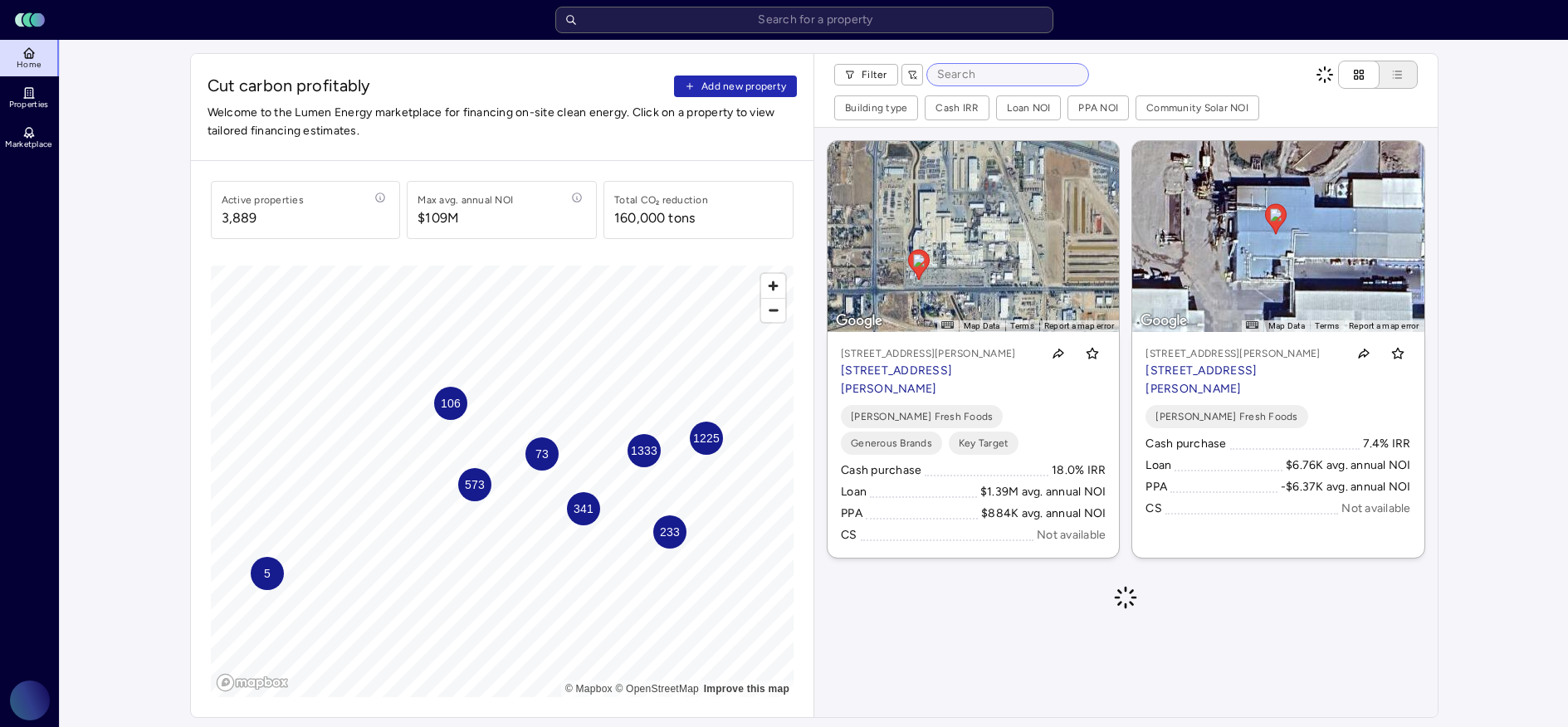 click at bounding box center [1008, 75] 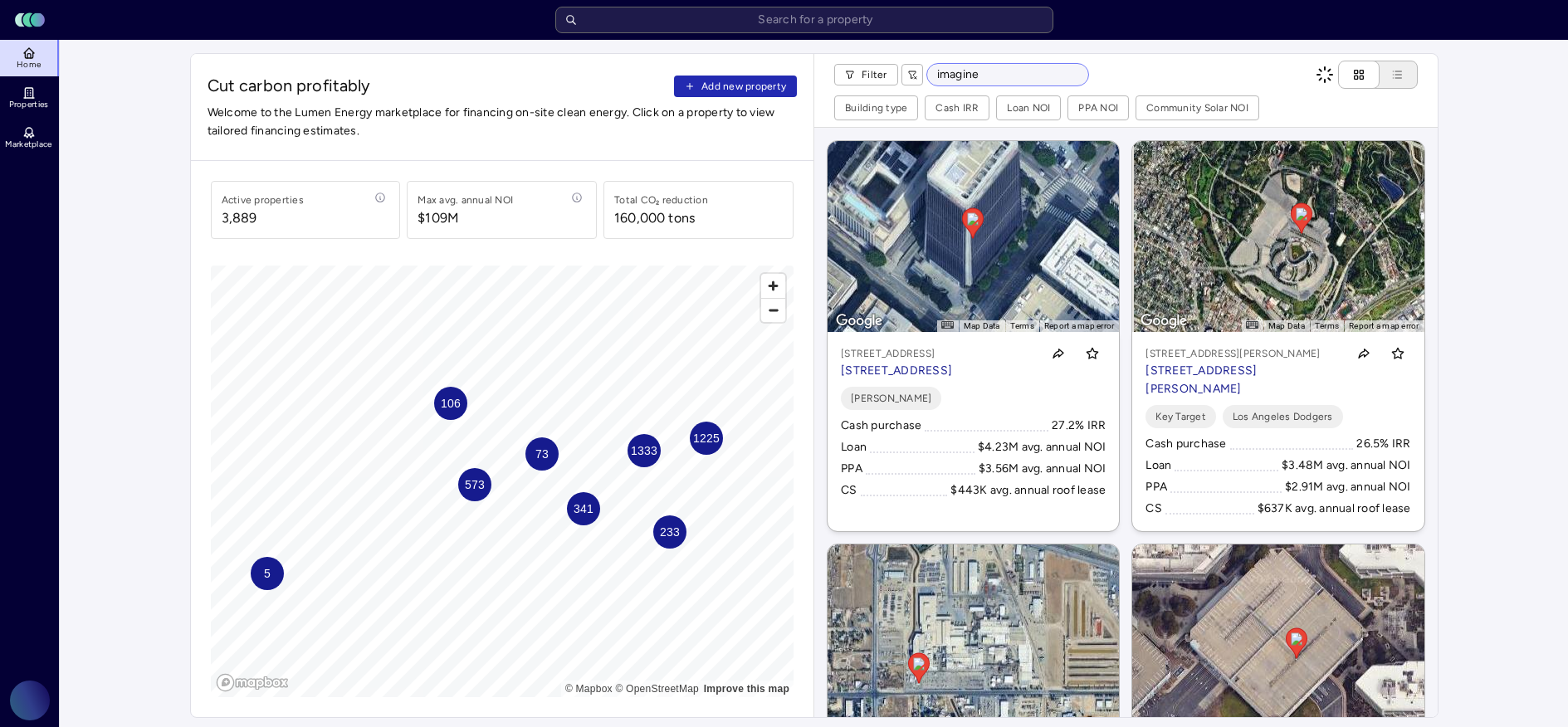 click on "imagine" at bounding box center [1008, 75] 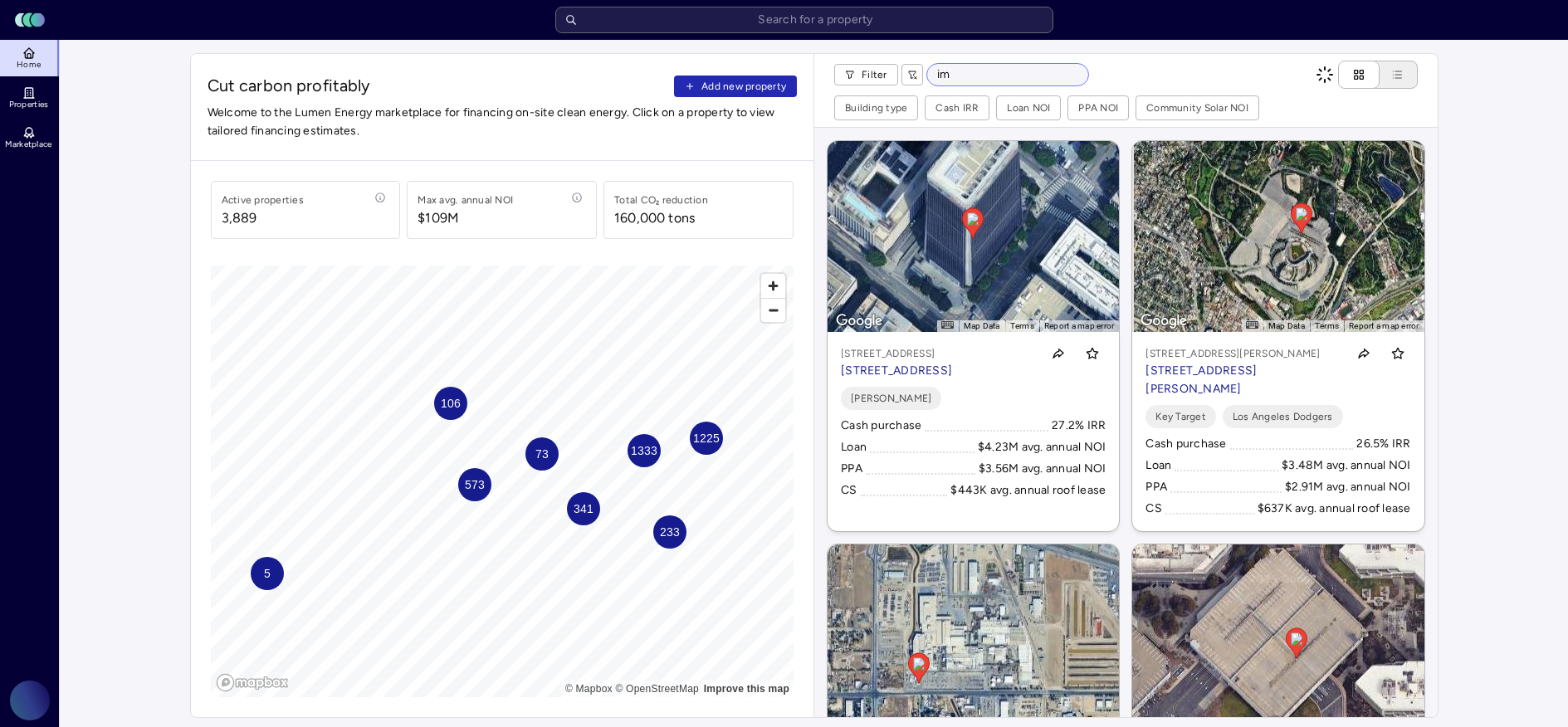 type on "i" 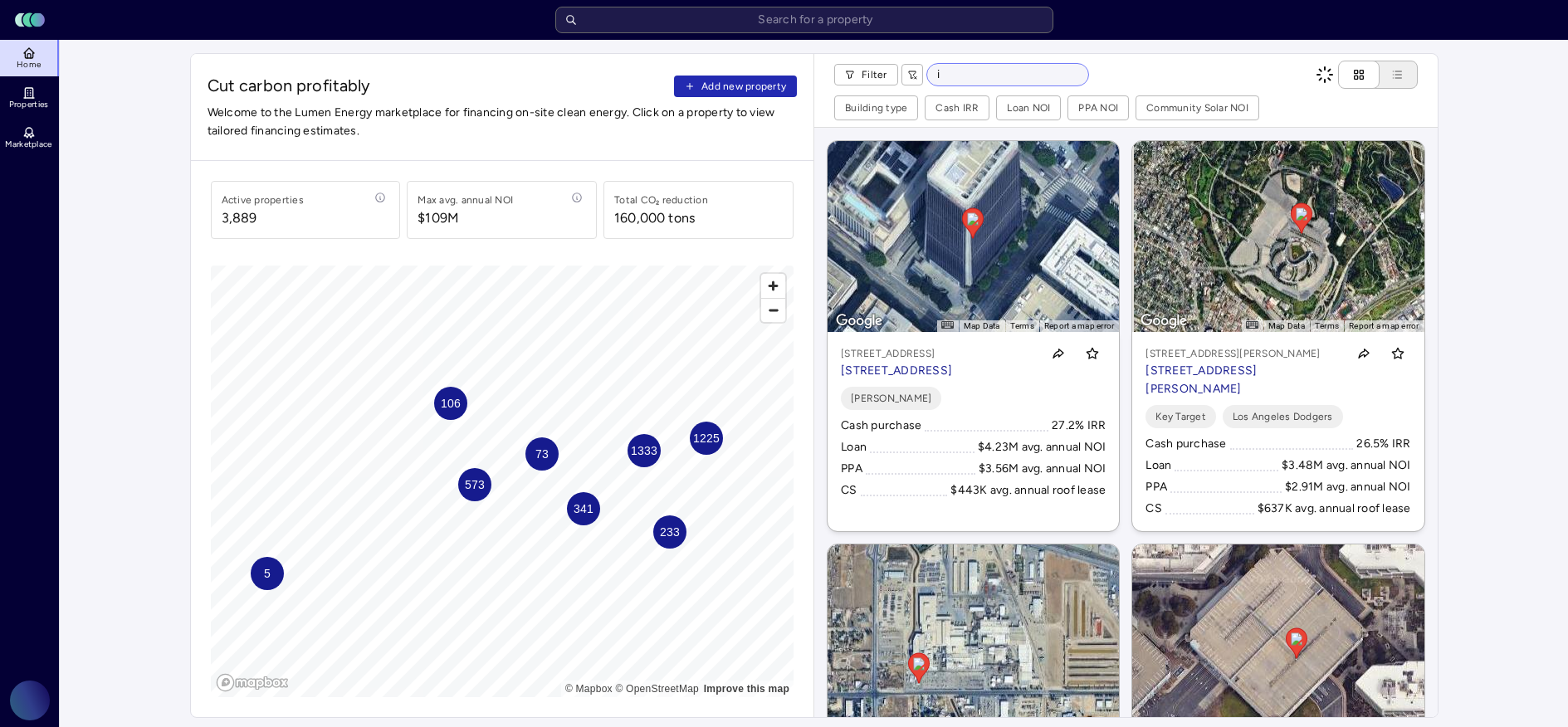 type 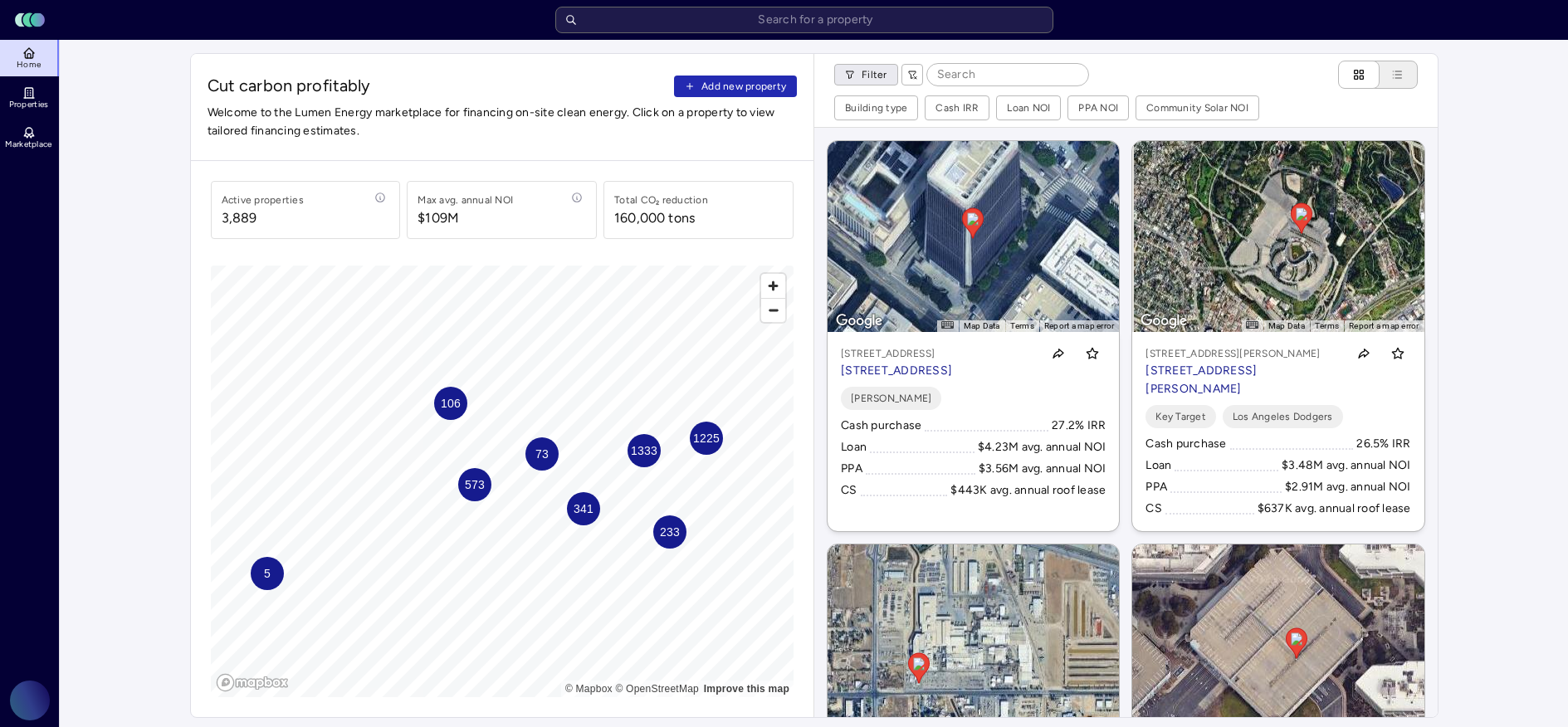 click on "Toggle Sidebar Lumen Energy Logo Home Properties Marketplace Gravity Climate [PERSON_NAME] Cut carbon profitably Add new property Welcome to the Lumen Energy marketplace for financing on-site clean energy. Click on a property to view tailored financing estimates. Active properties 3,889 Max avg. annual NOI $109M Total CO₂ reduction 160,000 tons 1225 341 1333 573 233 106 73 5 © Mapbox   © OpenStreetMap   Improve this map Filter Building type Cash IRR Loan NOI PPA NOI Community Solar NOI ← Move left → Move right ↑ Move up ↓ Move down + Zoom in - Zoom out Home Jump left by 75% End Jump right by 75% Page Up Jump up by 75% Page Down Jump down by 75% To navigate, press the arrow keys. To activate drag with keyboard, press Alt + Enter or Alt + Space. Once you are in keyboard drag state, use the arrow keys to move the marker. To complete the drag, press the Enter or Space keys. To cancel the drag and return to the original position, press Alt + Enter, Alt + Space, or Escape Map Data 20 m  Loan" at bounding box center [784, 781] 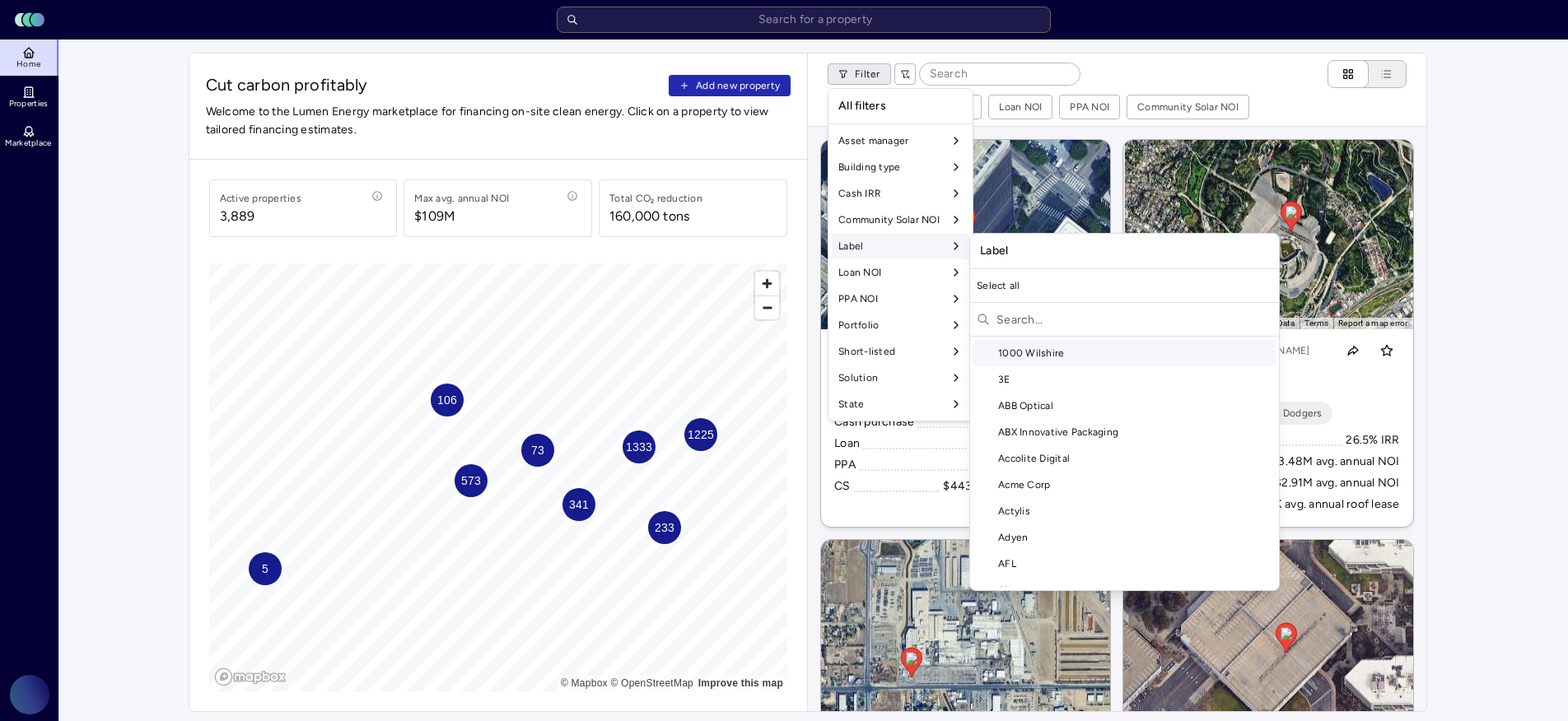 click on "Label" at bounding box center (900, 246) 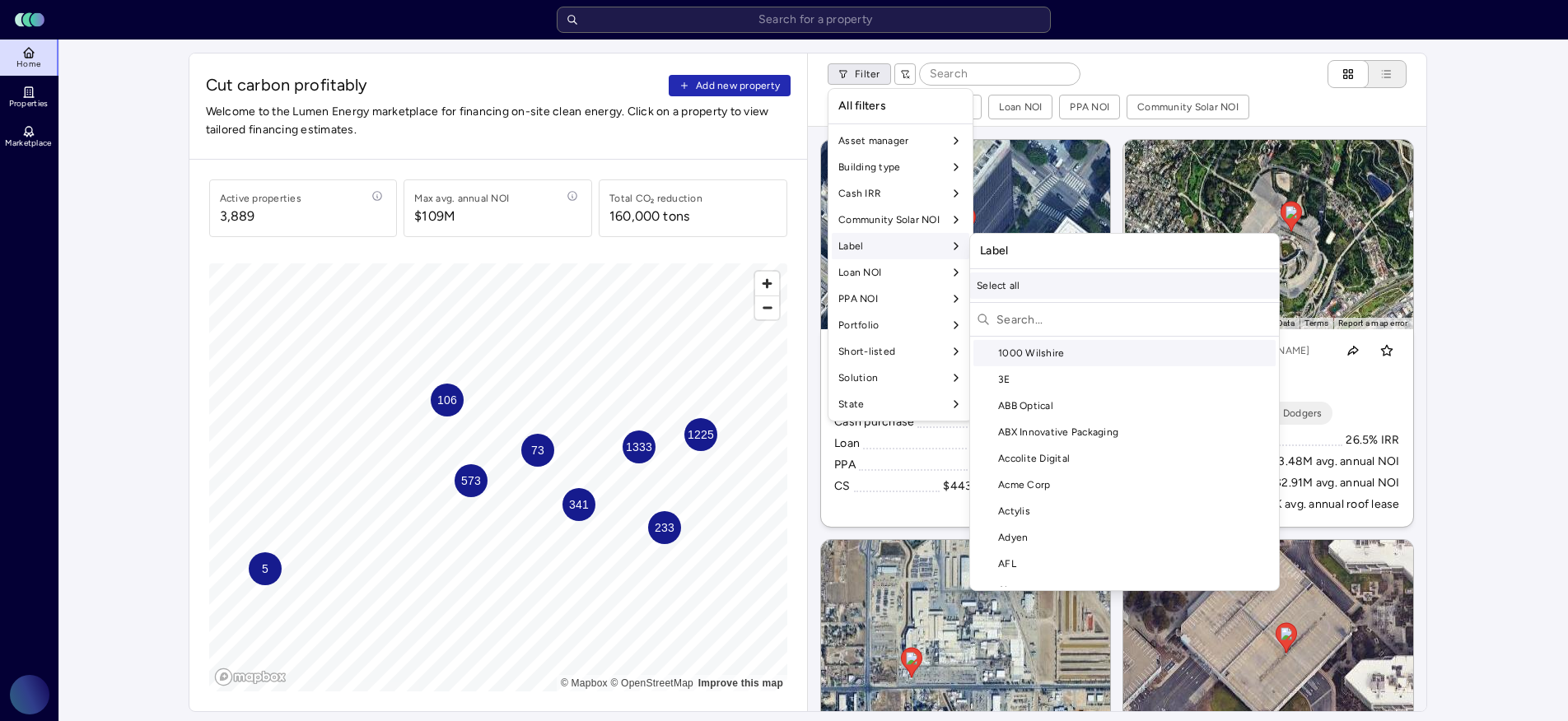 click on "Select all" at bounding box center [1124, 286] 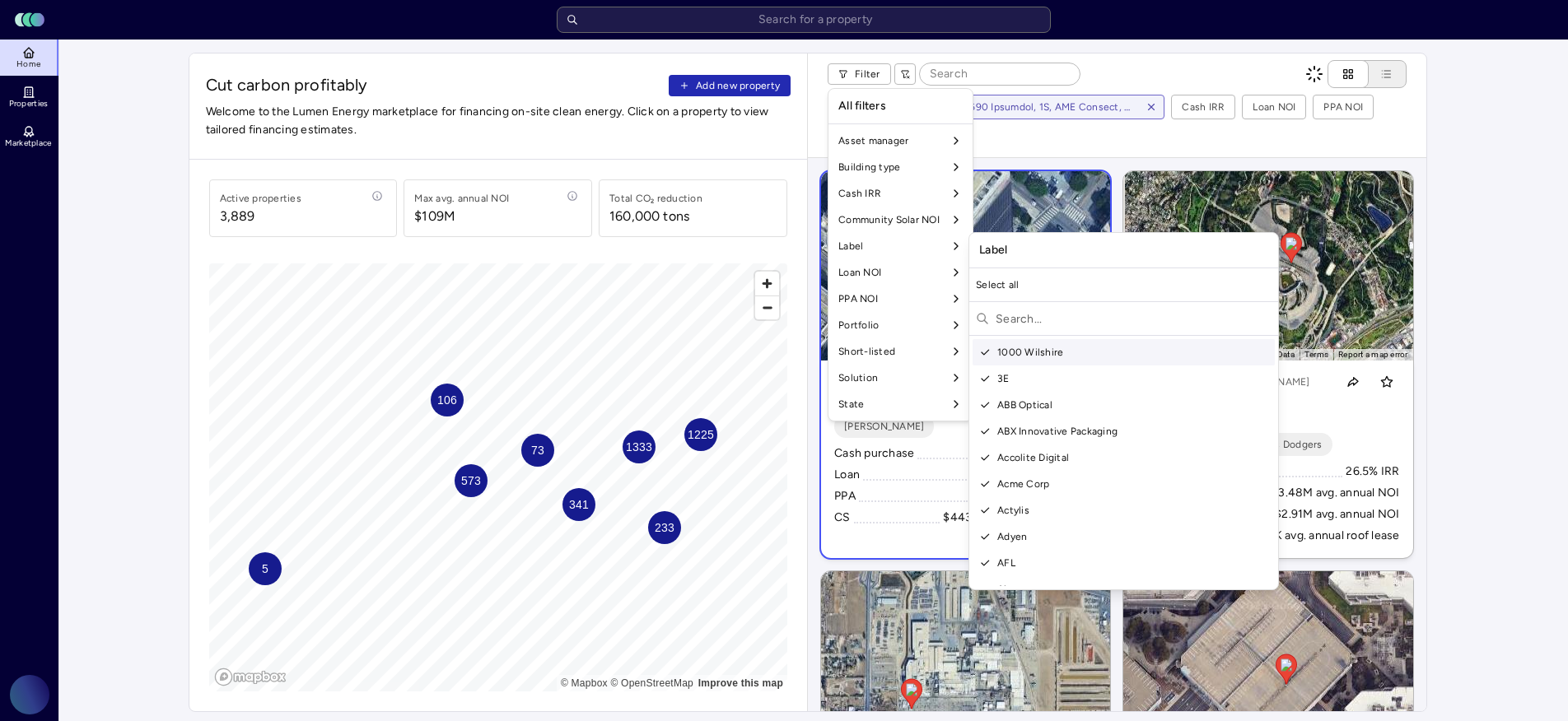 scroll, scrollTop: 146, scrollLeft: 0, axis: vertical 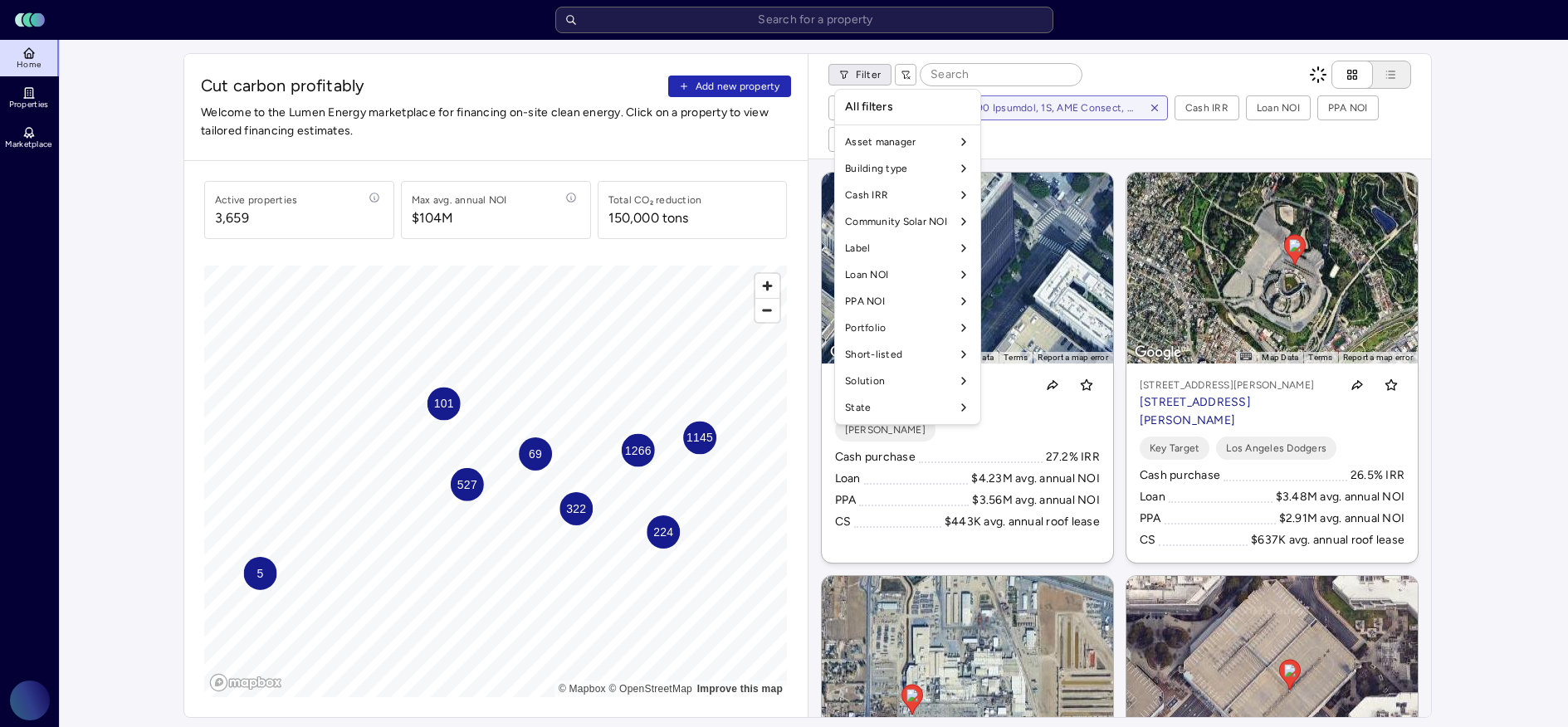 click on "Toggle Sidebar Lumen Energy Logo Home Properties Marketplace Gravity Climate [PERSON_NAME] Cut carbon profitably Add new property Welcome to the Lumen Energy marketplace for financing on-site clean energy. Click on a property to view tailored financing estimates. Active properties [STREET_ADDRESS] annual NOI $104M Total CO₂ reduction 150,000 tons 1145 322 1266 527 224 101 69 5 © Mapbox   © OpenStreetMap   Improve this map Filter Building type Cash IRR Loan NOI PPA NOI Community Solar NOI ← Move left → Move right ↑ Move up ↓ Move down + Zoom in - Zoom out Home Jump left by 75% End Jump right by 75% Page Up Jump up by 75% Page Down Jump down by 75% To navigate, press the arrow keys. To activate drag with keyboard, press Alt + Enter or Alt + Space. Once you are in keyboard drag state, use the arrow keys to move the marker. To complete the drag, press the Enter or Space keys. To cancel the drag and return to the original position, press Alt + Enter, Alt + Space, or Escape Map Data 20 m  Loan" at bounding box center [784, 781] 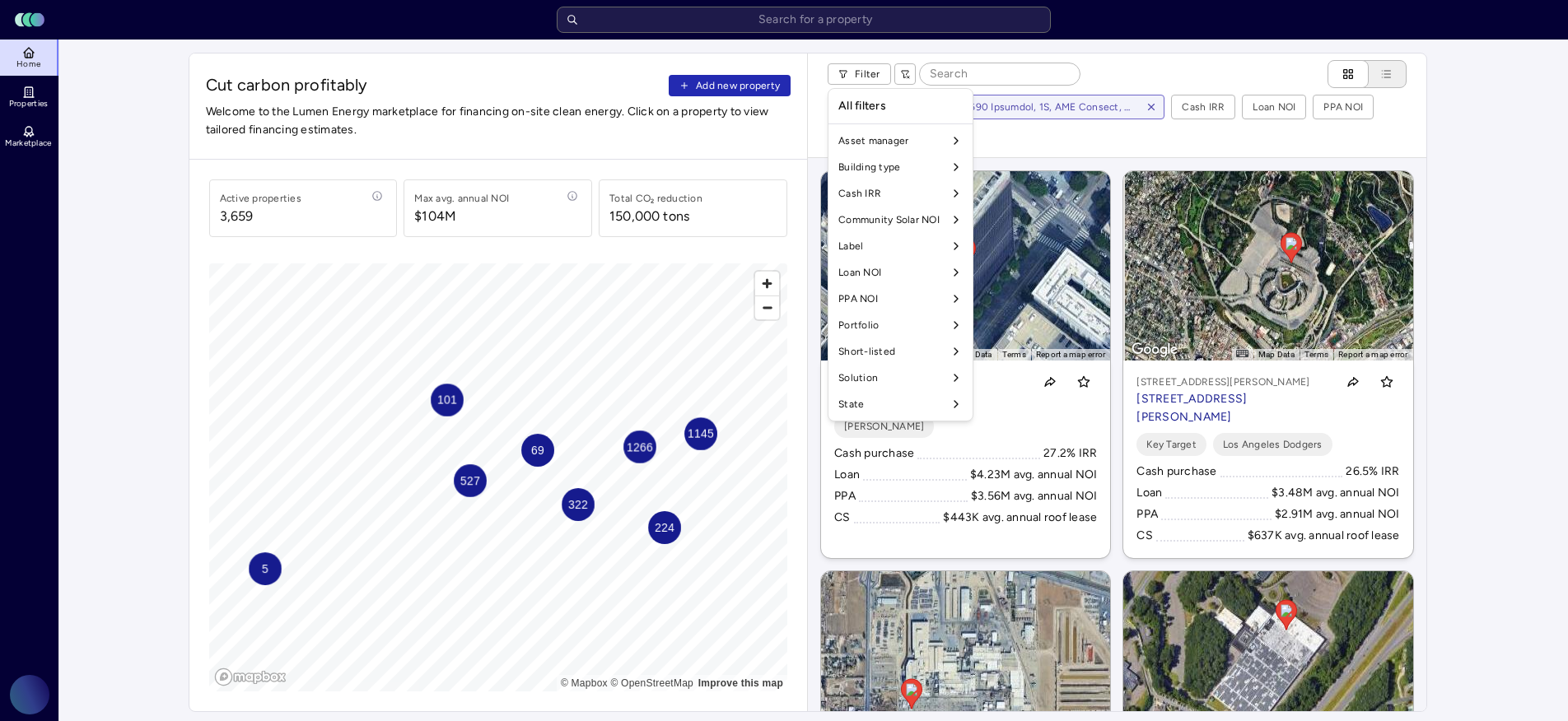click on "Toggle Sidebar Lumen Energy Logo Home Properties Marketplace Gravity Climate [PERSON_NAME] Cut carbon profitably Add new property Welcome to the Lumen Energy marketplace for financing on-site clean energy. Click on a property to view tailored financing estimates. Active properties [STREET_ADDRESS] annual NOI $104M Total CO₂ reduction 150,000 tons 1145 322 1266 527 224 101 69 5 © Mapbox   © OpenStreetMap   Improve this map Filter Building type Cash IRR Loan NOI PPA NOI Community Solar NOI ← Move left → Move right ↑ Move up ↓ Move down + Zoom in - Zoom out Home Jump left by 75% End Jump right by 75% Page Up Jump up by 75% Page Down Jump down by 75% To navigate, press the arrow keys. To activate drag with keyboard, press Alt + Enter or Alt + Space. Once you are in keyboard drag state, use the arrow keys to move the marker. To complete the drag, press the Enter or Space keys. To cancel the drag and return to the original position, press Alt + Enter, Alt + Space, or Escape Map Data 20 m  Loan" at bounding box center (784, 774) 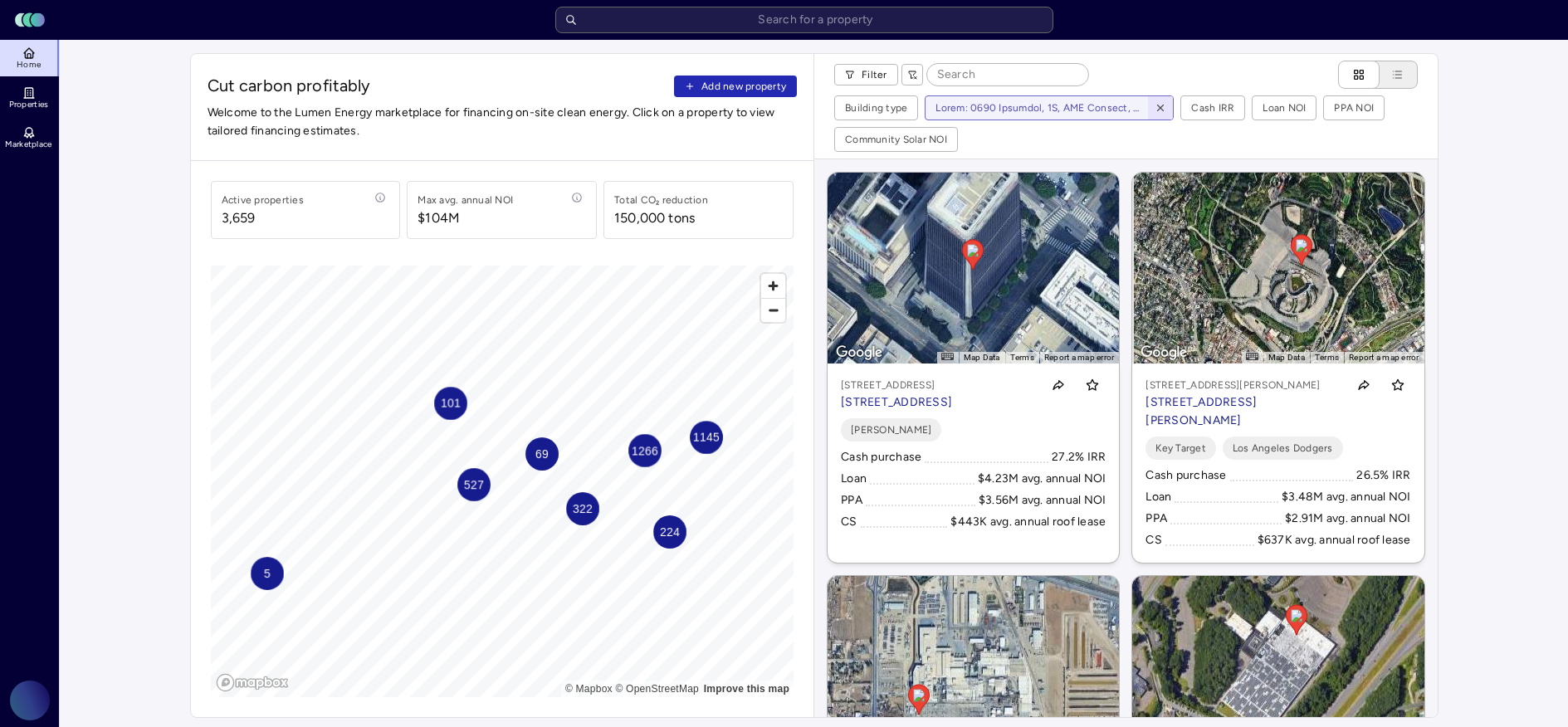 click 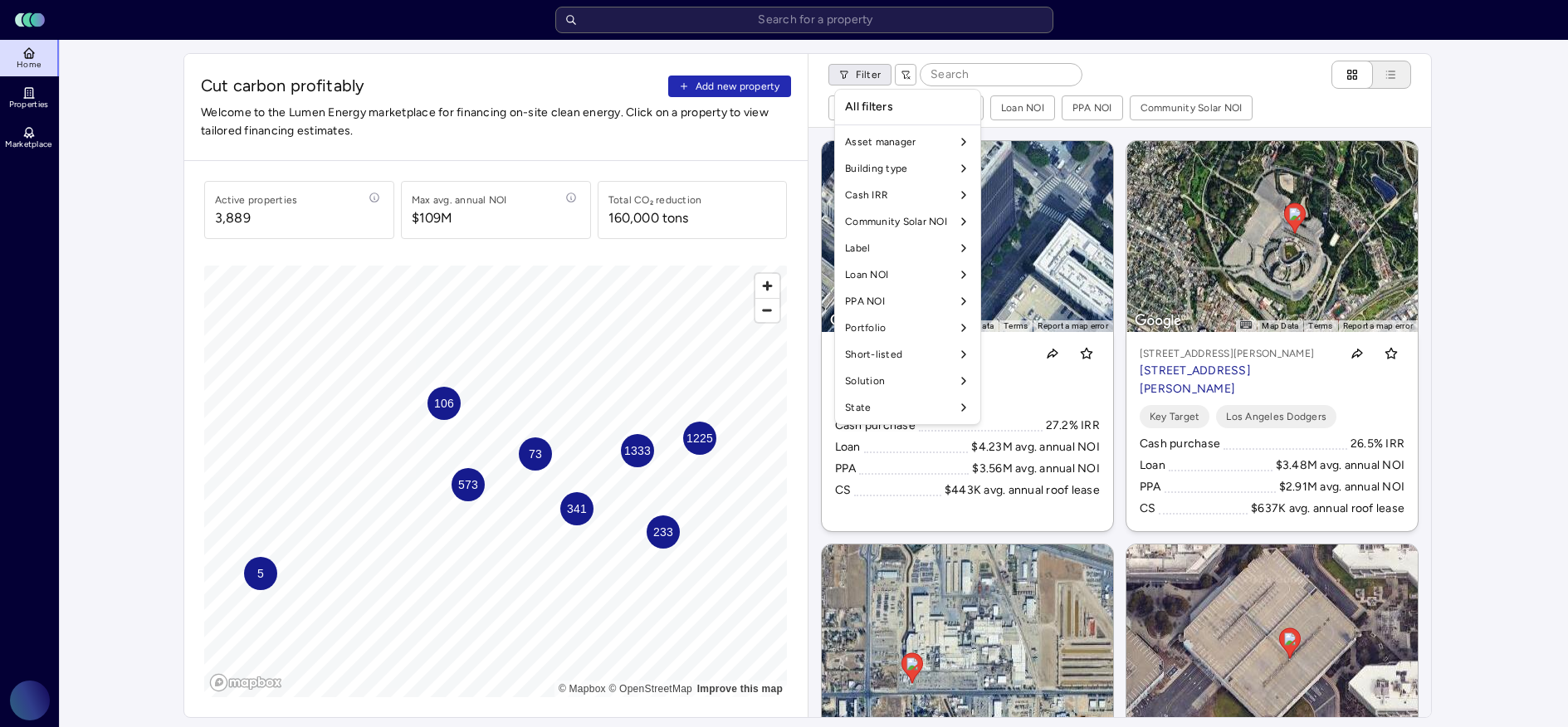 click on "Toggle Sidebar Lumen Energy Logo Home Properties Marketplace Gravity Climate [PERSON_NAME] Cut carbon profitably Add new property Welcome to the Lumen Energy marketplace for financing on-site clean energy. Click on a property to view tailored financing estimates. Active properties 3,889 Max avg. annual NOI $109M Total CO₂ reduction 160,000 tons 1225 341 1333 573 233 106 73 5 © Mapbox   © OpenStreetMap   Improve this map Filter Building type Cash IRR Loan NOI PPA NOI Community Solar NOI ← Move left → Move right ↑ Move up ↓ Move down + Zoom in - Zoom out Home Jump left by 75% End Jump right by 75% Page Up Jump up by 75% Page Down Jump down by 75% To navigate, press the arrow keys. To activate drag with keyboard, press Alt + Enter or Alt + Space. Once you are in keyboard drag state, use the arrow keys to move the marker. To complete the drag, press the Enter or Space keys. To cancel the drag and return to the original position, press Alt + Enter, Alt + Space, or Escape Map Data 20 m  Loan" at bounding box center [784, 781] 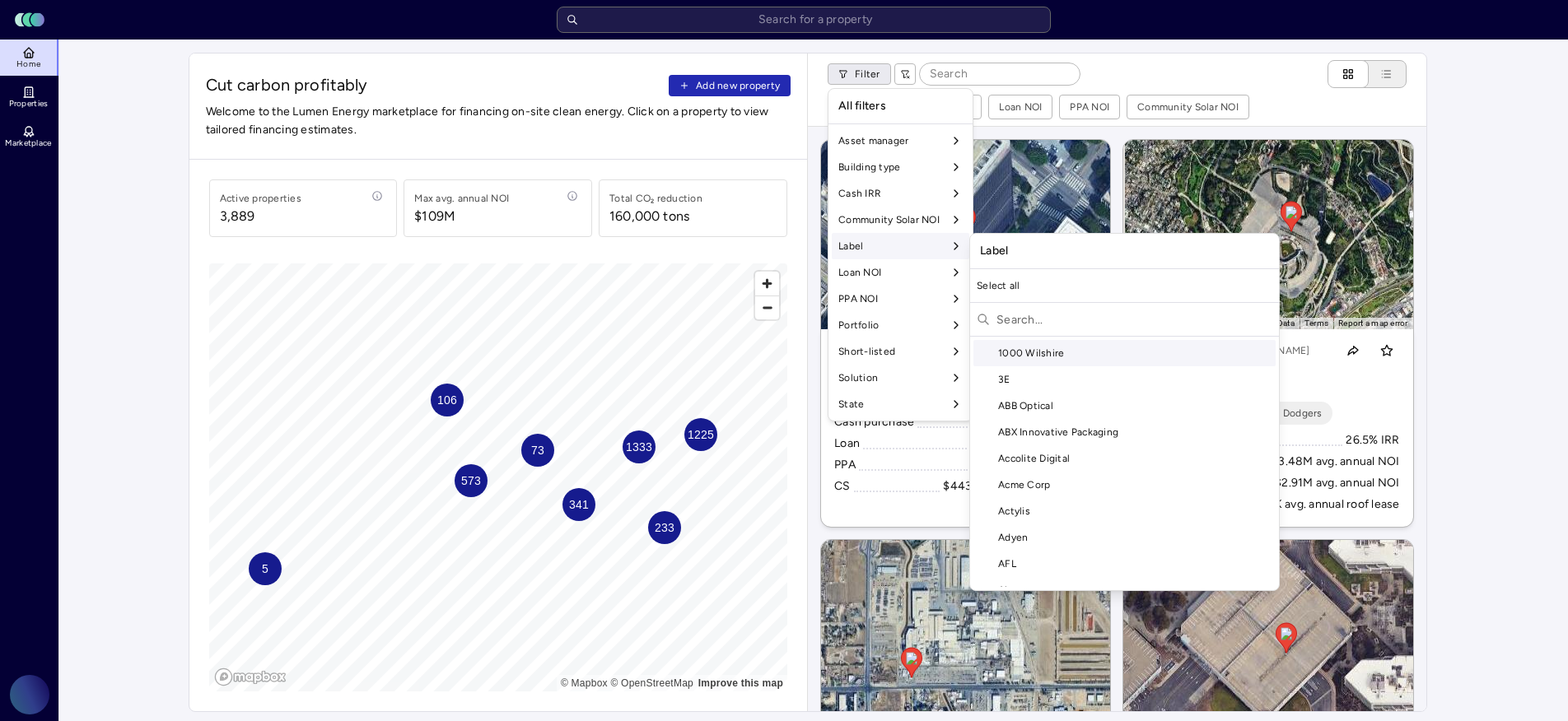 click on "Label" at bounding box center [900, 246] 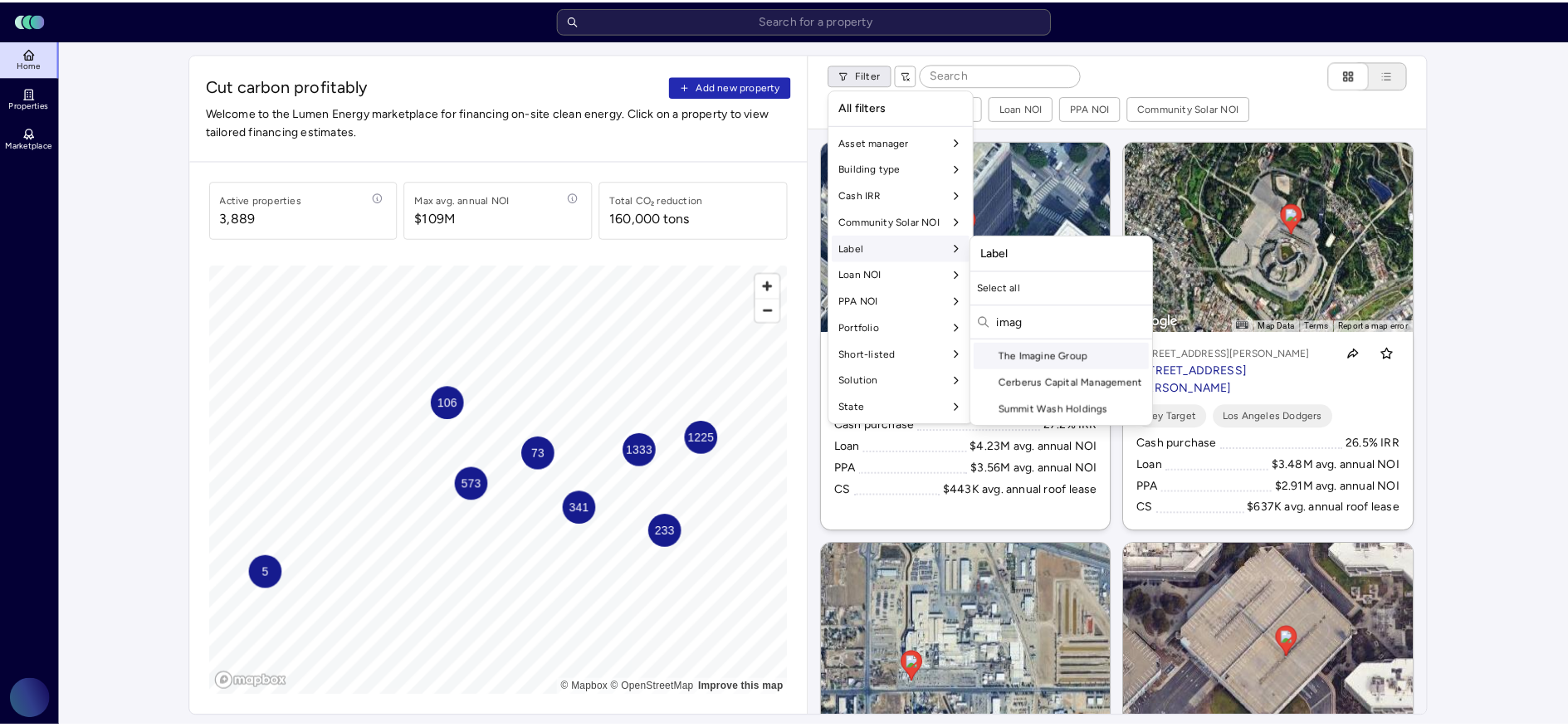 scroll, scrollTop: 0, scrollLeft: 0, axis: both 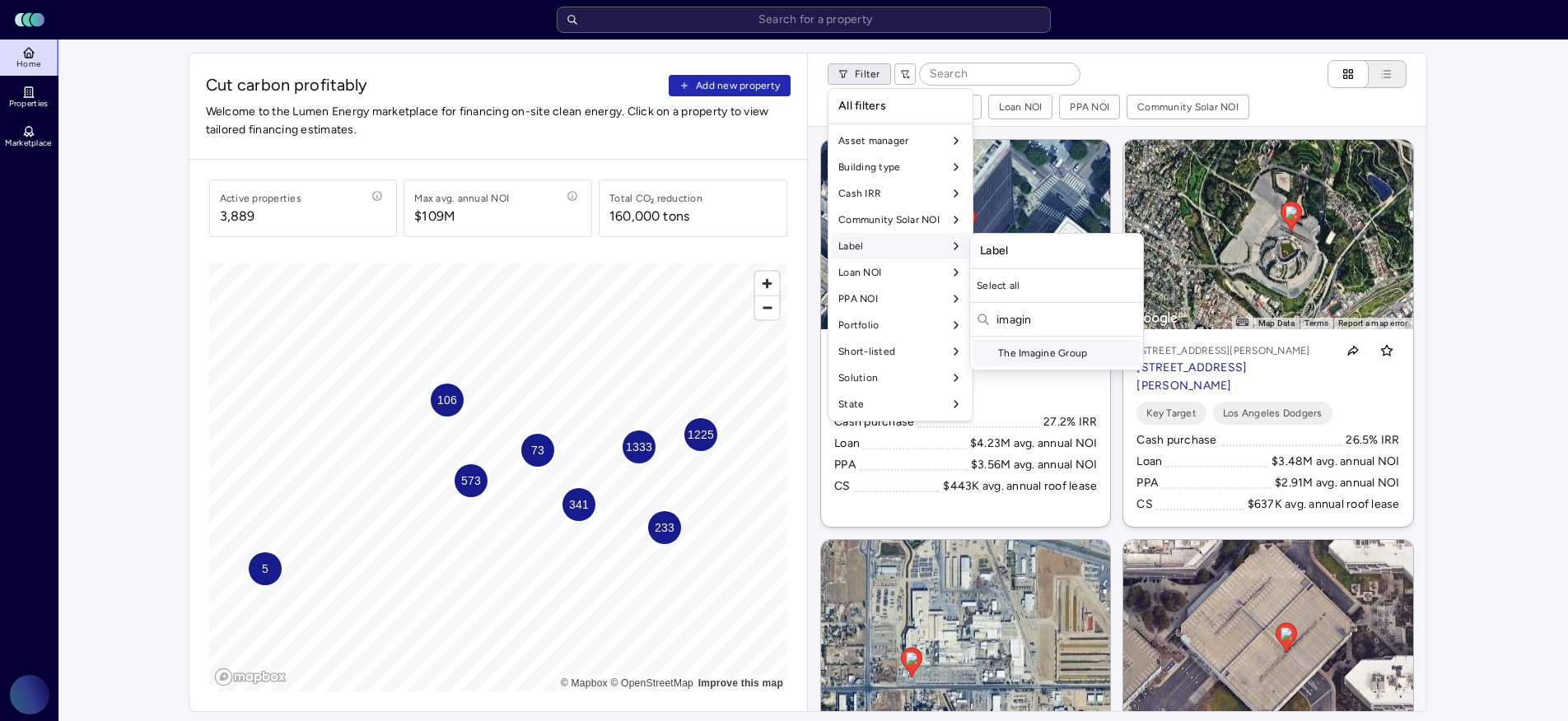 type on "imagin" 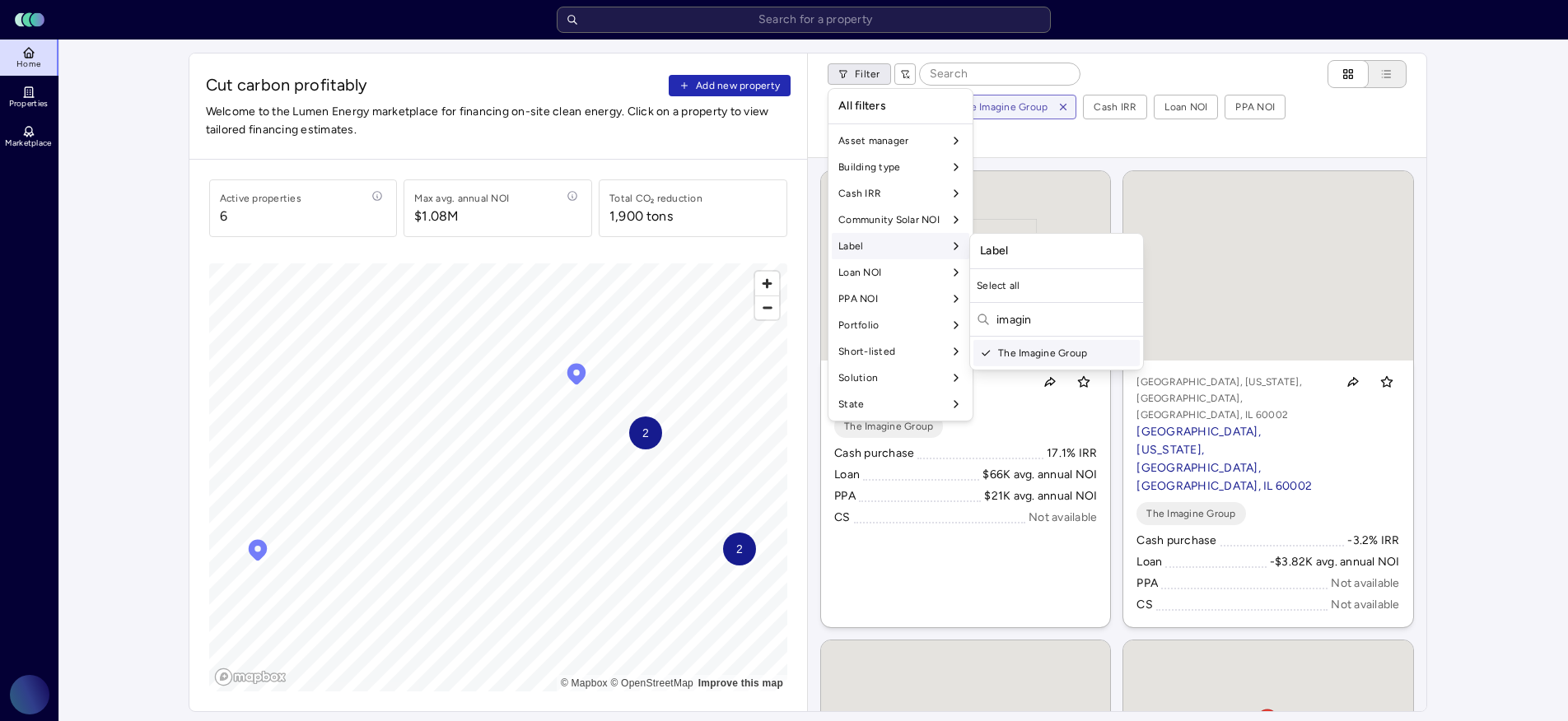 click on "Toggle Sidebar Lumen Energy Logo Home Properties Marketplace Gravity Climate [PERSON_NAME] Cut carbon profitably Add new property Welcome to the Lumen Energy marketplace for financing on-site clean energy. Click on a property to view tailored financing estimates. Active properties [STREET_ADDRESS] annual NOI $1.08M Total CO₂ reduction 1,900 tons 2 2 © Mapbox   © OpenStreetMap   Improve this map Filter Building type Label: The Imagine Group Cash IRR Loan NOI PPA NOI Community Solar NOI To navigate, press the arrow keys. To activate drag with keyboard, press Alt + Enter or Alt + Space. Once you are in keyboard drag state, use the arrow keys to move the marker. To complete the drag, press the Enter or Space keys. To cancel the drag and return to the original position, press Alt + Enter, Alt + Space, or Escape [STREET_ADDRESS] [STREET_ADDRESS] The Imagine Group Cash purchase 17.1% IRR Loan $66K avg. annual NOI PPA $21K avg. annual NOI CS Not available The Imagine Group" at bounding box center (784, 774) 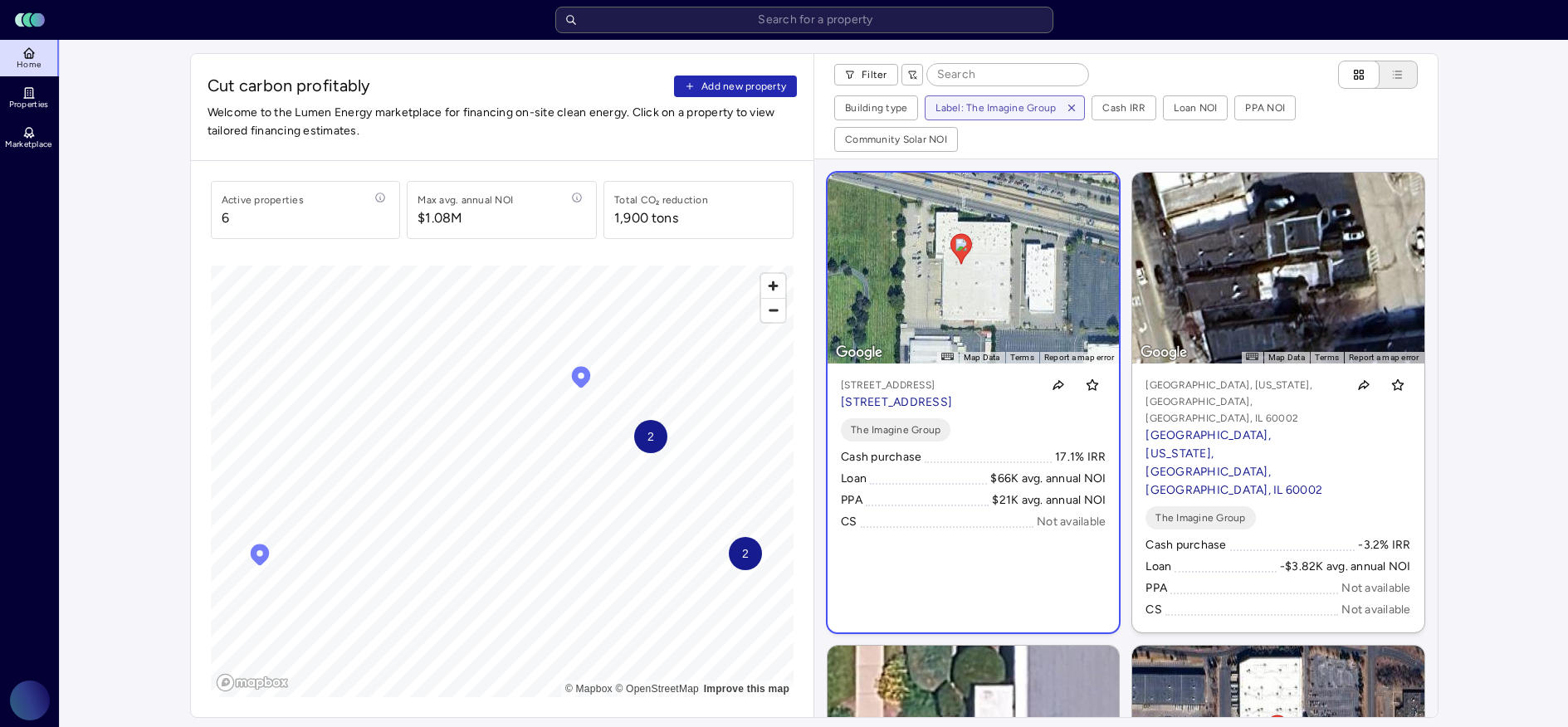 click on "← Move left → Move right ↑ Move up ↓ Move down + Zoom in - Zoom out Home Jump left by 75% End Jump right by 75% Page Up Jump up by 75% Page Down Jump down by 75% To navigate, press the arrow keys. To activate drag with keyboard, press Alt + Enter or Alt + Space. Once you are in keyboard drag state, use the arrow keys to move the marker. To complete the drag, press the Enter or Space keys. To cancel the drag and return to the original position, press Alt + Enter, Alt + Space, or Escape Map Data Imagery ©2025 Airbus, Maxar Technologies Imagery ©2025 Airbus, Maxar Technologies 50 m  Click to toggle between metric and imperial units Terms Report a map error [STREET_ADDRESS] [STREET_ADDRESS] The Imagine Group Cash purchase 17.1% IRR Loan $66K avg. annual NOI PPA $21K avg. annual NOI CS Not available" at bounding box center [973, 403] 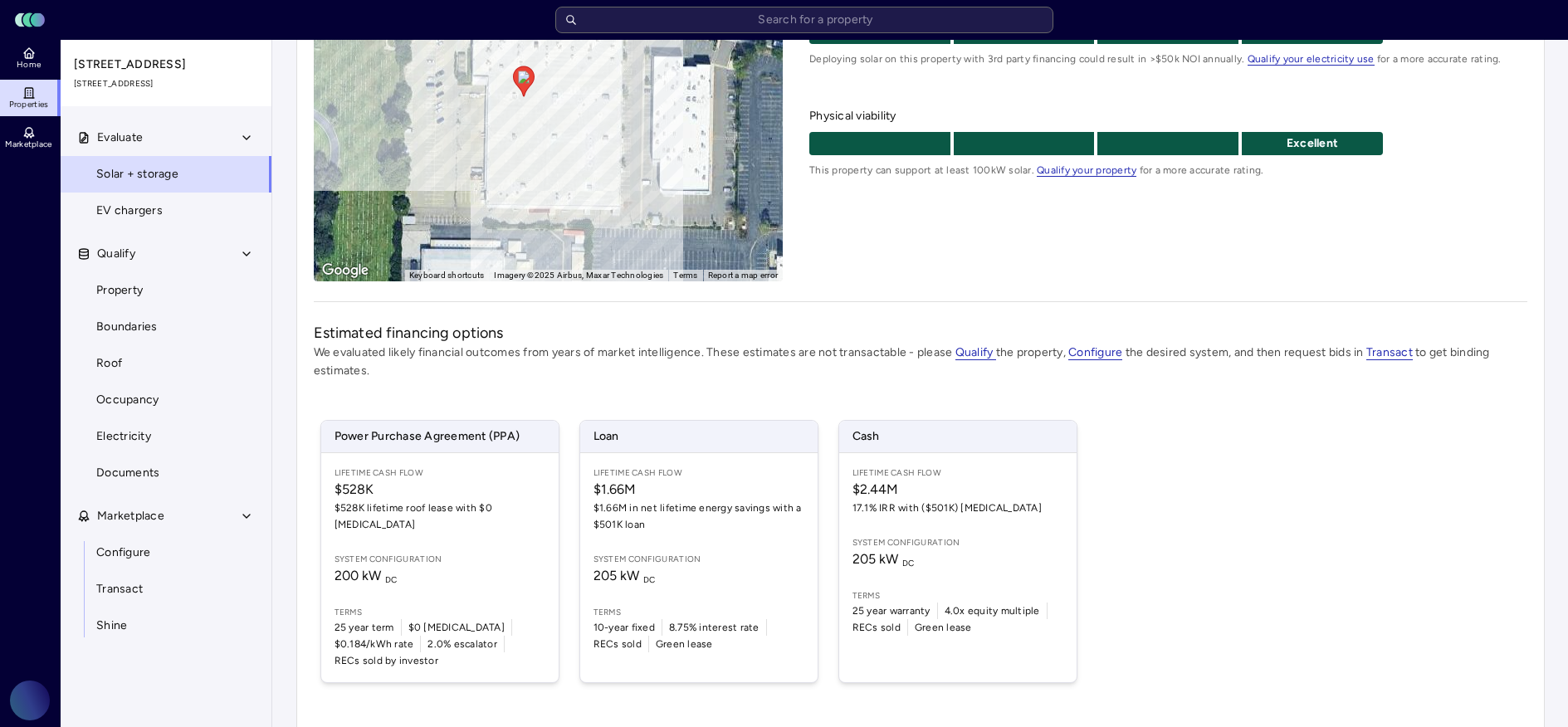 scroll, scrollTop: 281, scrollLeft: 0, axis: vertical 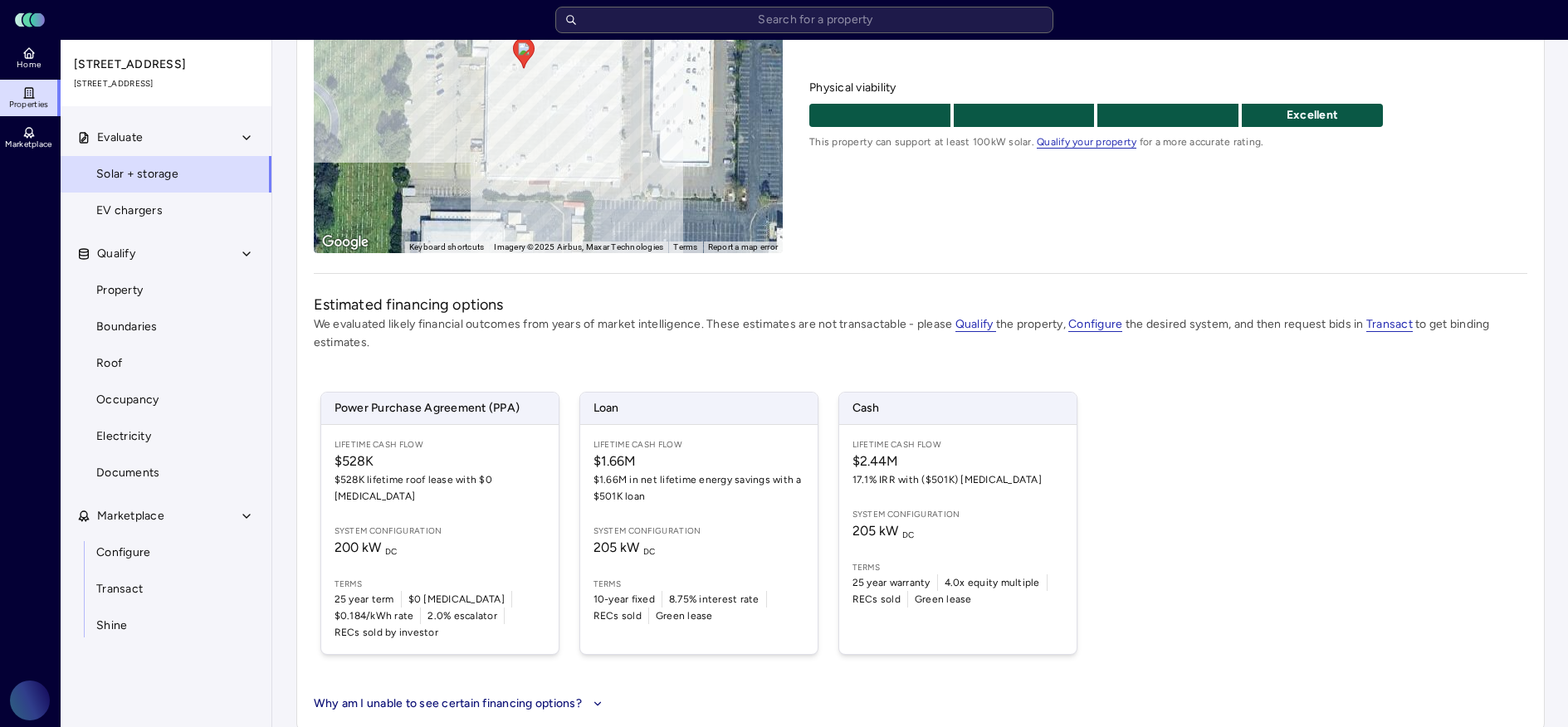 click 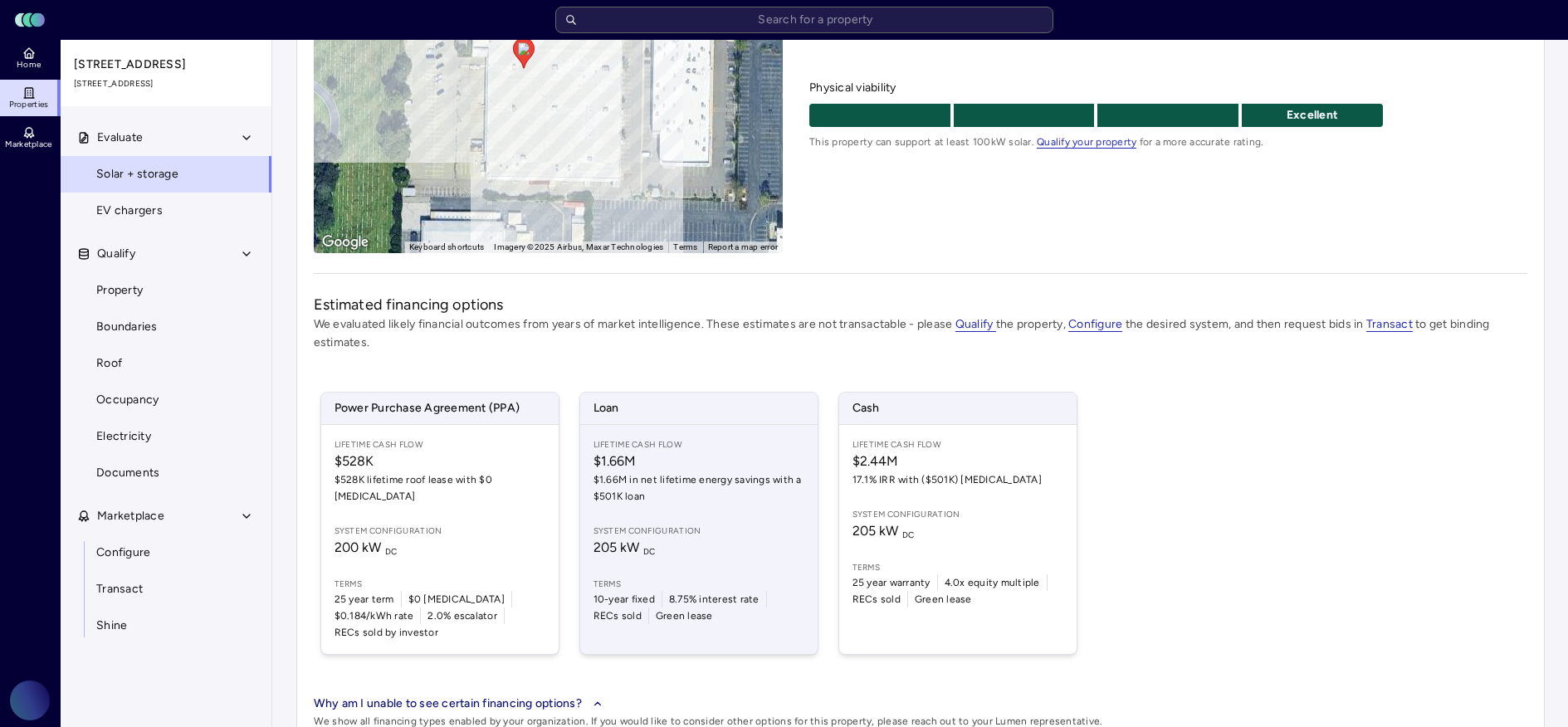 scroll, scrollTop: 298, scrollLeft: 0, axis: vertical 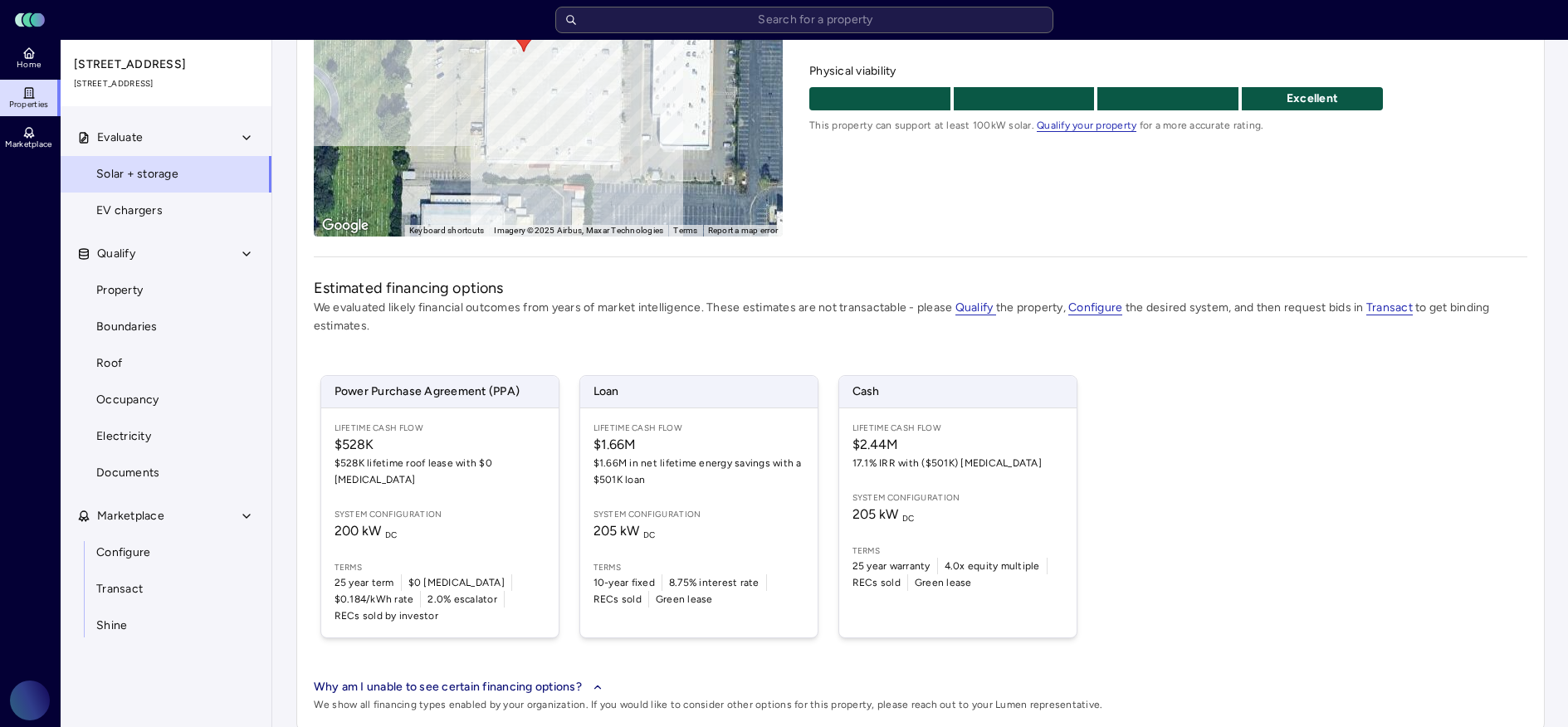 click on "Power Purchase Agreement (PPA) Lifetime Cash Flow $528K $528K lifetime roof lease with $0 [MEDICAL_DATA] System configuration 200 kW   DC Terms 25 year term $0 [MEDICAL_DATA] $0.184/kWh rate 2.0% escalator RECs sold by investor Loan Lifetime Cash Flow $1.66M $1.66M in net lifetime energy savings with a $501K loan System configuration 205 kW   DC Terms 10-year fixed 8.75% interest rate RECs sold Green lease Cash Lifetime Cash Flow $2.44M 17.1% IRR with ($501K) [MEDICAL_DATA] System configuration 205 kW   DC Terms 25 year warranty 4.0x equity multiple RECs sold Green lease" at bounding box center (921, 506) 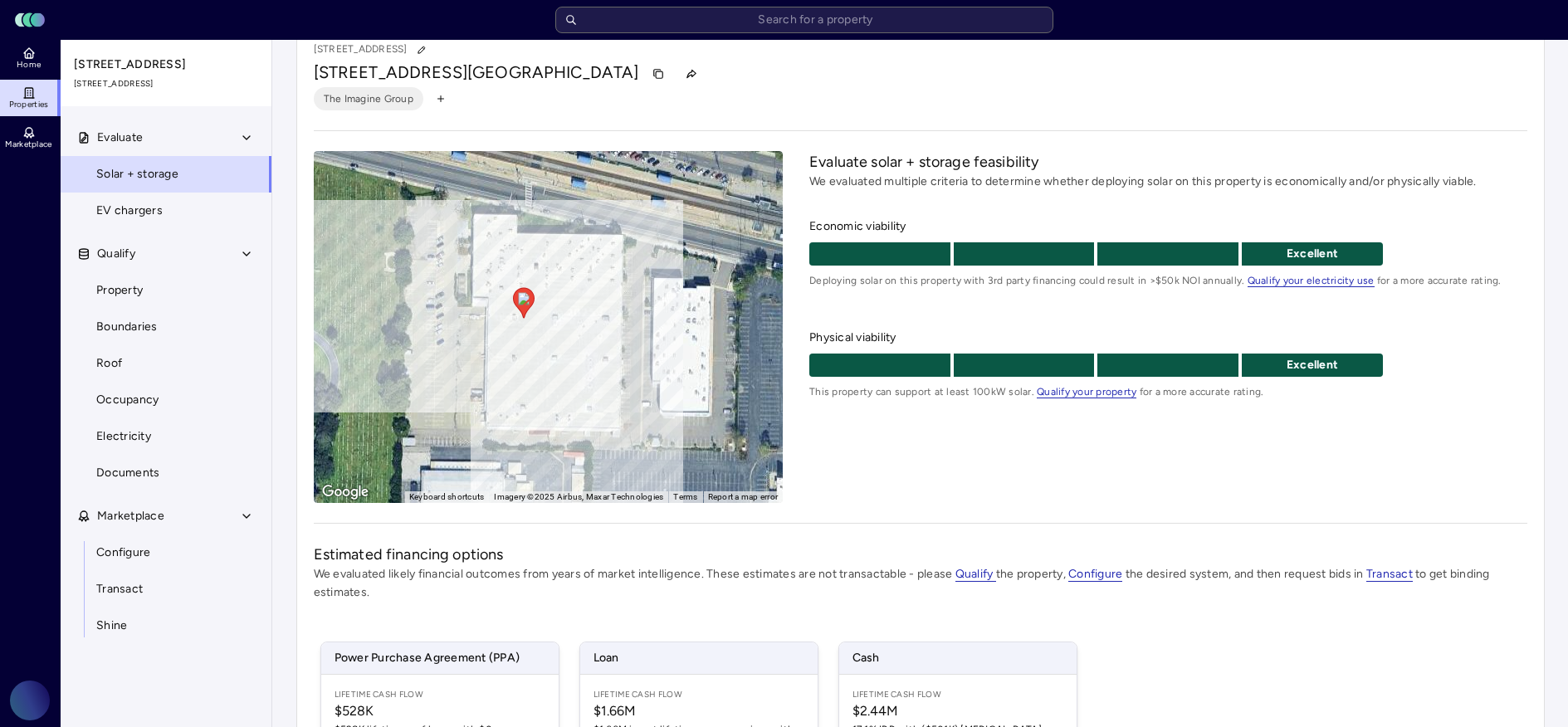 scroll, scrollTop: 0, scrollLeft: 0, axis: both 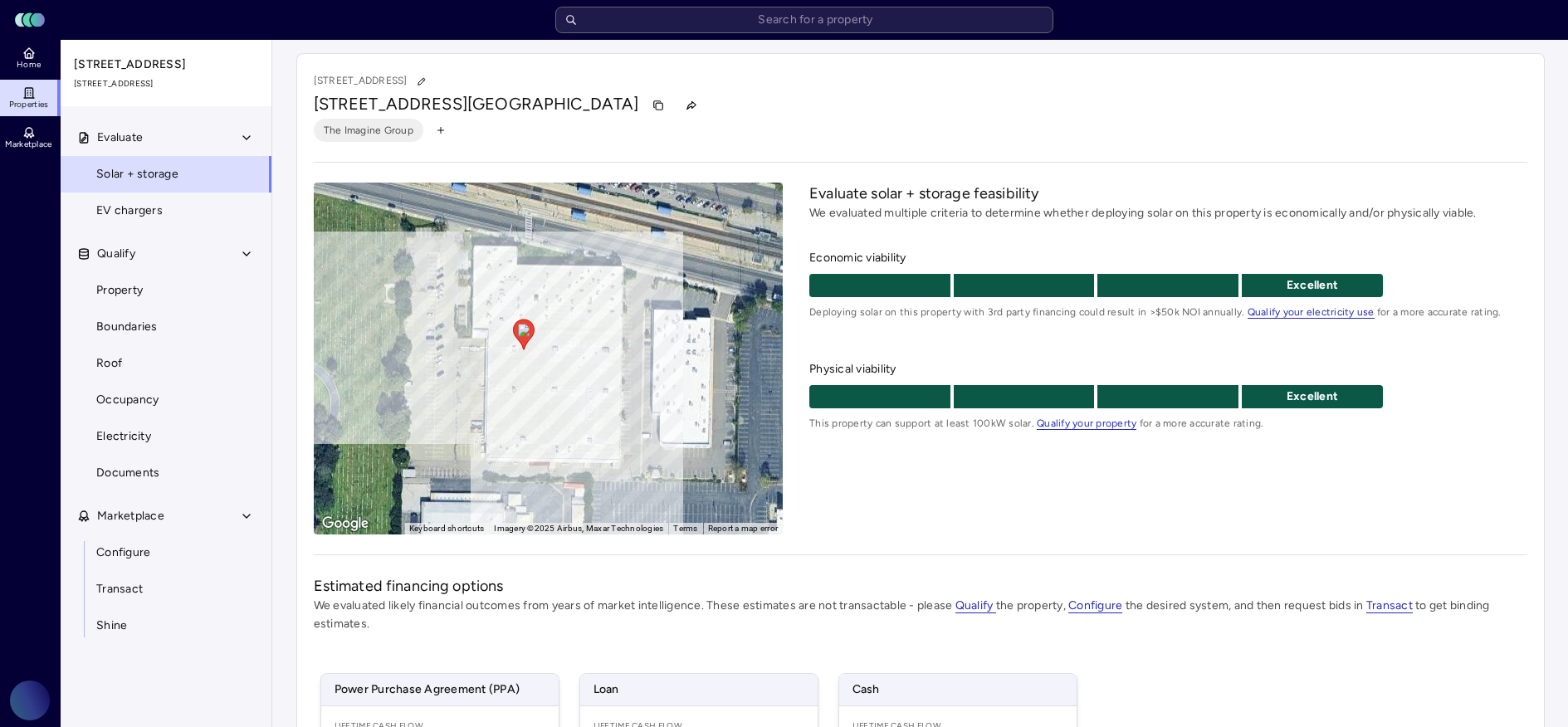 click on "Properties" at bounding box center [30, 98] 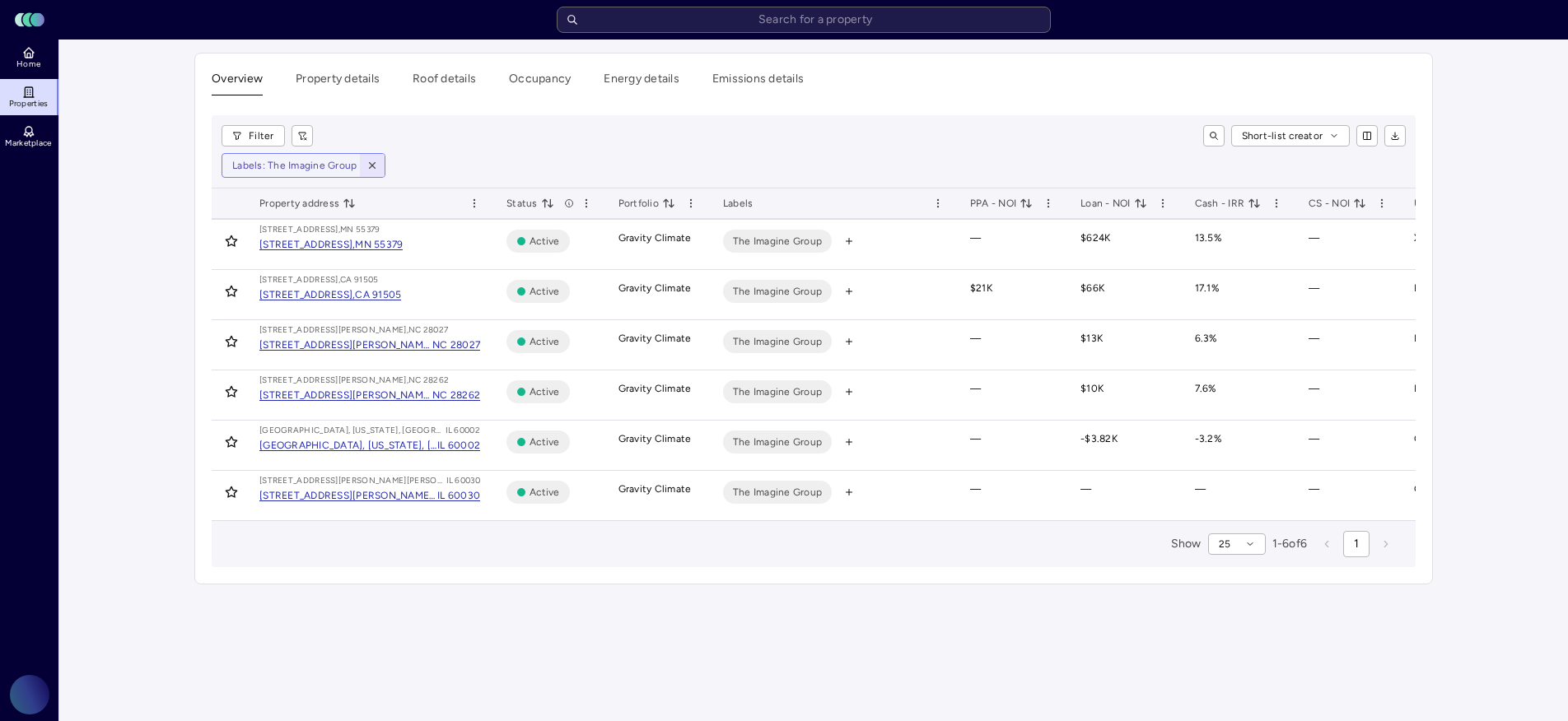 click 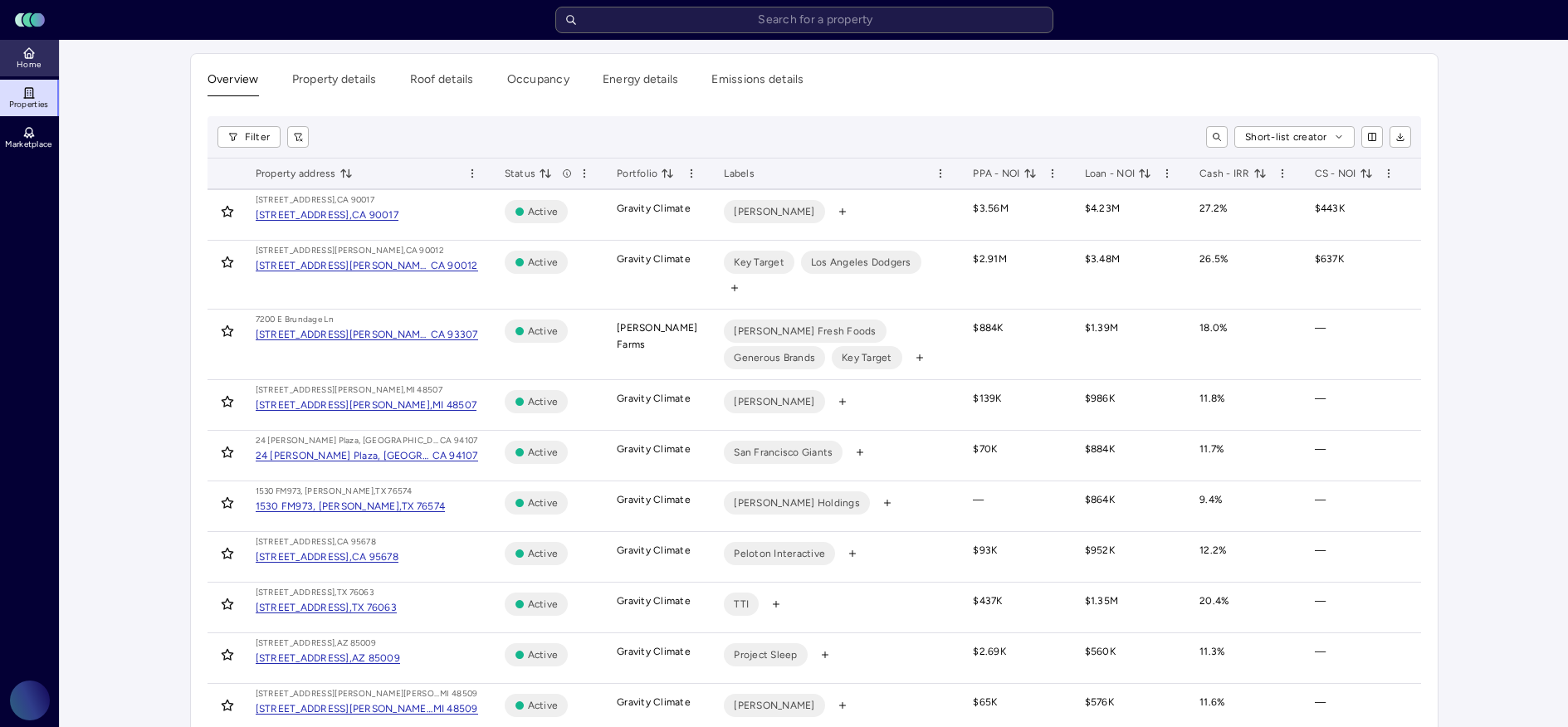 click on "Home" at bounding box center [30, 58] 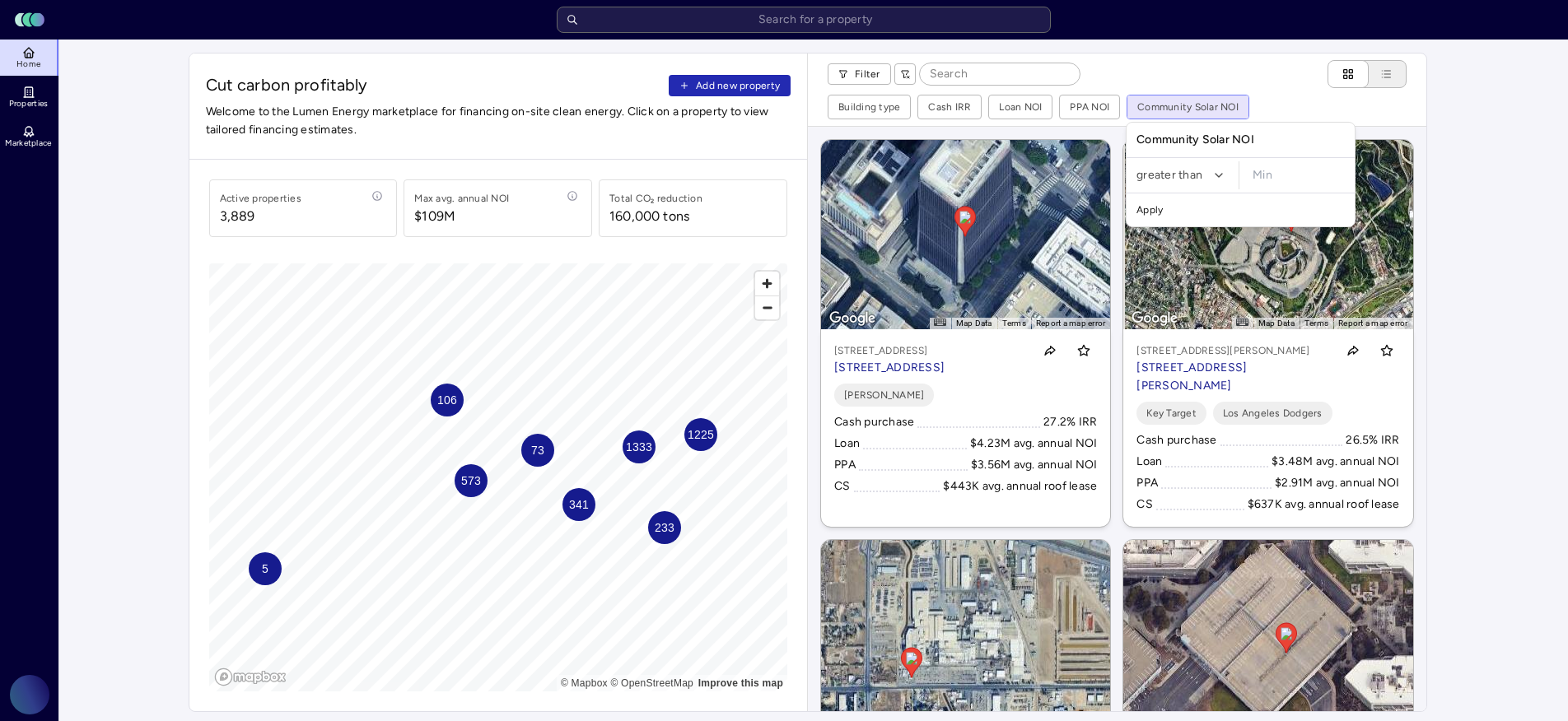 click on "Toggle Sidebar Lumen Energy Logo Home Properties Marketplace Gravity Climate [PERSON_NAME] Cut carbon profitably Add new property Welcome to the Lumen Energy marketplace for financing on-site clean energy. Click on a property to view tailored financing estimates. Active properties 3,889 Max avg. annual NOI $109M Total CO₂ reduction 160,000 tons 1225 341 1333 573 233 106 73 5 © Mapbox   © OpenStreetMap   Improve this map Filter Building type Cash IRR Loan NOI PPA NOI Community Solar NOI ← Move left → Move right ↑ Move up ↓ Move down + Zoom in - Zoom out Home Jump left by 75% End Jump right by 75% Page Up Jump up by 75% Page Down Jump down by 75% To navigate, press the arrow keys. To activate drag with keyboard, press Alt + Enter or Alt + Space. Once you are in keyboard drag state, use the arrow keys to move the marker. To complete the drag, press the Enter or Space keys. To cancel the drag and return to the original position, press Alt + Enter, Alt + Space, or Escape Map Data 20 m  Loan" at bounding box center [784, 774] 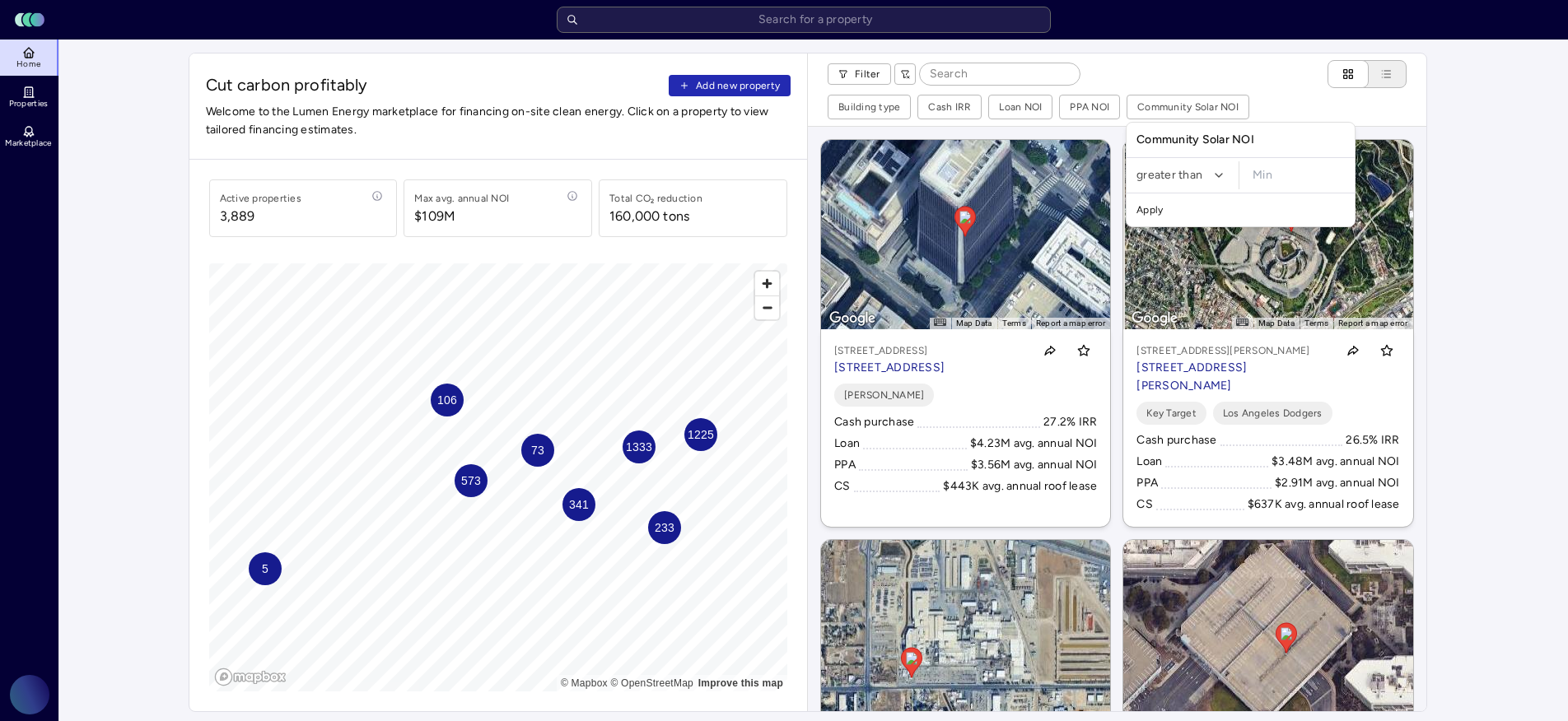 click at bounding box center [1299, 175] 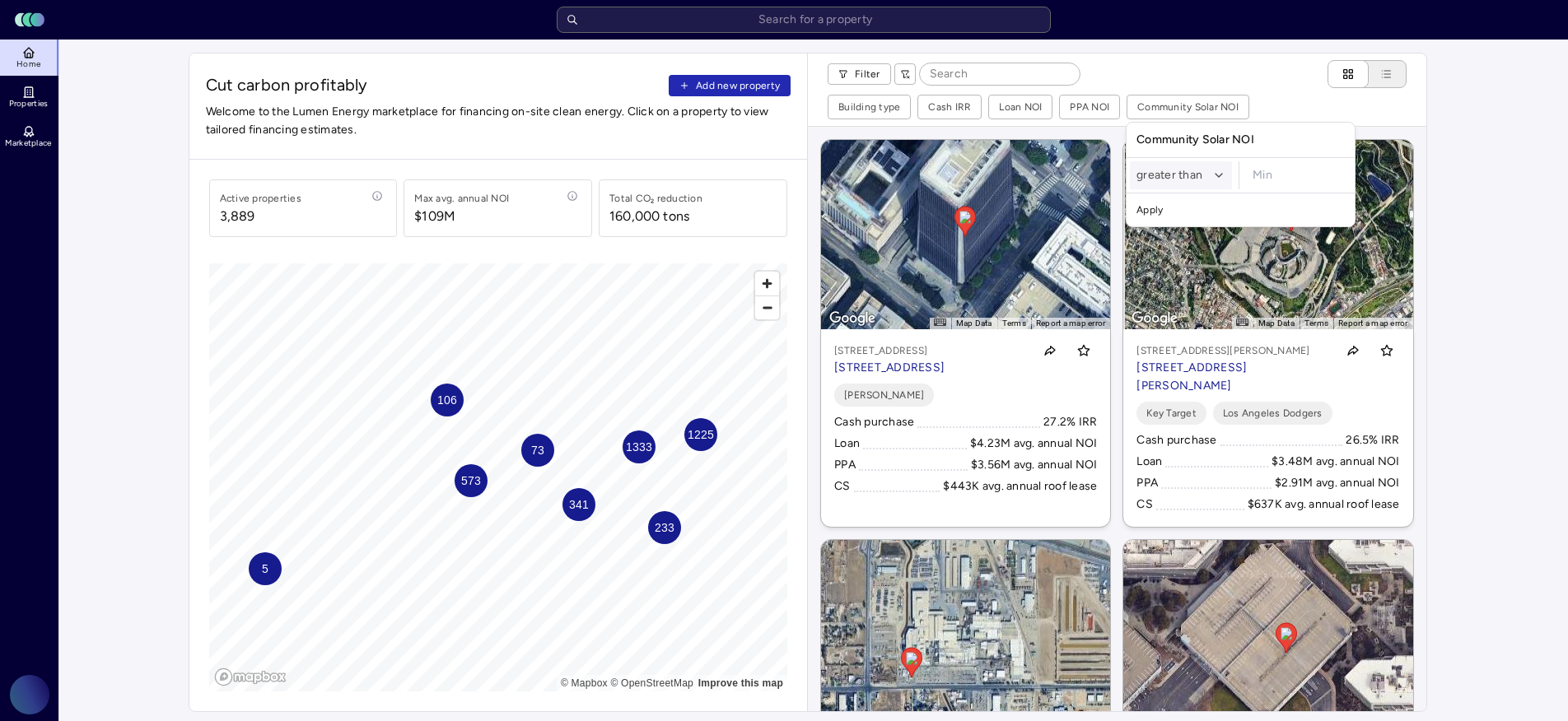 click on "Toggle Sidebar Lumen Energy Logo Home Properties Marketplace Gravity Climate [PERSON_NAME] Cut carbon profitably Add new property Welcome to the Lumen Energy marketplace for financing on-site clean energy. Click on a property to view tailored financing estimates. Active properties 3,889 Max avg. annual NOI $109M Total CO₂ reduction 160,000 tons 1225 341 1333 573 233 106 73 5 © Mapbox   © OpenStreetMap   Improve this map Filter Building type Cash IRR Loan NOI PPA NOI Community Solar NOI ← Move left → Move right ↑ Move up ↓ Move down + Zoom in - Zoom out Home Jump left by 75% End Jump right by 75% Page Up Jump up by 75% Page Down Jump down by 75% To navigate, press the arrow keys. To activate drag with keyboard, press Alt + Enter or Alt + Space. Once you are in keyboard drag state, use the arrow keys to move the marker. To complete the drag, press the Enter or Space keys. To cancel the drag and return to the original position, press Alt + Enter, Alt + Space, or Escape Map Data 20 m  Loan" at bounding box center [784, 774] 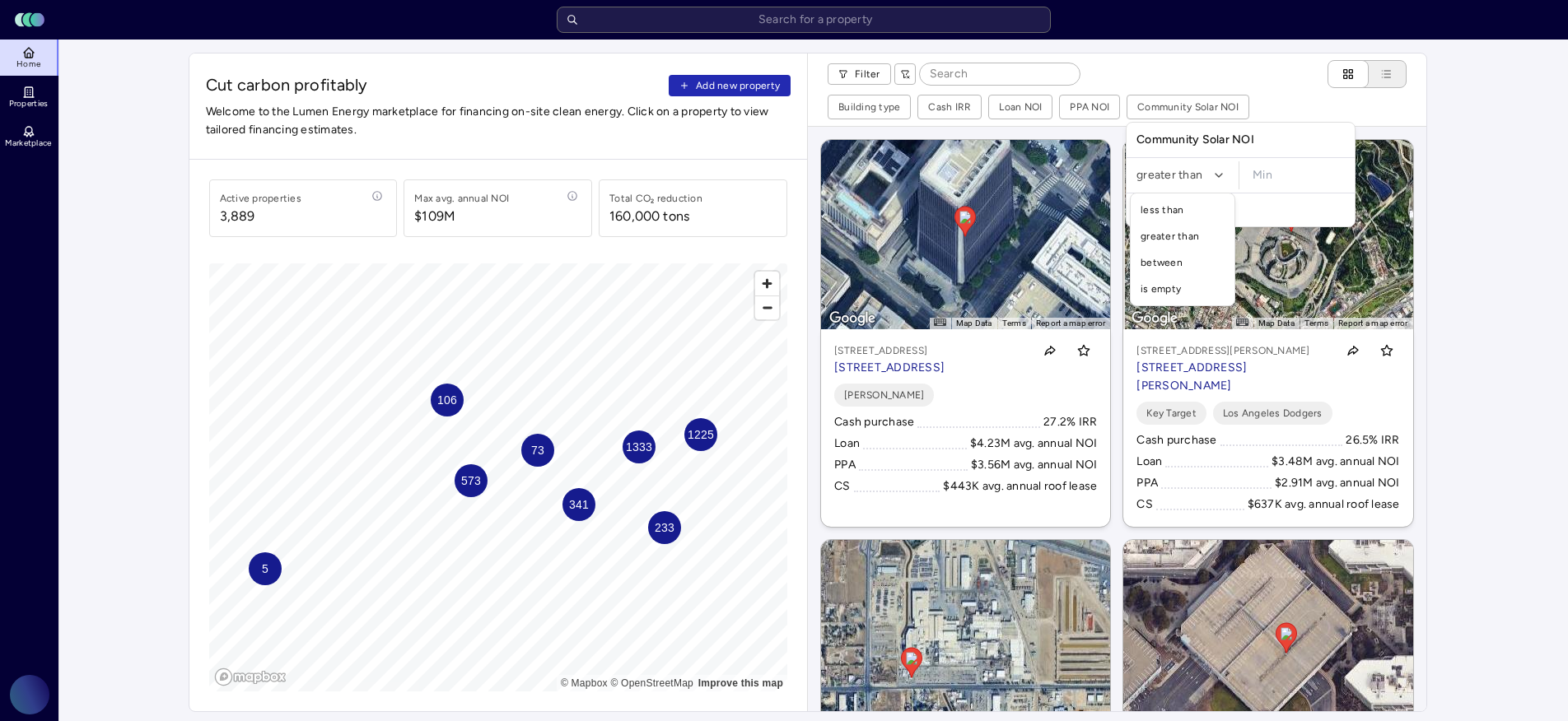 click on "Toggle Sidebar Lumen Energy Logo Home Properties Marketplace Gravity Climate [PERSON_NAME] Cut carbon profitably Add new property Welcome to the Lumen Energy marketplace for financing on-site clean energy. Click on a property to view tailored financing estimates. Active properties 3,889 Max avg. annual NOI $109M Total CO₂ reduction 160,000 tons 1225 341 1333 573 233 106 73 5 © Mapbox   © OpenStreetMap   Improve this map Filter Building type Cash IRR Loan NOI PPA NOI Community Solar NOI ← Move left → Move right ↑ Move up ↓ Move down + Zoom in - Zoom out Home Jump left by 75% End Jump right by 75% Page Up Jump up by 75% Page Down Jump down by 75% To navigate, press the arrow keys. To activate drag with keyboard, press Alt + Enter or Alt + Space. Once you are in keyboard drag state, use the arrow keys to move the marker. To complete the drag, press the Enter or Space keys. To cancel the drag and return to the original position, press Alt + Enter, Alt + Space, or Escape Map Data 20 m  Loan" at bounding box center (784, 774) 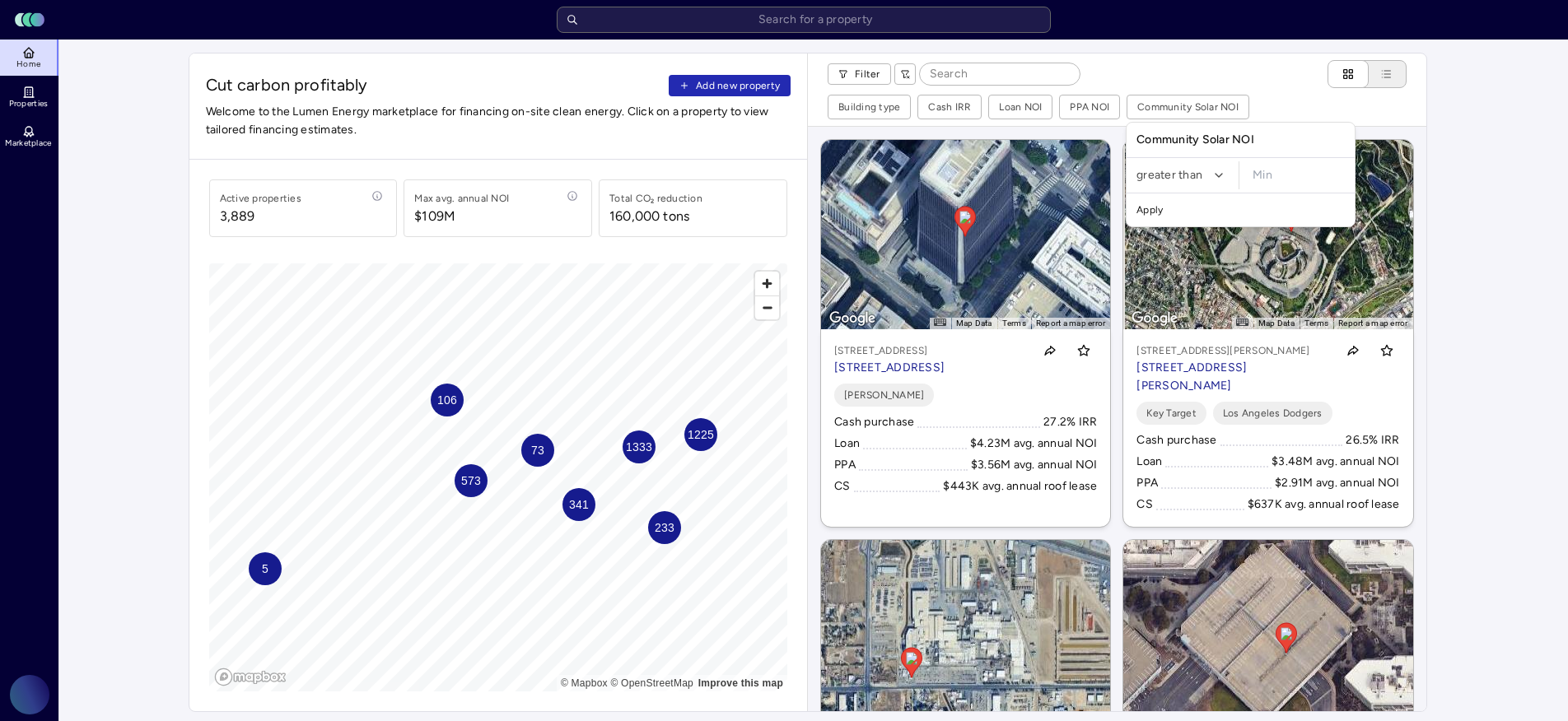 click at bounding box center [1299, 175] 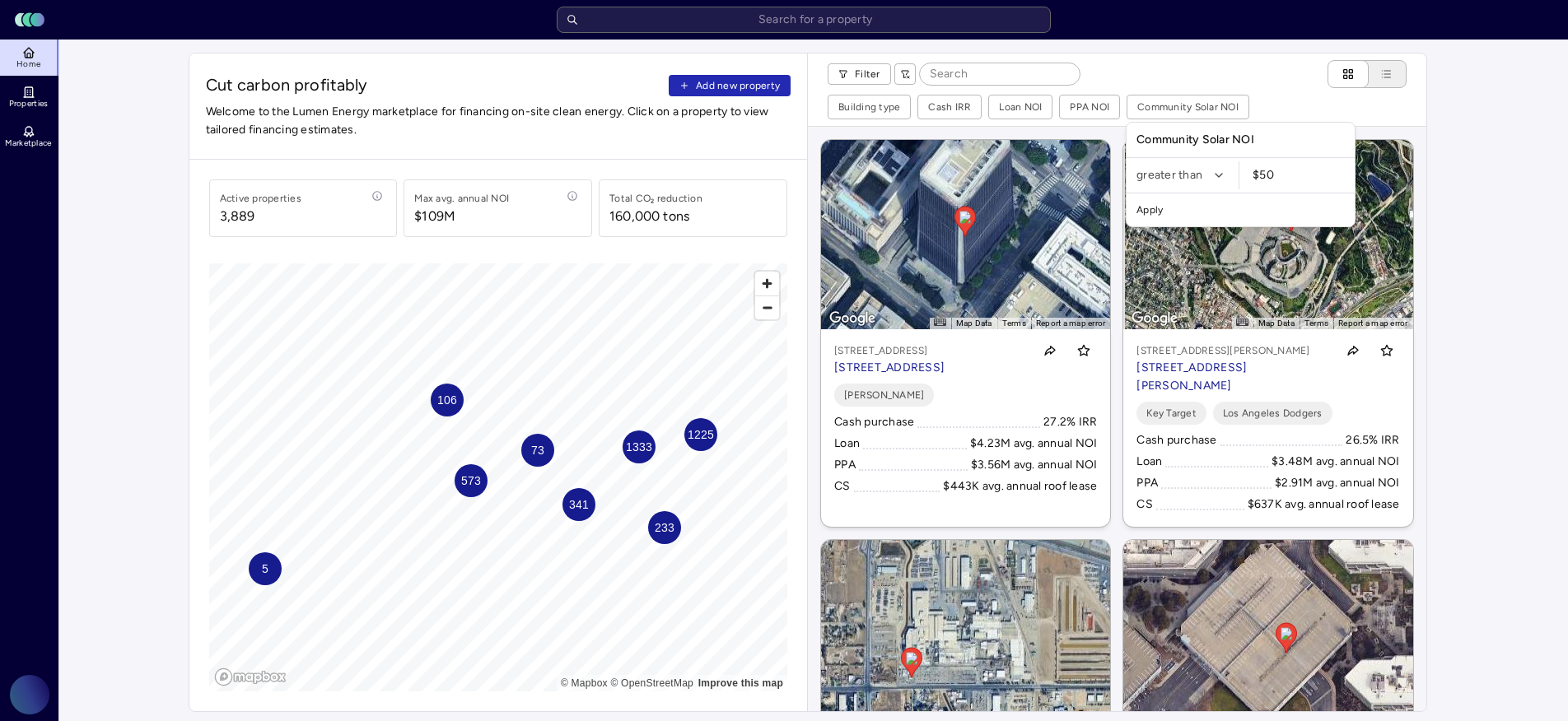 type on "$50" 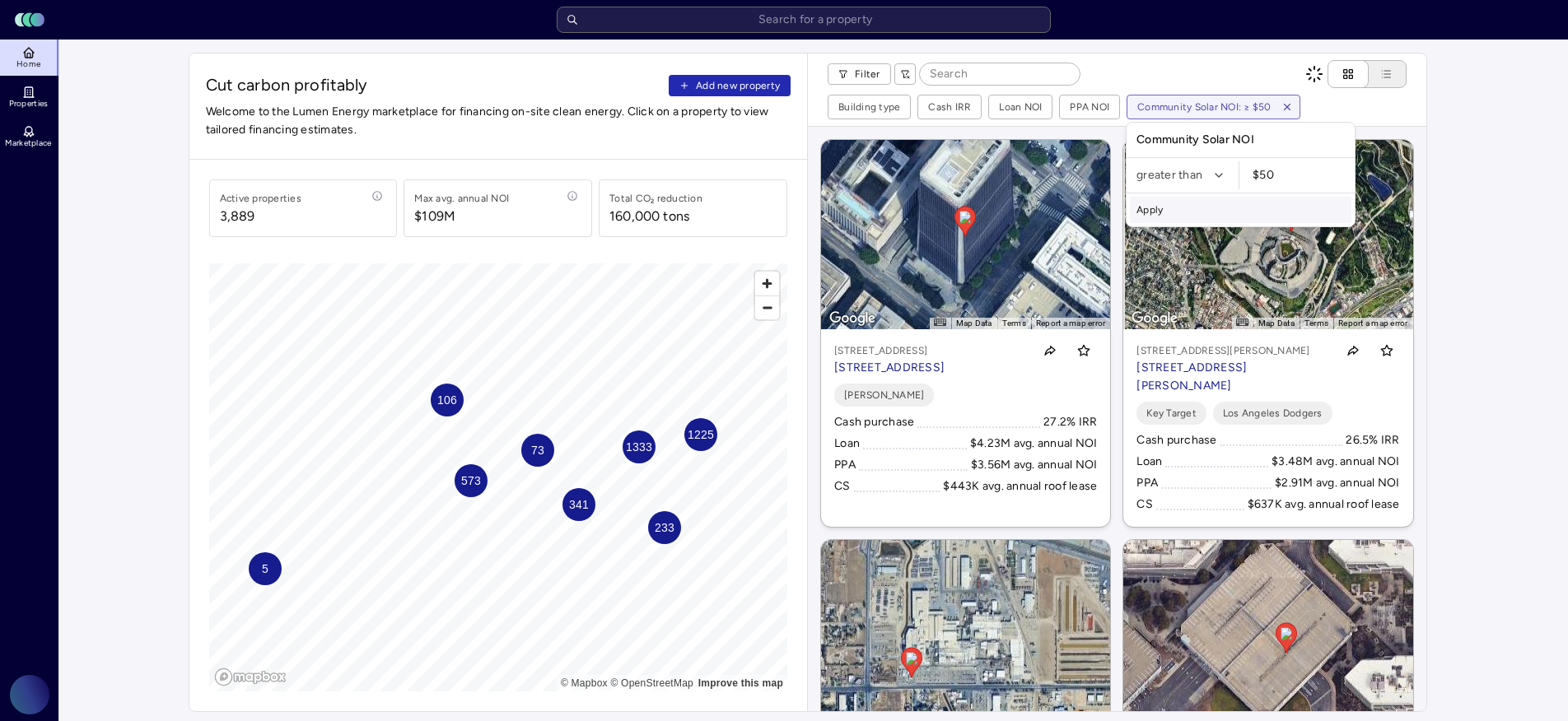 click on "Apply" at bounding box center (1240, 210) 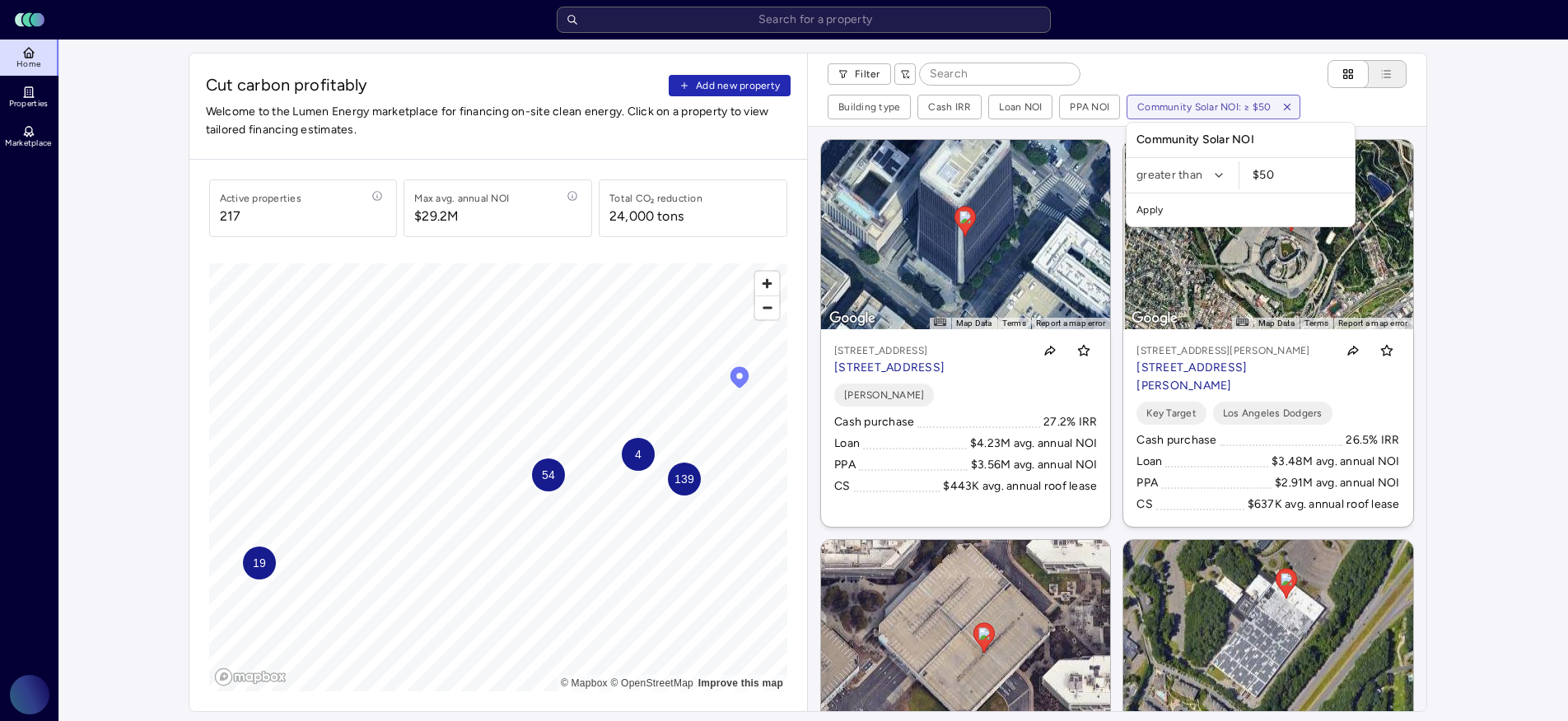 click on "Toggle Sidebar Lumen Energy Logo Home Properties Marketplace Gravity Climate [PERSON_NAME] Cut carbon profitably Add new property Welcome to the Lumen Energy marketplace for financing on-site clean energy. Click on a property to view tailored financing estimates. Active properties [STREET_ADDRESS] annual NOI $29.2M Total CO₂ reduction 24,000 tons 54 19 139 4 © Mapbox   © OpenStreetMap   Improve this map Filter Building type Cash IRR Loan NOI PPA NOI Community Solar NOI: ≥ $50 ← Move left → Move right ↑ Move up ↓ Move down + Zoom in - Zoom out Home Jump left by 75% End Jump right by 75% Page Up Jump up by 75% Page Down Jump down by 75% To navigate, press the arrow keys. To activate drag with keyboard, press Alt + Enter or Alt + Space. Once you are in keyboard drag state, use the arrow keys to move the marker. To complete the drag, press the Enter or Space keys. To cancel the drag and return to the original position, press Alt + Enter, Alt + Space, or Escape Map Data 20 m  Terms 27.2% IRR" at bounding box center [784, 774] 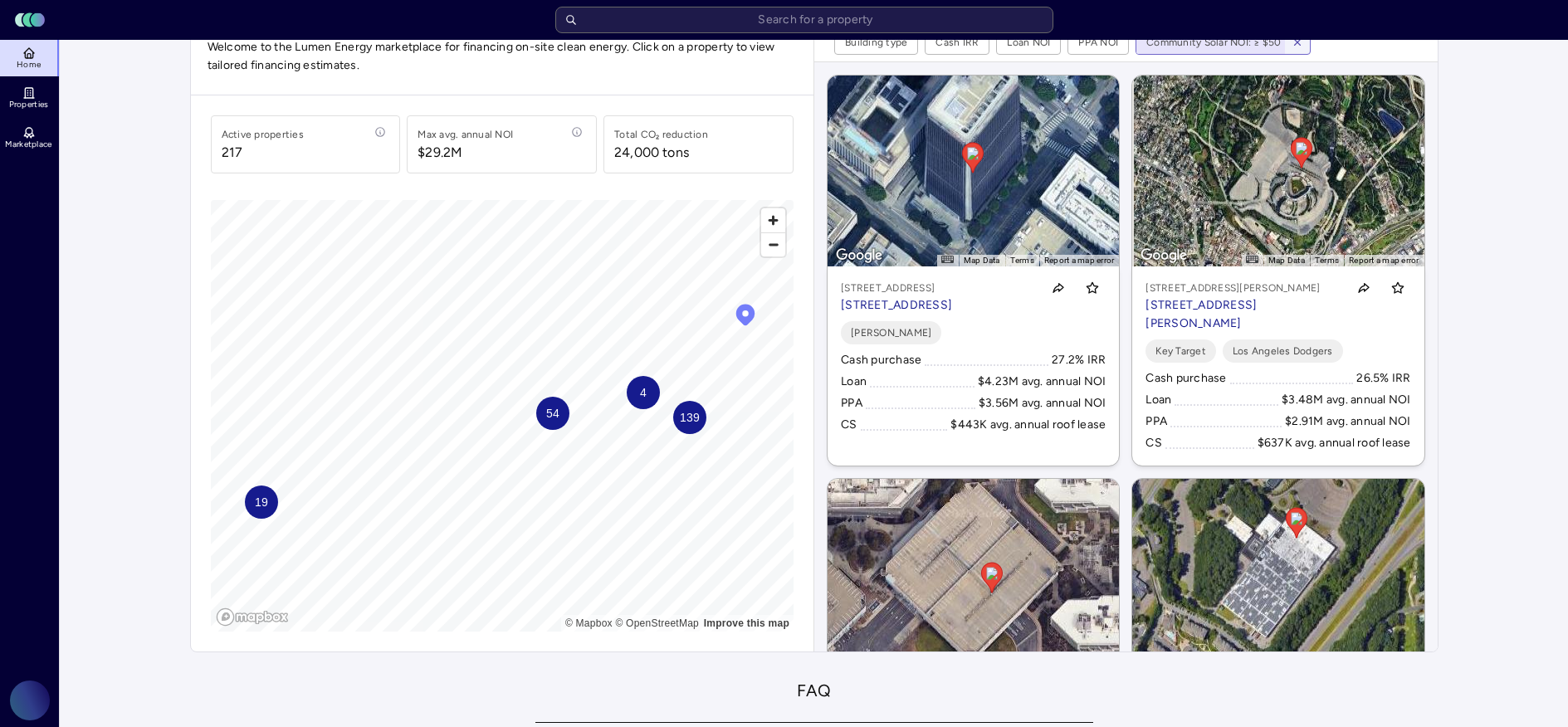 scroll, scrollTop: 45, scrollLeft: 0, axis: vertical 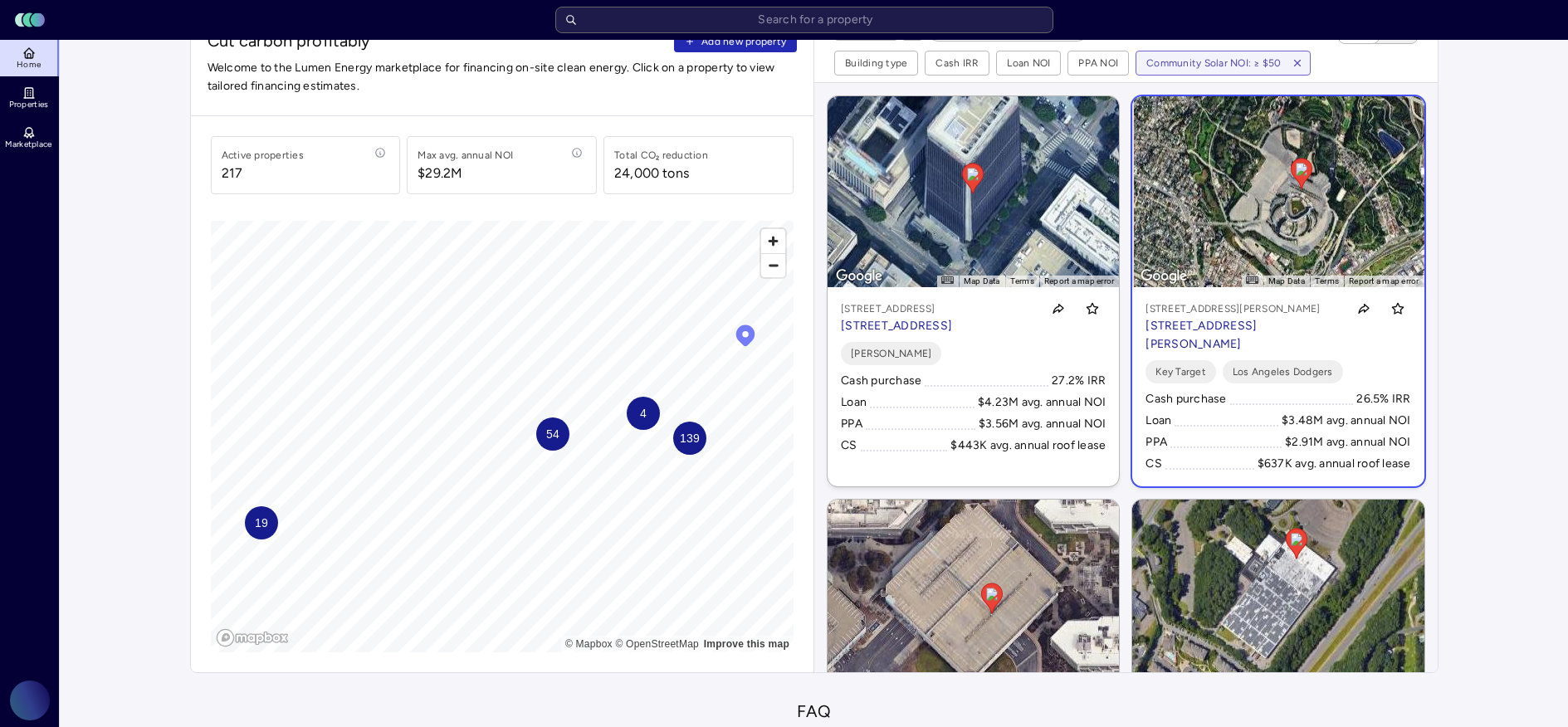 click on "[STREET_ADDRESS][PERSON_NAME]" at bounding box center [1242, 309] 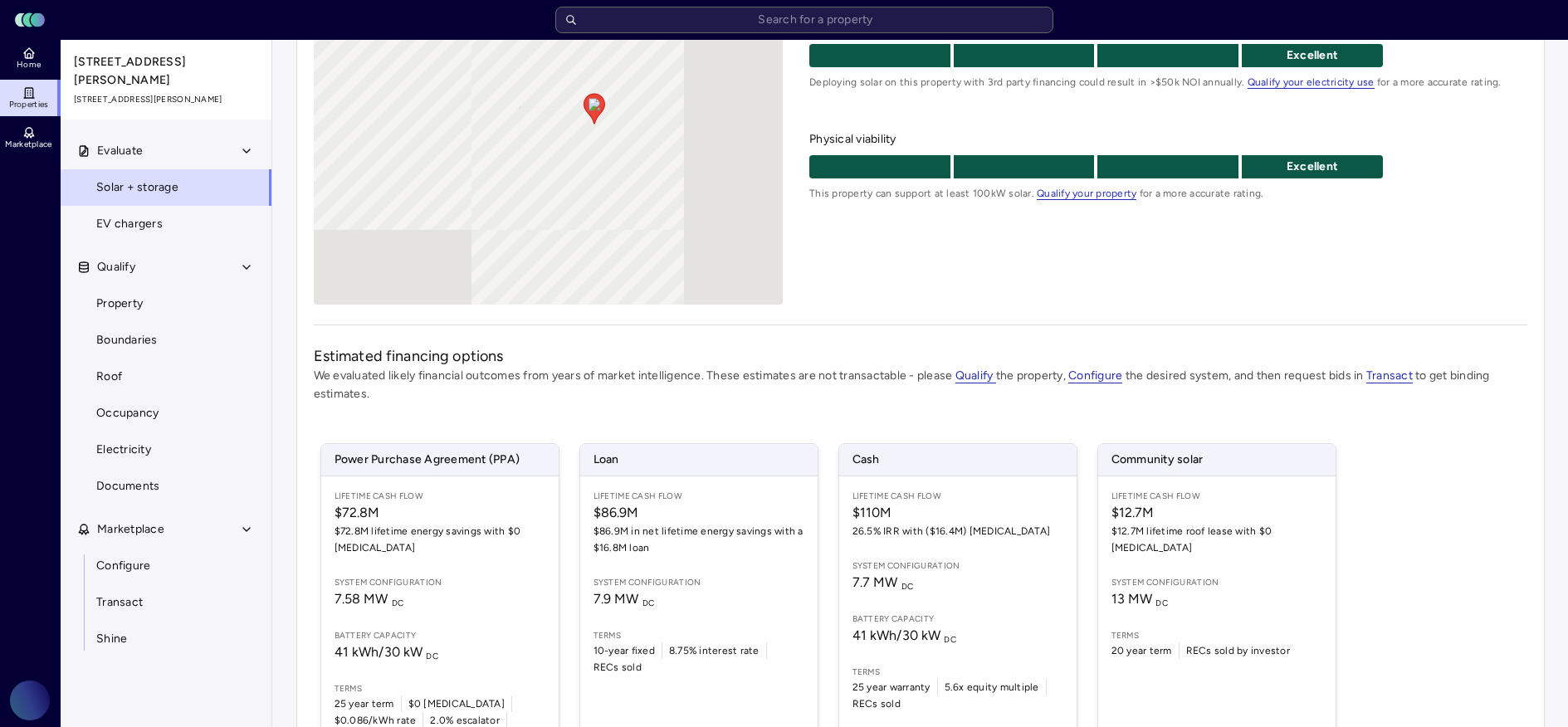 scroll, scrollTop: 351, scrollLeft: 0, axis: vertical 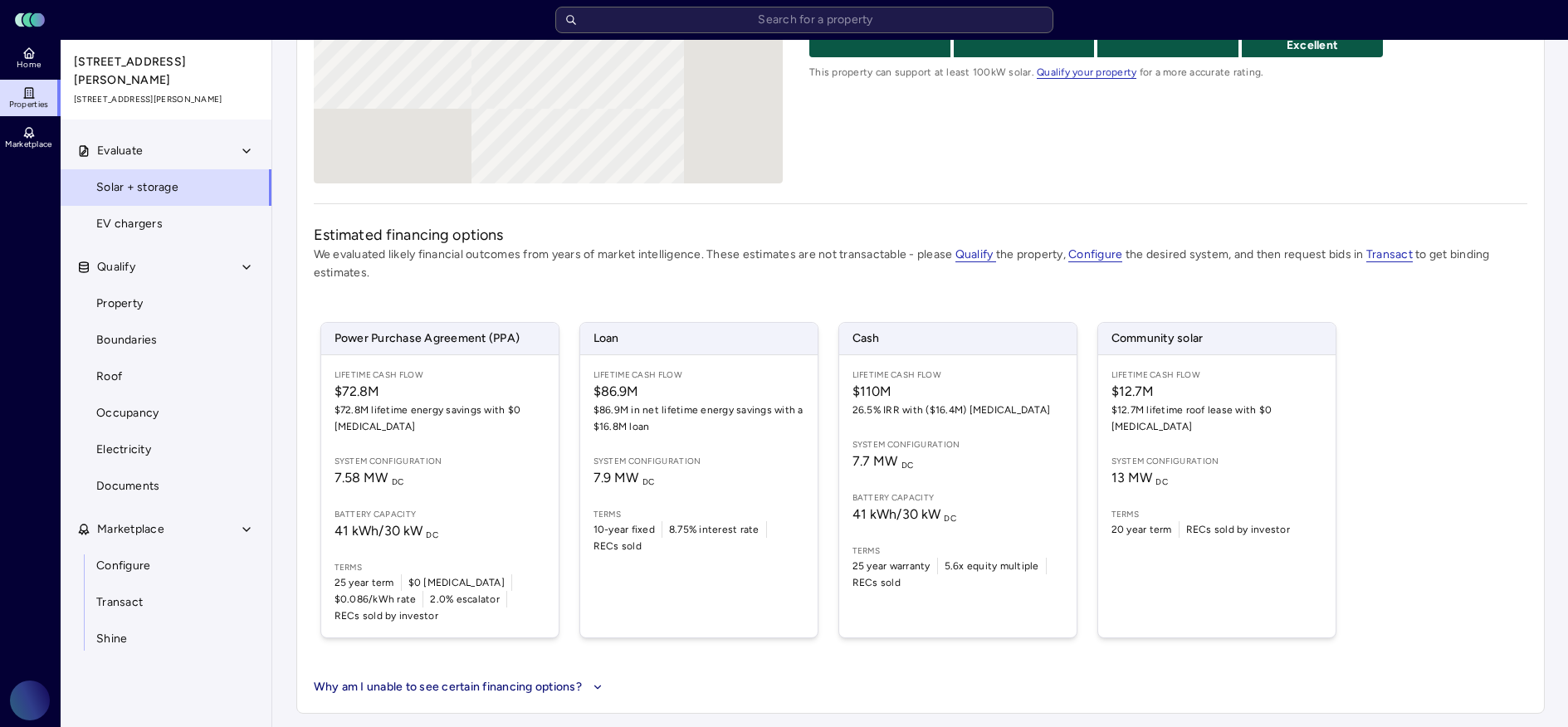 click on "Estimated financing options We evaluated likely financial outcomes from years of market intelligence. These estimates are not transactable - please   Qualify   the property,   Configure   the desired system, and then request bids in   Transact   to get binding estimates. Power Purchase Agreement (PPA) Lifetime Cash Flow $72.8M $72.8M lifetime energy savings with $0 [MEDICAL_DATA] System configuration 7.58 MW   DC Battery capacity 41 kWh  /  30 kW   DC Terms 25 year term $0 [MEDICAL_DATA] $0.086/kWh rate 2.0% escalator RECs sold by investor Loan Lifetime Cash Flow $86.9M $86.9M in net lifetime energy savings with a $16.8M loan System configuration 7.9 MW   DC Terms 10-year fixed 8.75% interest rate RECs sold Cash Lifetime Cash Flow $110M 26.5% IRR with ($16.4M) [MEDICAL_DATA] System configuration 7.7 MW   DC Battery capacity 41 kWh  /  30 kW   DC Terms 25 year warranty 5.6x equity multiple RECs sold Community solar Lifetime Cash Flow $12.7M $12.7M lifetime roof lease with $0 [MEDICAL_DATA] System configuration 13 MW   DC Terms 20 year term" at bounding box center (921, 460) 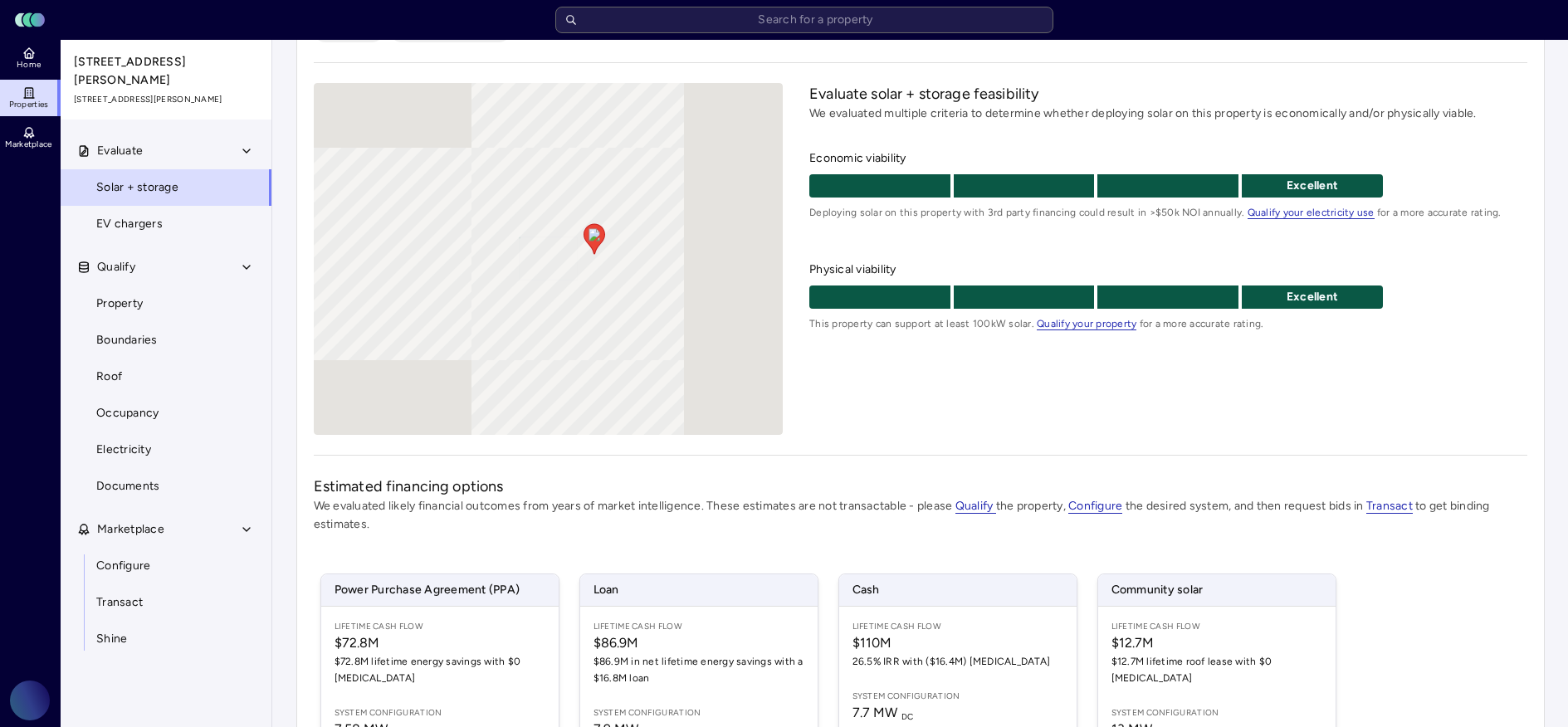 scroll, scrollTop: 0, scrollLeft: 0, axis: both 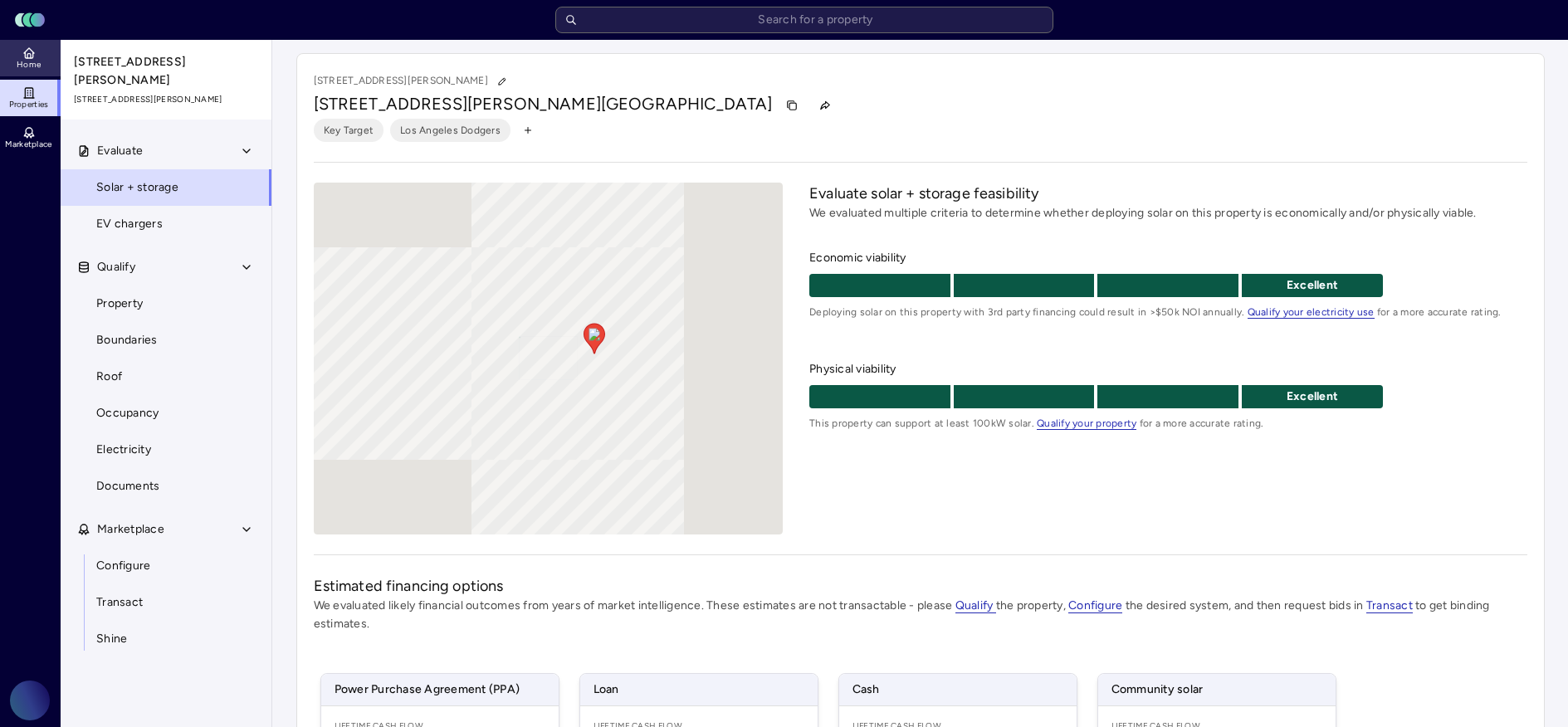 click on "Home" at bounding box center (28, 65) 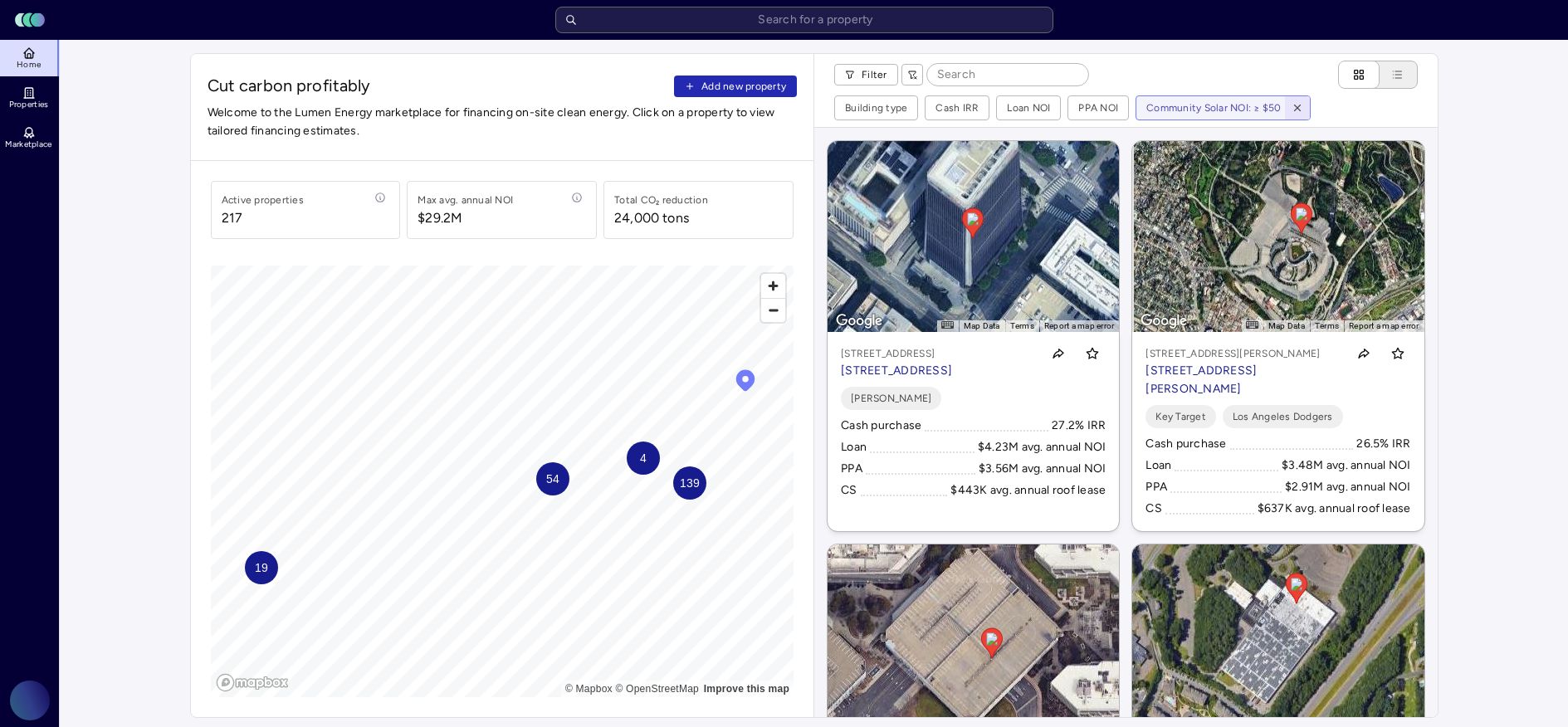 click 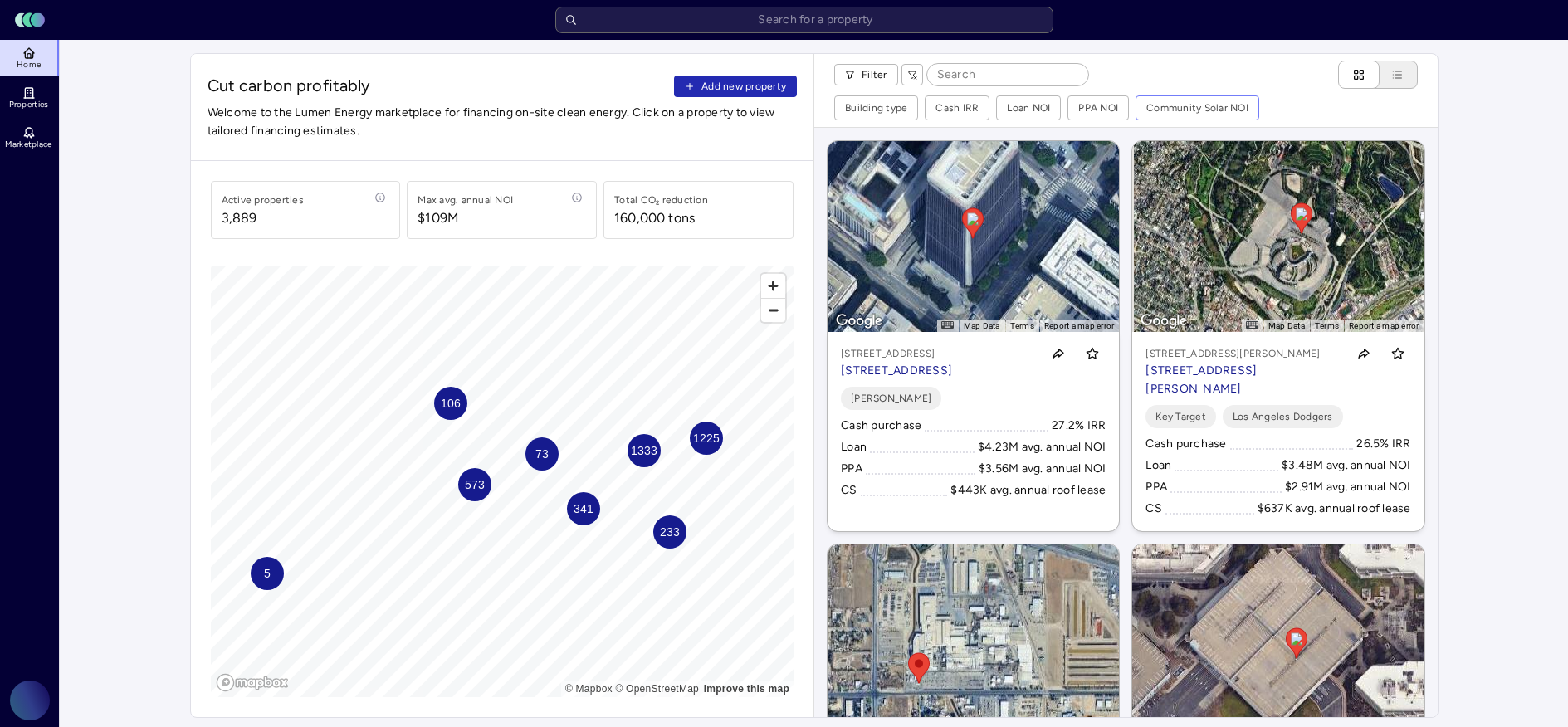 click on "573" at bounding box center (474, 485) 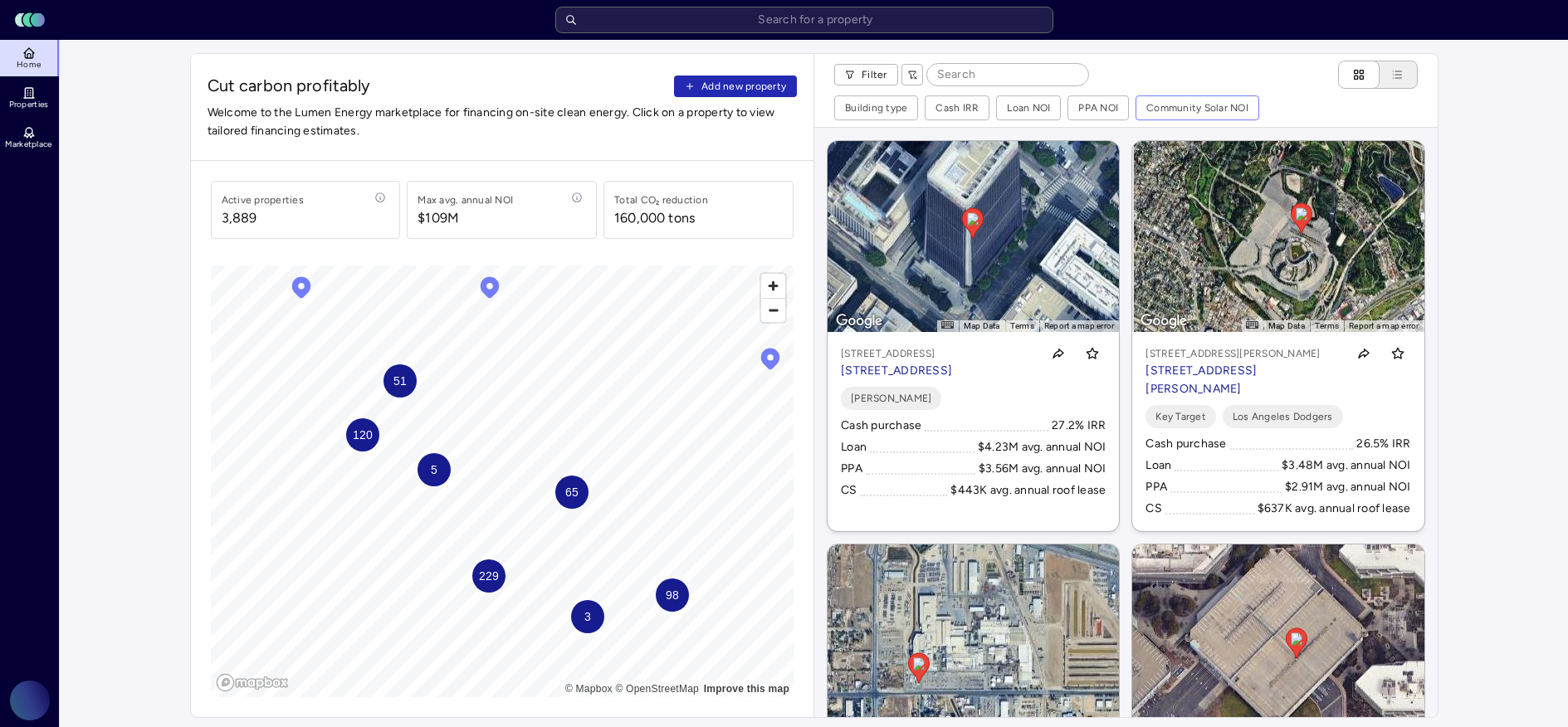 click on "229" at bounding box center (488, 576) 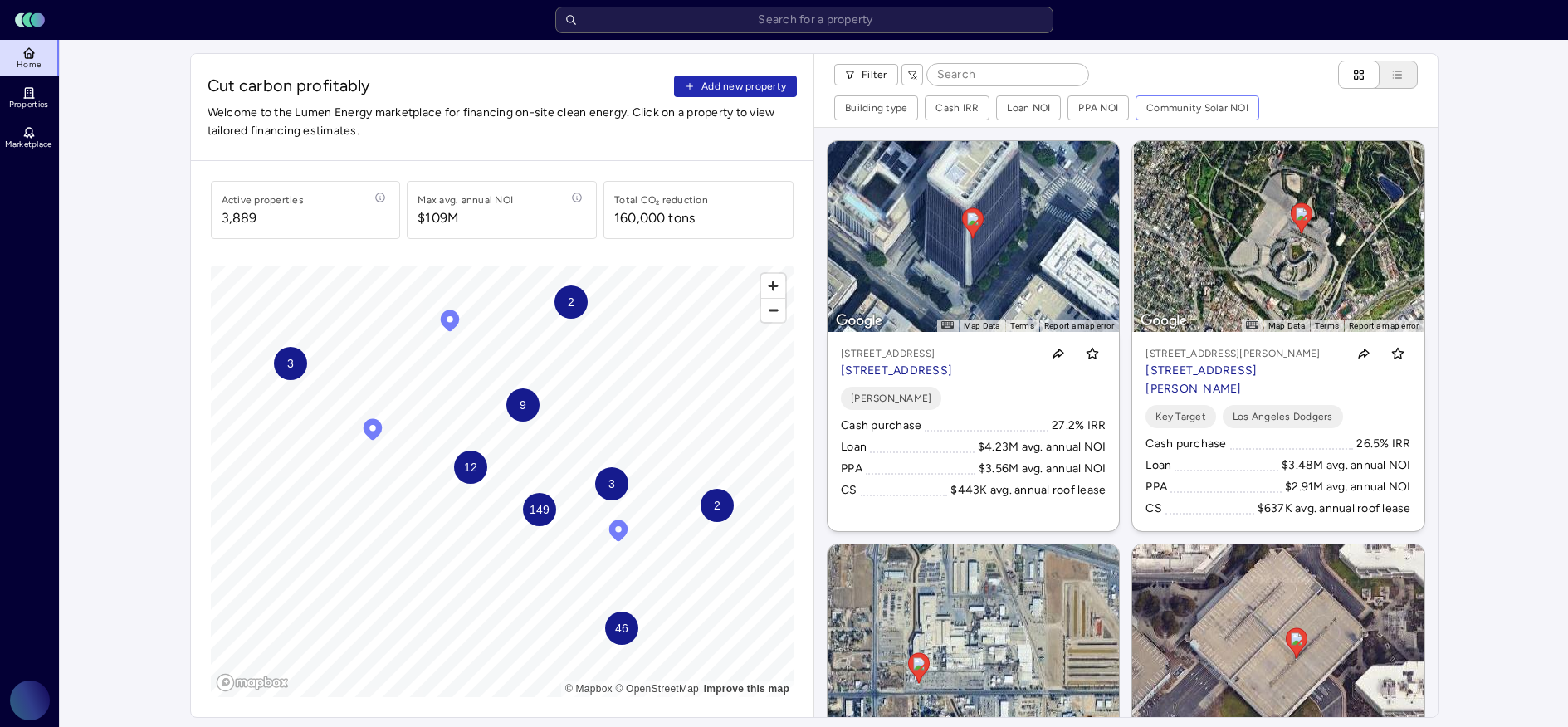 click on "149" at bounding box center [539, 510] 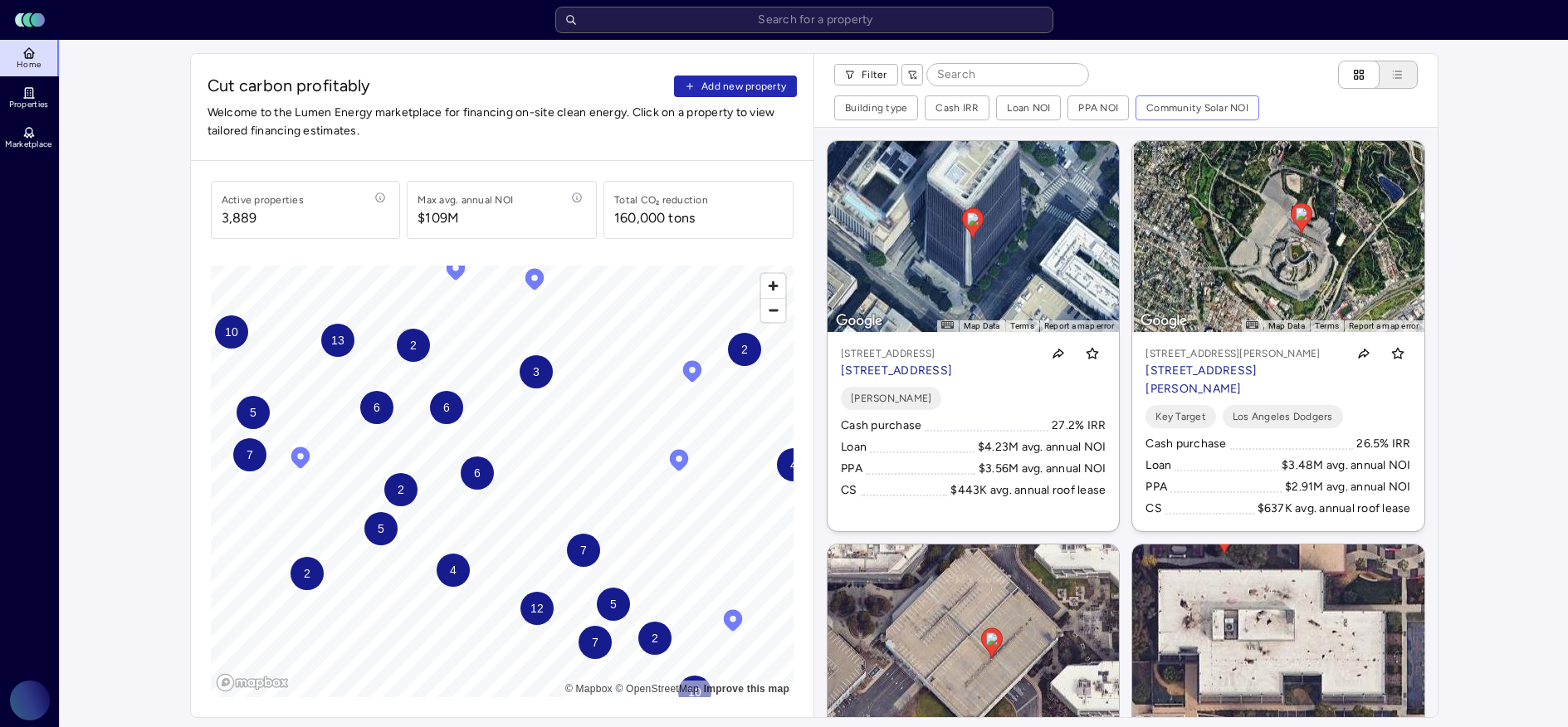 click on "13" at bounding box center [337, 340] 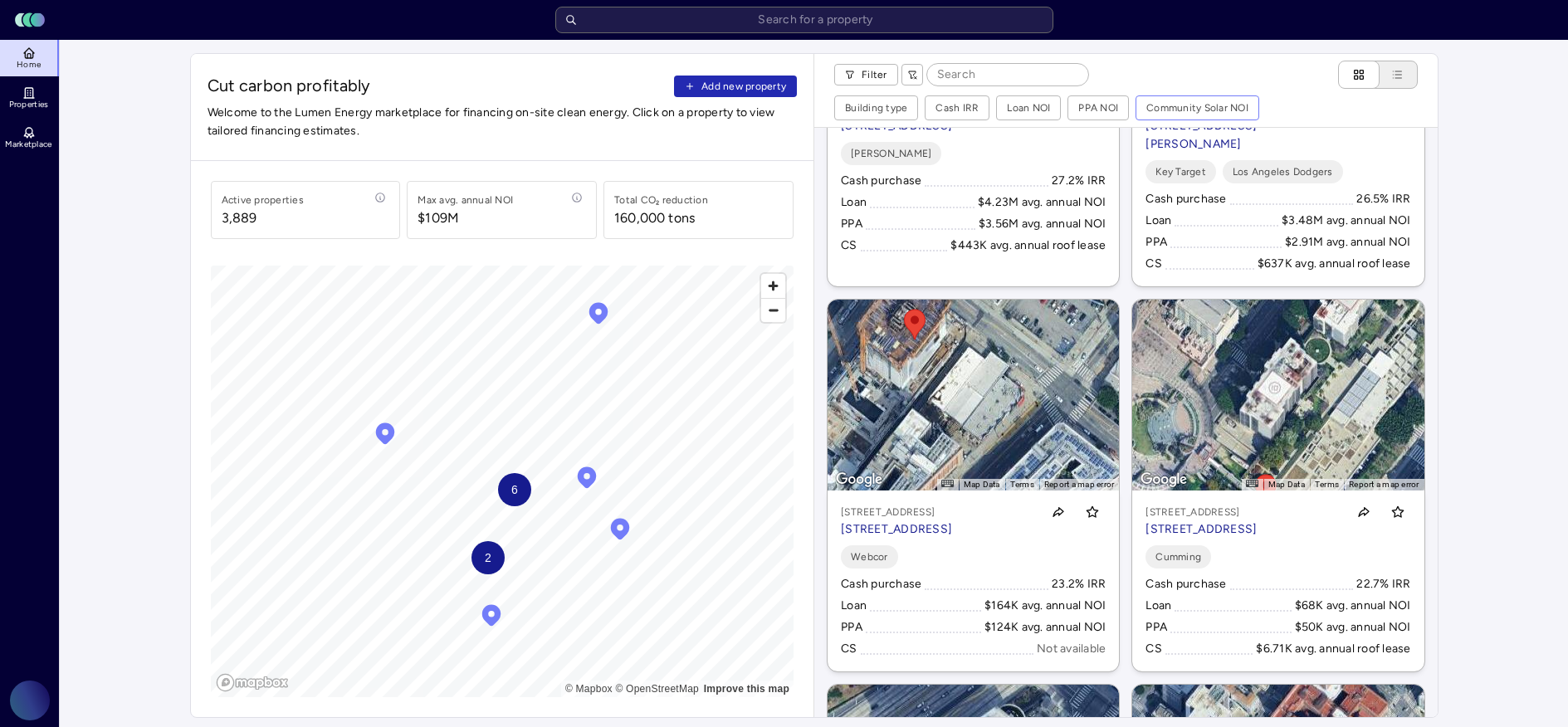 scroll, scrollTop: 0, scrollLeft: 0, axis: both 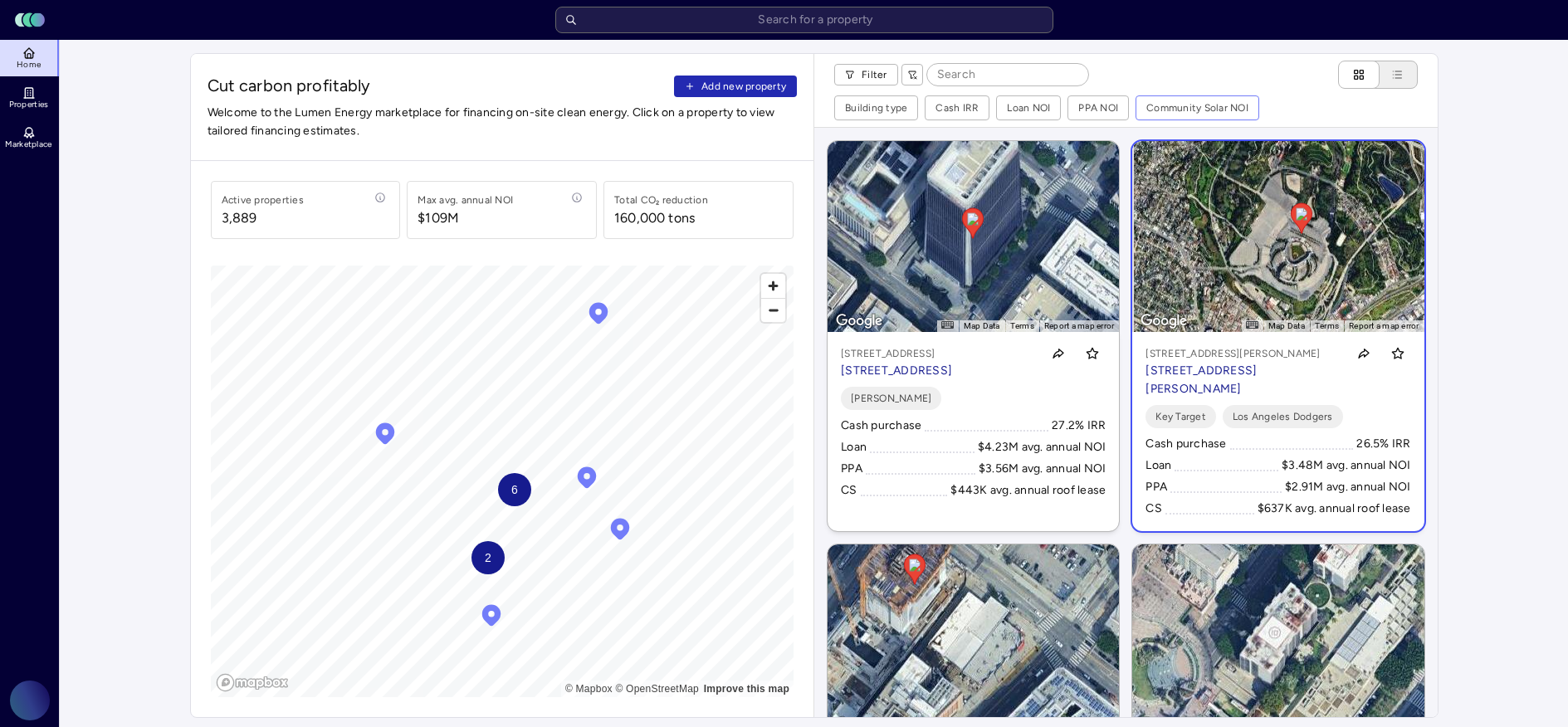 click on "← Move left → Move right ↑ Move up ↓ Move down + Zoom in - Zoom out Home Jump left by 75% End Jump right by 75% Page Up Jump up by 75% Page Down Jump down by 75% To navigate, press the arrow keys. To activate drag with keyboard, press Alt + Enter or Alt + Space. Once you are in keyboard drag state, use the arrow keys to move the marker. To complete the drag, press the Enter or Space keys. To cancel the drag and return to the original position, press Alt + Enter, Alt + Space, or Escape Map Data Imagery ©2025 Airbus, Data CSUMB SFML, [GEOGRAPHIC_DATA] OPC, Landsat / Copernicus, Maxar Technologies Imagery ©2025 Airbus, Data CSUMB SFML, [GEOGRAPHIC_DATA] OPC, Landsat / Copernicus, Maxar Technologies 500 m  Click to toggle between metric and imperial units Terms Report a map error [STREET_ADDRESS][PERSON_NAME] [STREET_ADDRESS][PERSON_NAME] Key Target Los Angeles Dodgers Cash purchase 26.5% IRR Loan $3.48M avg. annual NOI PPA $2.91M avg. annual NOI CS $637K avg. annual roof lease" at bounding box center [1277, 336] 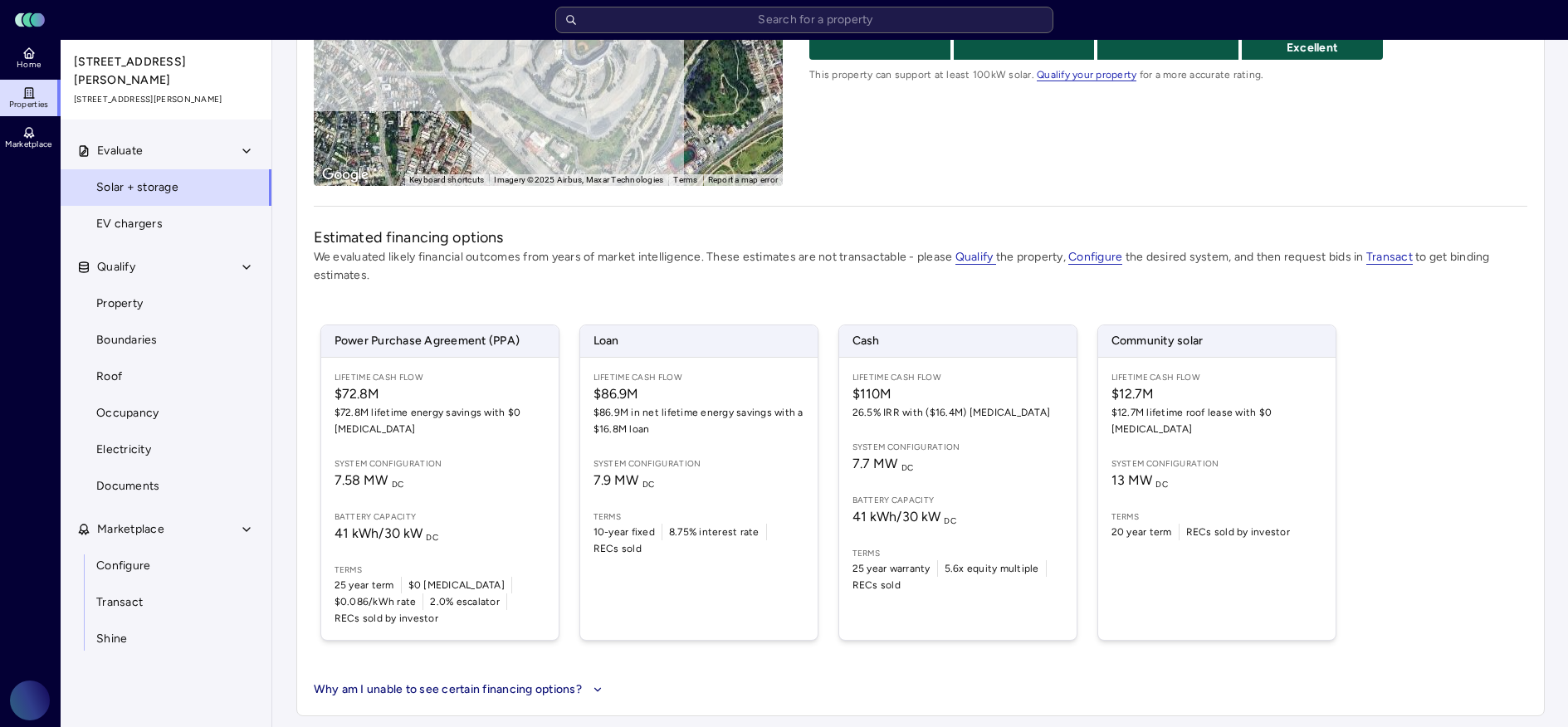 scroll, scrollTop: 351, scrollLeft: 0, axis: vertical 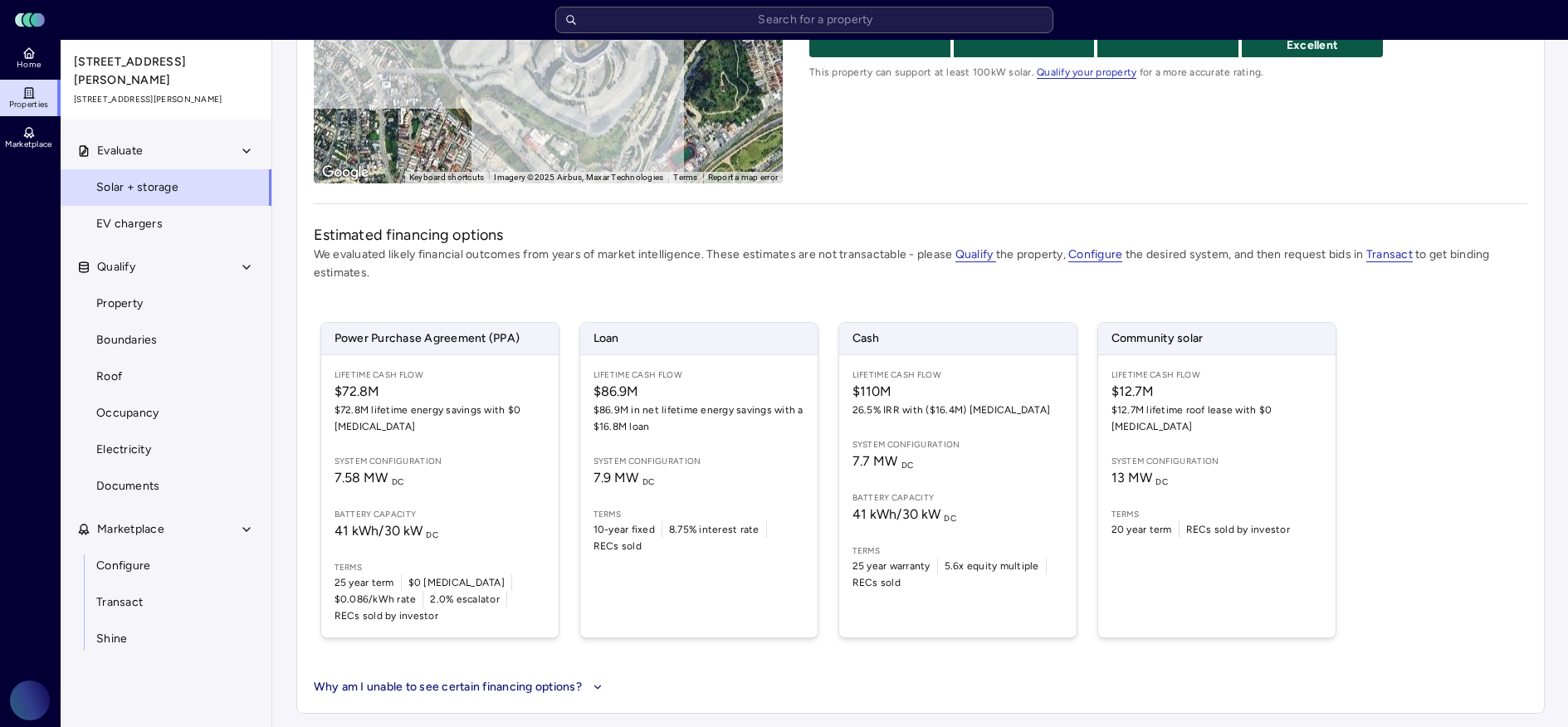 click 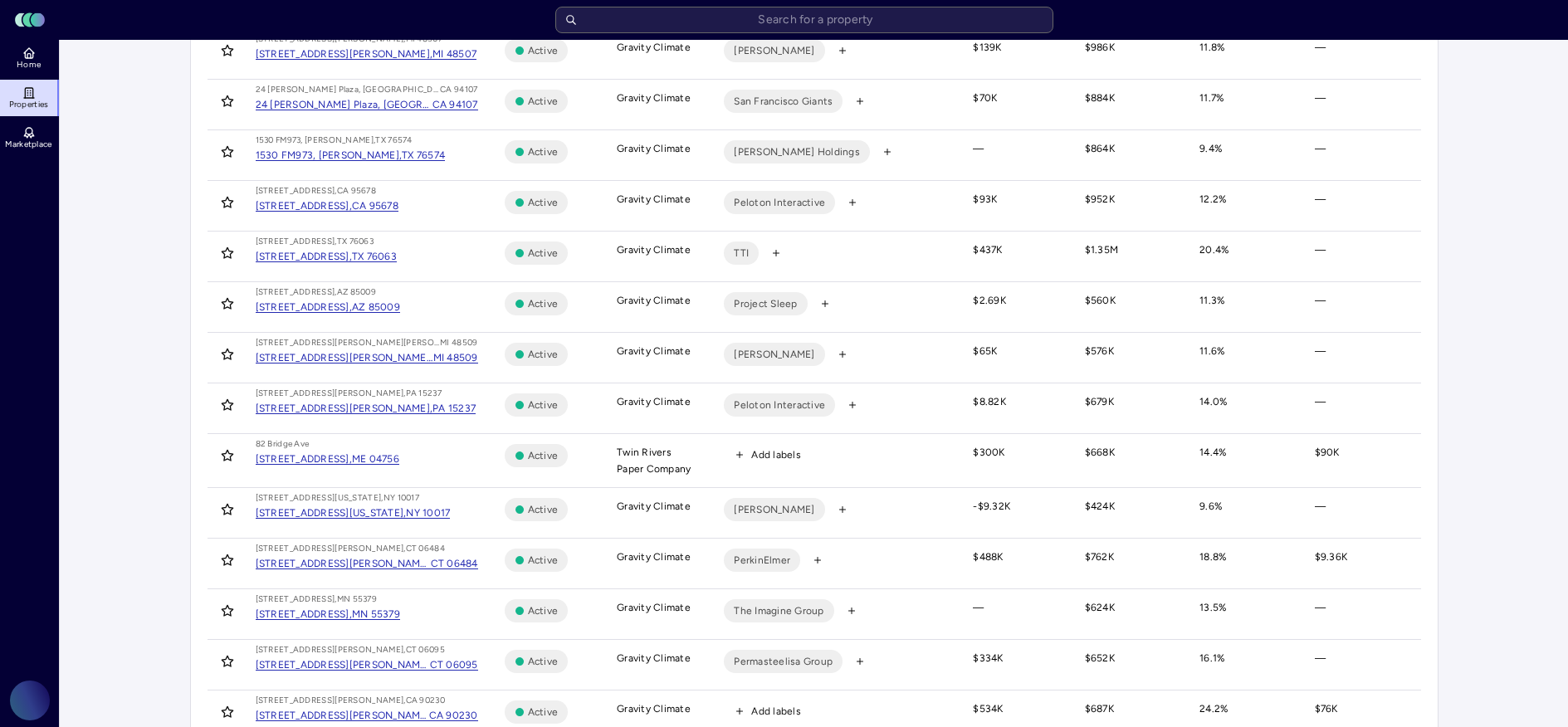 scroll, scrollTop: 0, scrollLeft: 0, axis: both 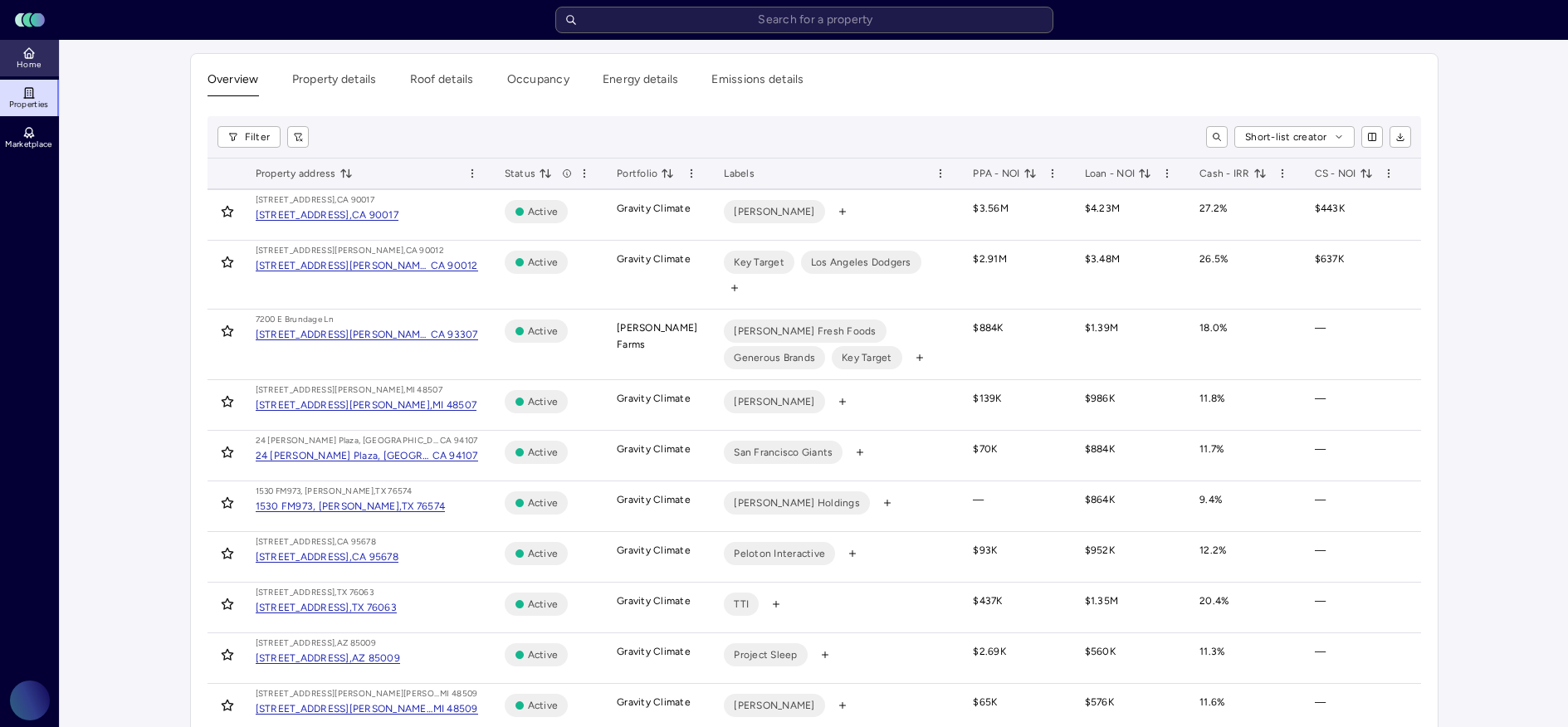 click on "Home" at bounding box center [30, 58] 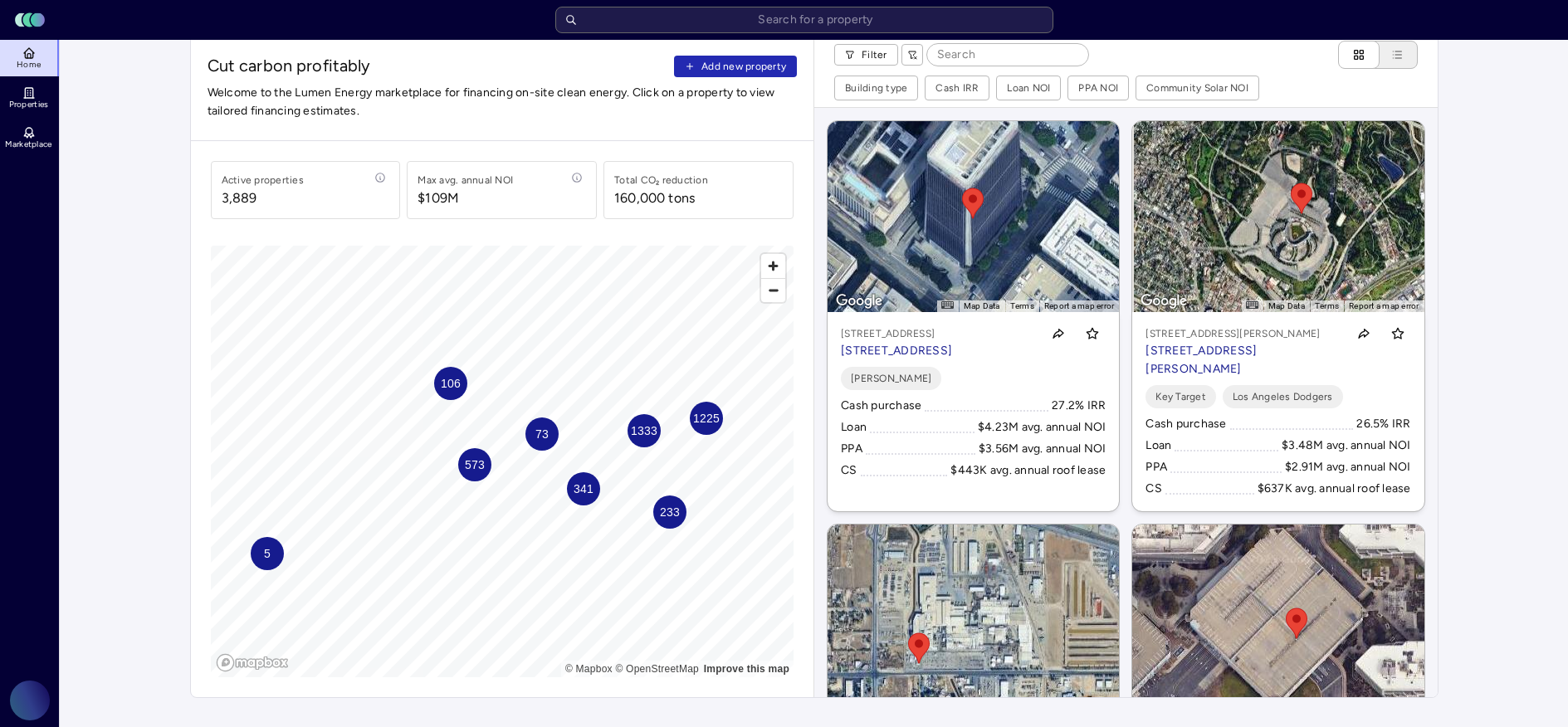 scroll, scrollTop: 0, scrollLeft: 0, axis: both 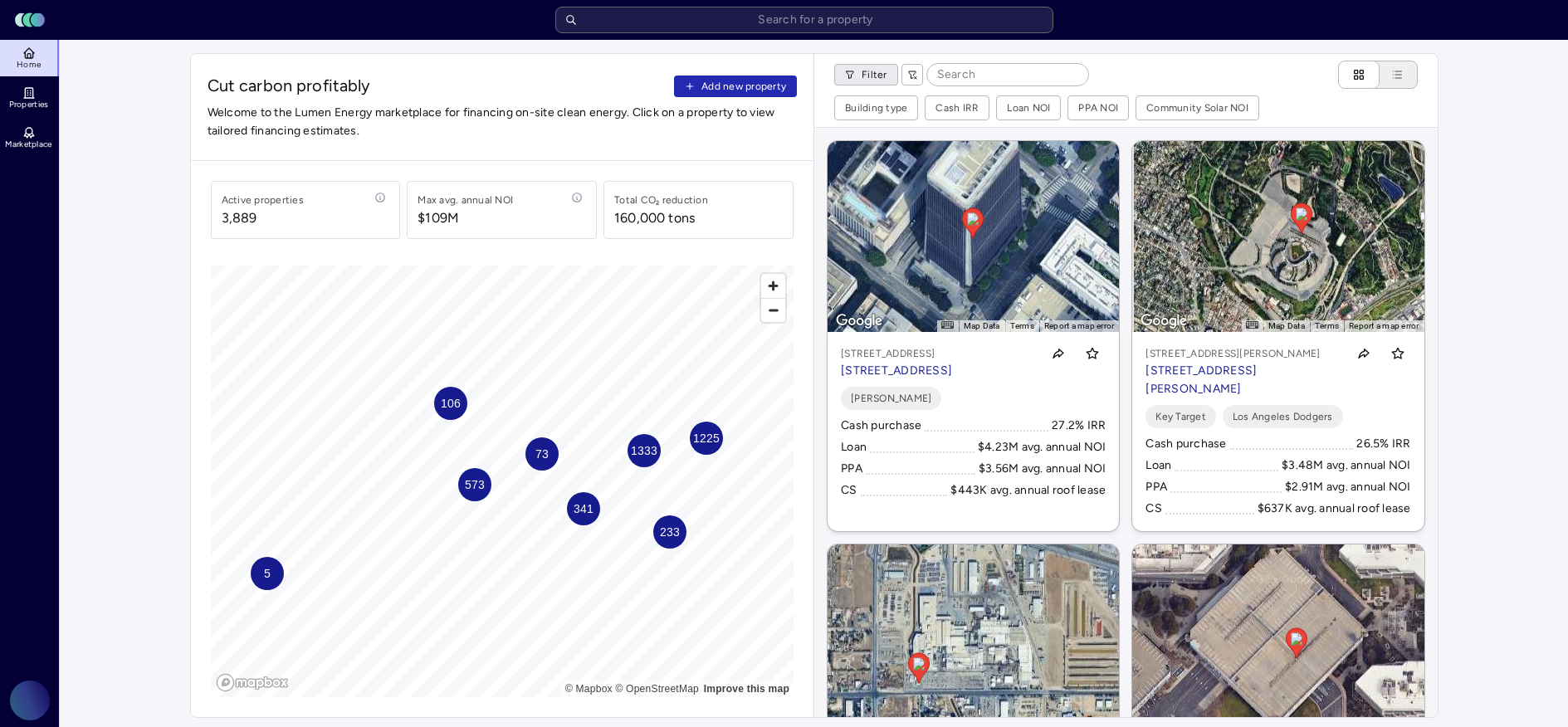 click on "Toggle Sidebar Lumen Energy Logo Home Properties Marketplace Gravity Climate [PERSON_NAME] Cut carbon profitably Add new property Welcome to the Lumen Energy marketplace for financing on-site clean energy. Click on a property to view tailored financing estimates. Active properties 3,889 Max avg. annual NOI $109M Total CO₂ reduction 160,000 tons 1225 341 1333 573 233 106 73 5 © Mapbox   © OpenStreetMap   Improve this map Filter Building type Cash IRR Loan NOI PPA NOI Community Solar NOI ← Move left → Move right ↑ Move up ↓ Move down + Zoom in - Zoom out Home Jump left by 75% End Jump right by 75% Page Up Jump up by 75% Page Down Jump down by 75% To navigate, press the arrow keys. To activate drag with keyboard, press Alt + Enter or Alt + Space. Once you are in keyboard drag state, use the arrow keys to move the marker. To complete the drag, press the Enter or Space keys. To cancel the drag and return to the original position, press Alt + Enter, Alt + Space, or Escape Map Data 20 m  Loan" at bounding box center [784, 781] 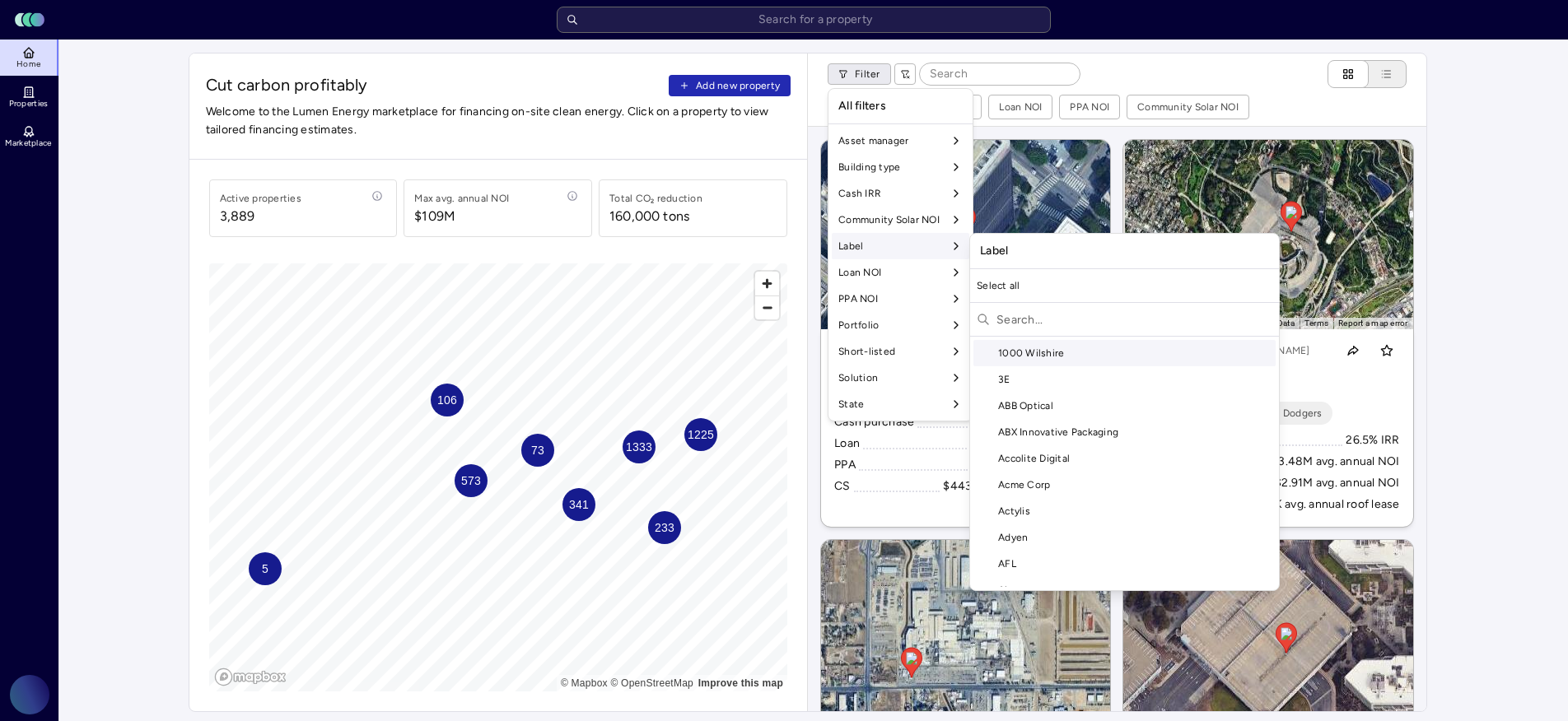 click at bounding box center (1134, 319) 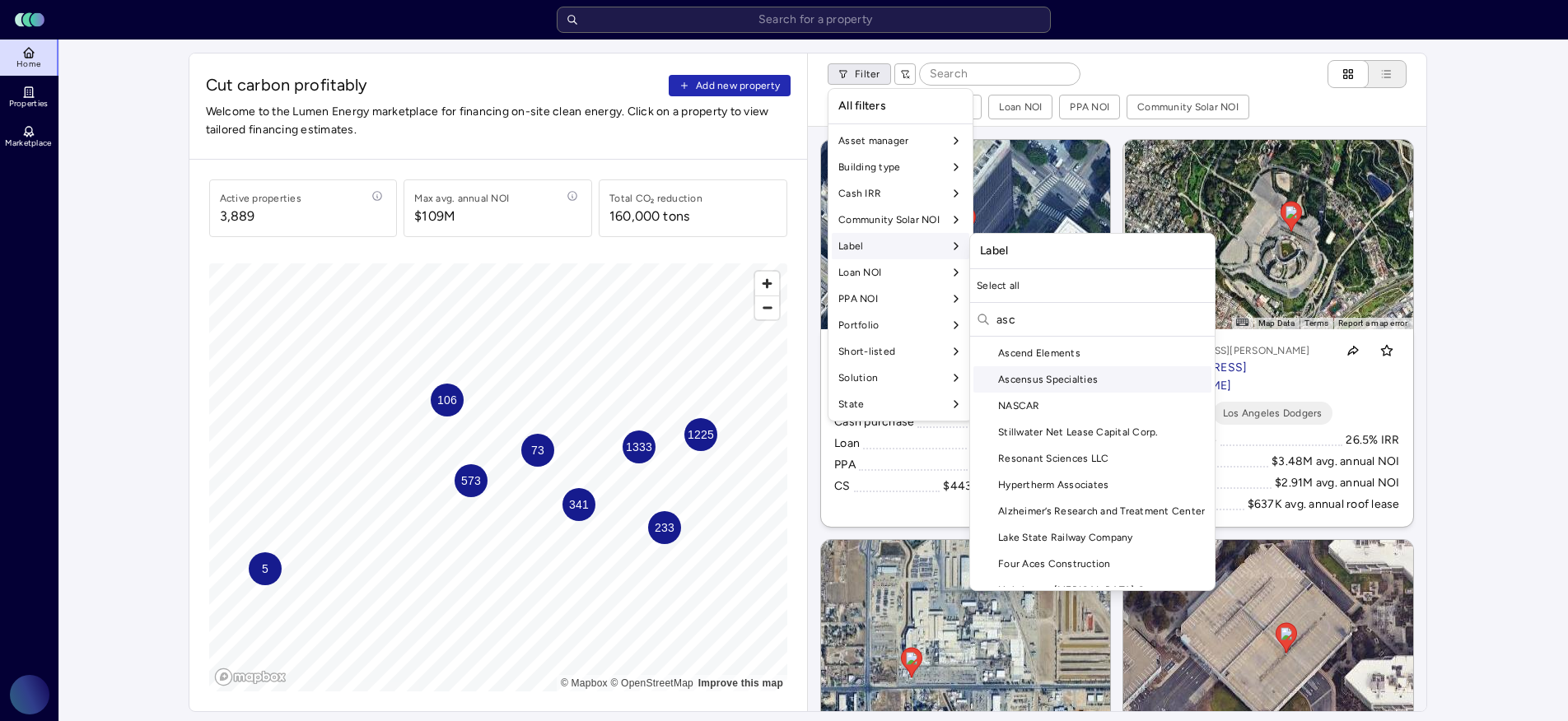 type on "asc" 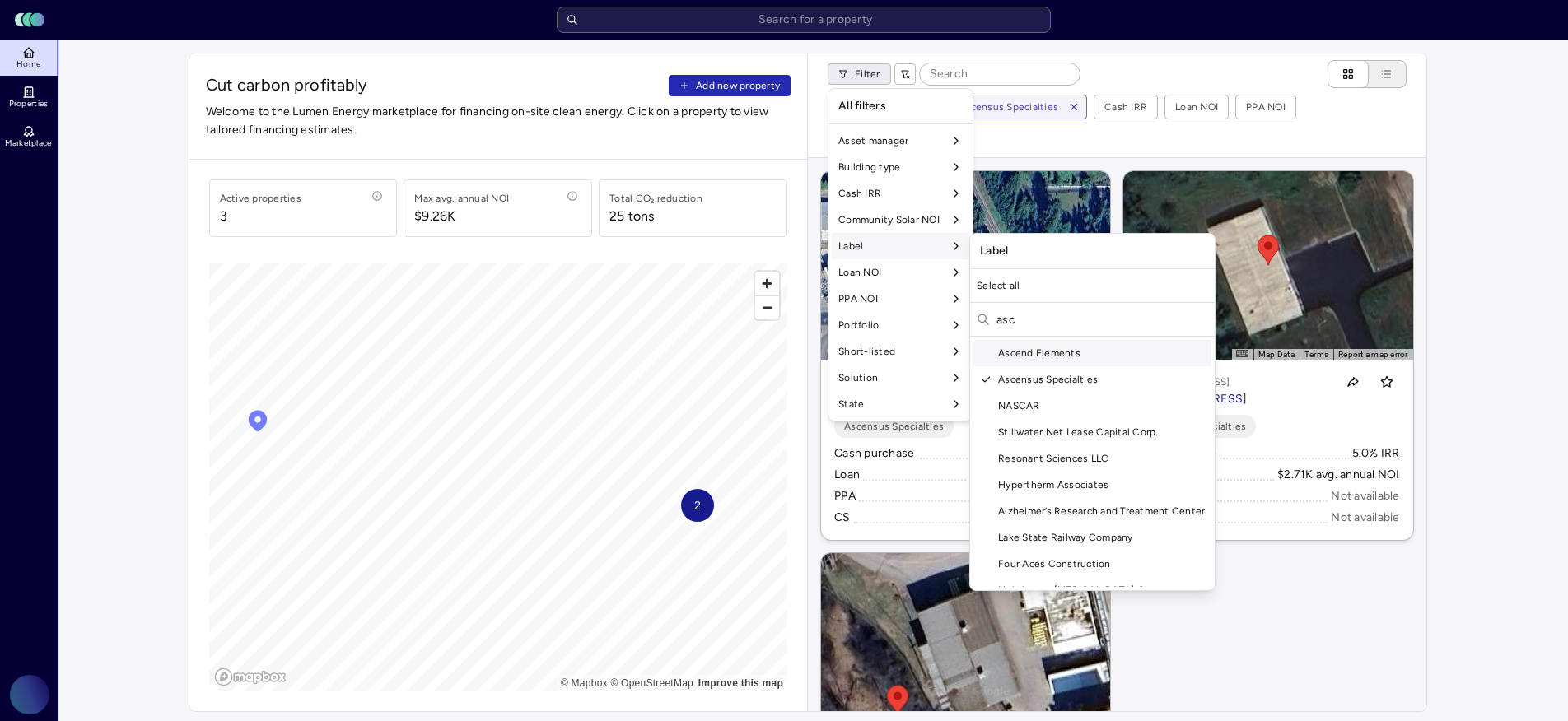 click on "Toggle Sidebar Lumen Energy Logo Home Properties Marketplace Gravity Climate [PERSON_NAME] Cut carbon profitably Add new property Welcome to the Lumen Energy marketplace for financing on-site clean energy. Click on a property to view tailored financing estimates. Active properties 3 Max avg. annual NOI $9.26K Total CO₂ reduction 25 tons 2 © Mapbox   © OpenStreetMap   Improve this map Filter Building type Label: Ascensus Specialties Cash IRR Loan NOI PPA NOI Community Solar NOI ← Move left → Move right ↑ Move up ↓ Move down + Zoom in - Zoom out Home Jump left by 75% End Jump right by 75% Page Up Jump up by 75% Page Down Jump down by 75% To navigate, press the arrow keys. To activate drag with keyboard, press Alt + Enter or Alt + Space. Once you are in keyboard drag state, use the arrow keys to move the marker. To complete the drag, press the Enter or Space keys. To cancel the drag and return to the original position, press Alt + Enter, Alt + Space, or Escape Map Data 50 m  Terms Loan CS" at bounding box center [784, 774] 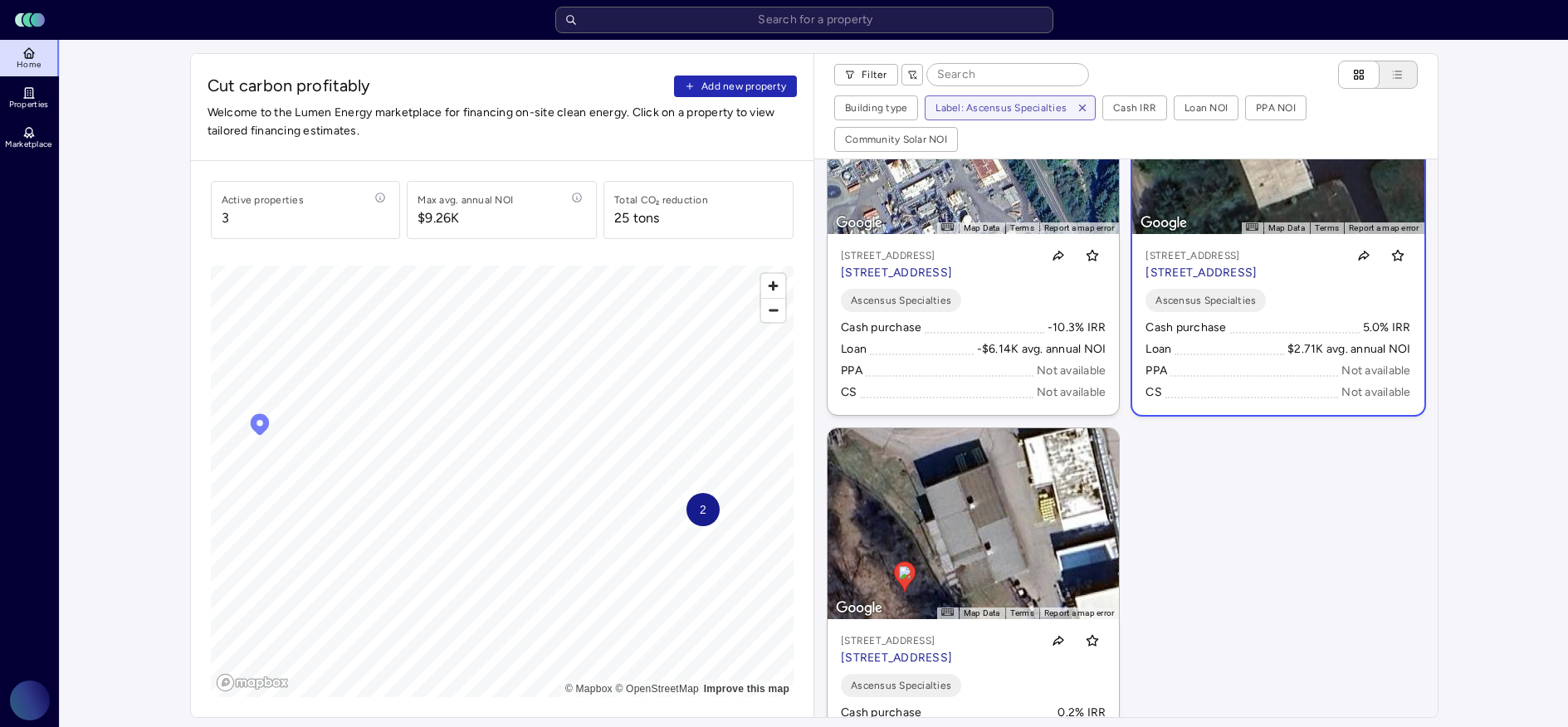 scroll, scrollTop: 32, scrollLeft: 0, axis: vertical 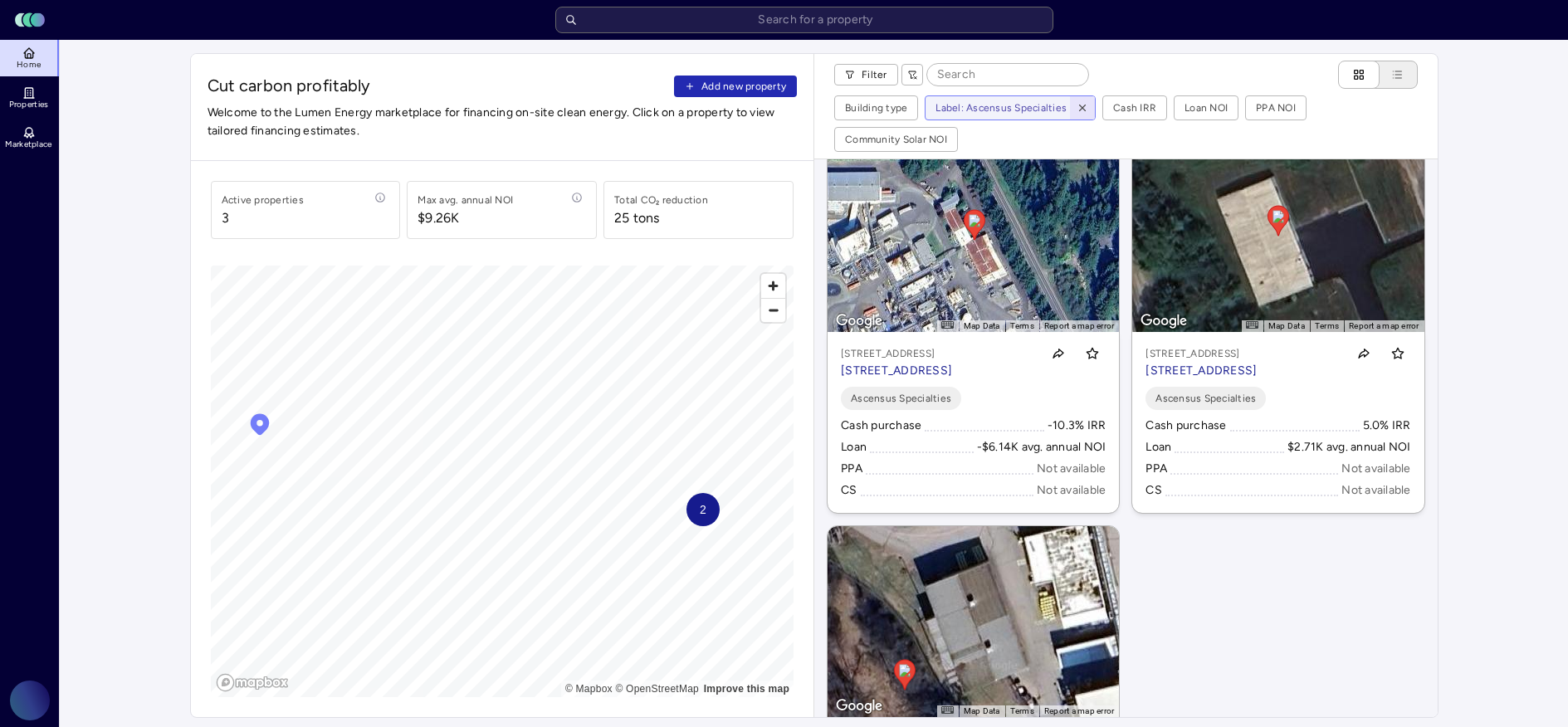 click 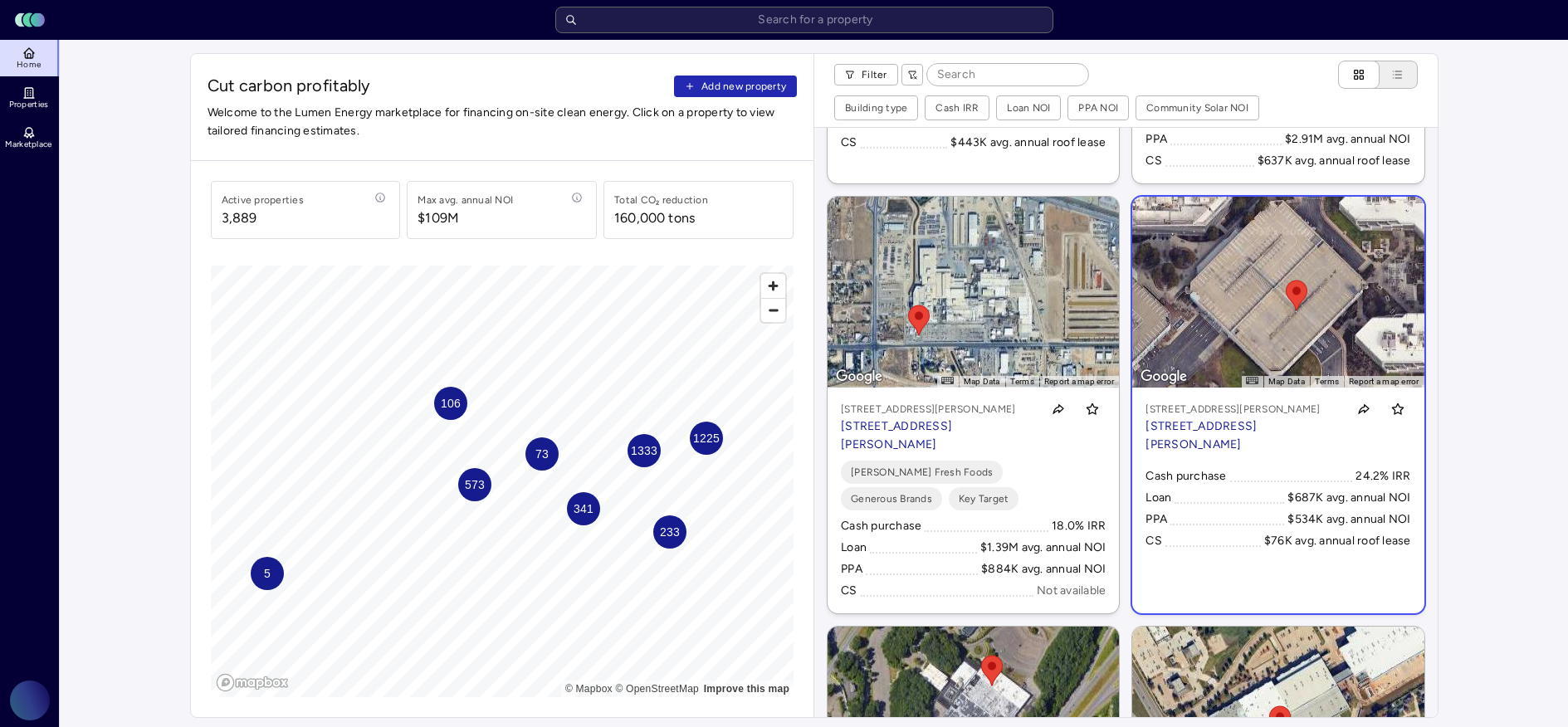 scroll, scrollTop: 409, scrollLeft: 0, axis: vertical 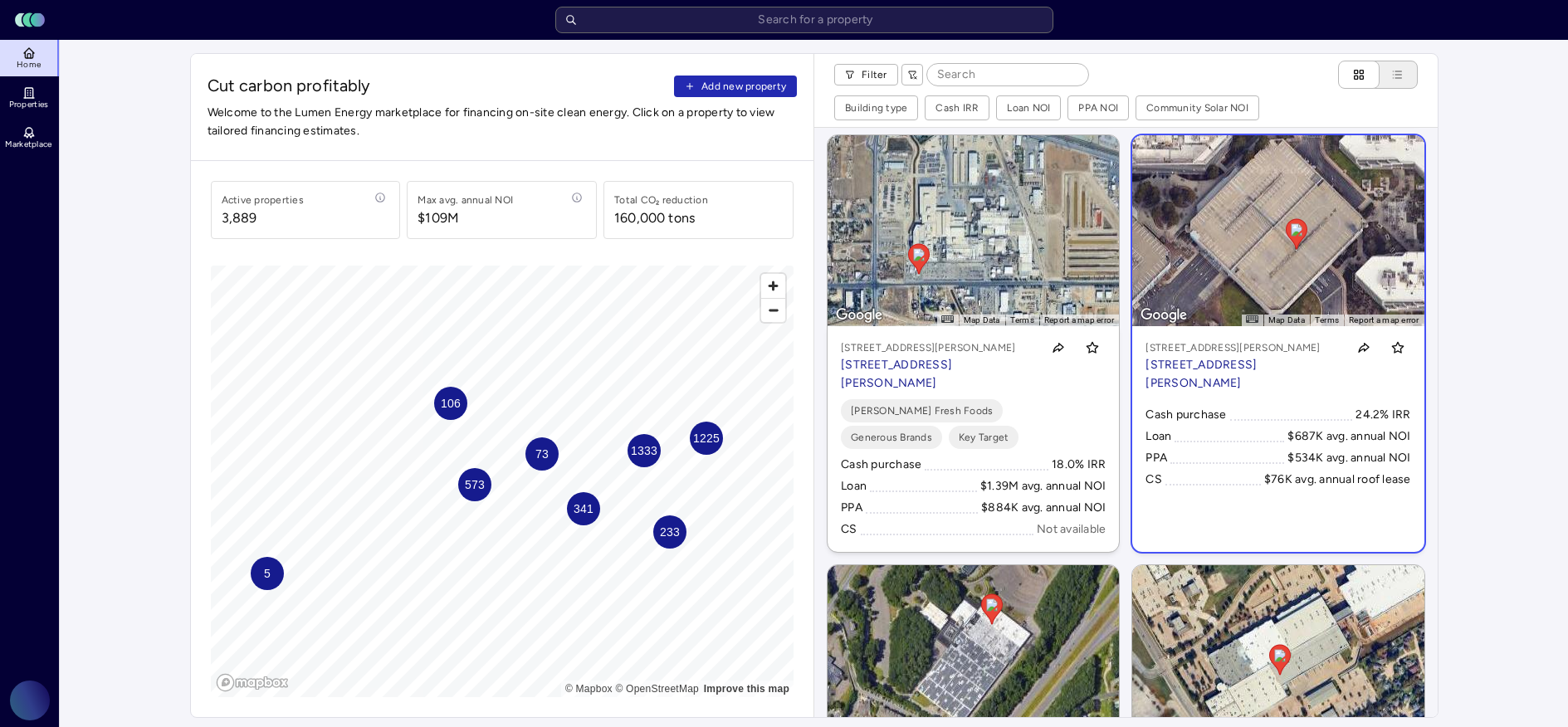 click on "[STREET_ADDRESS][PERSON_NAME]" at bounding box center [1242, 374] 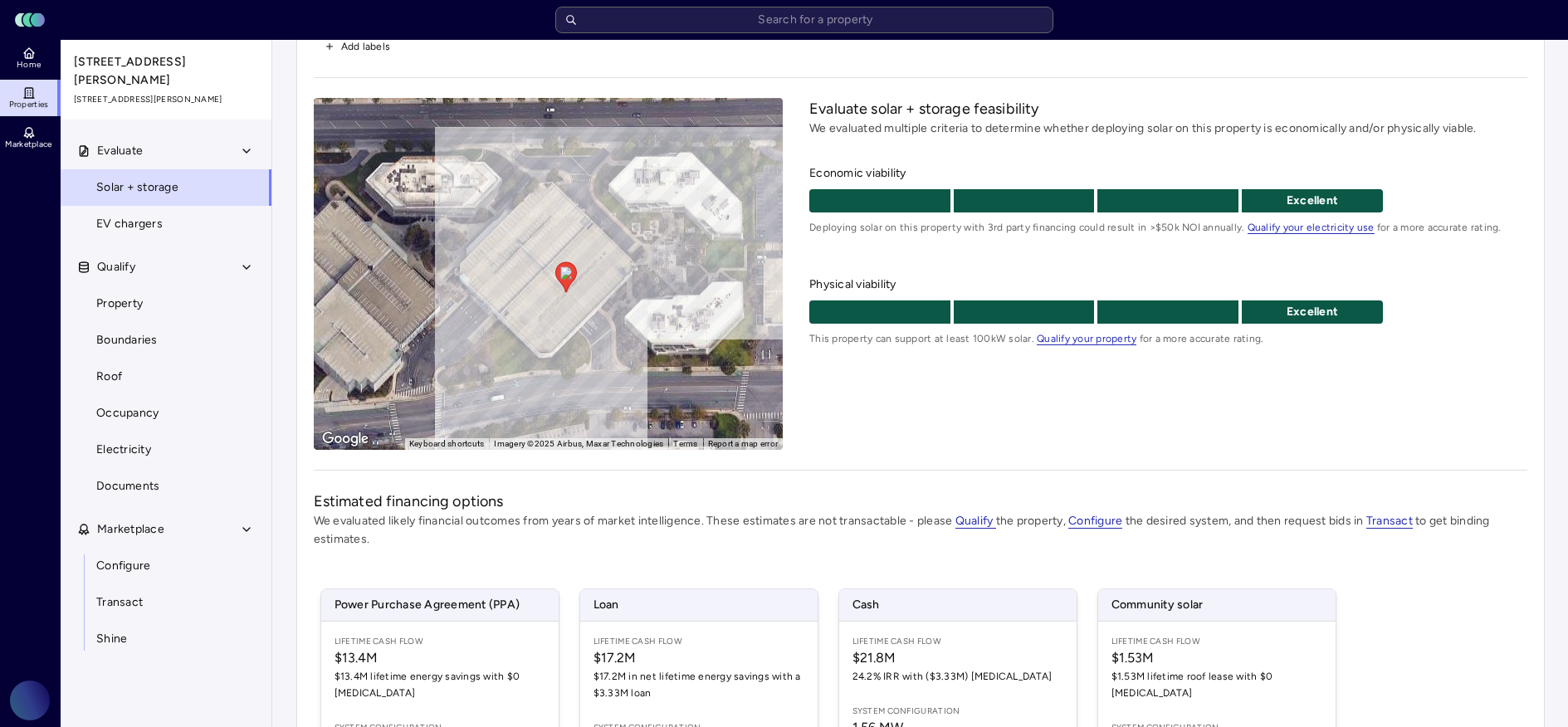scroll, scrollTop: 60, scrollLeft: 0, axis: vertical 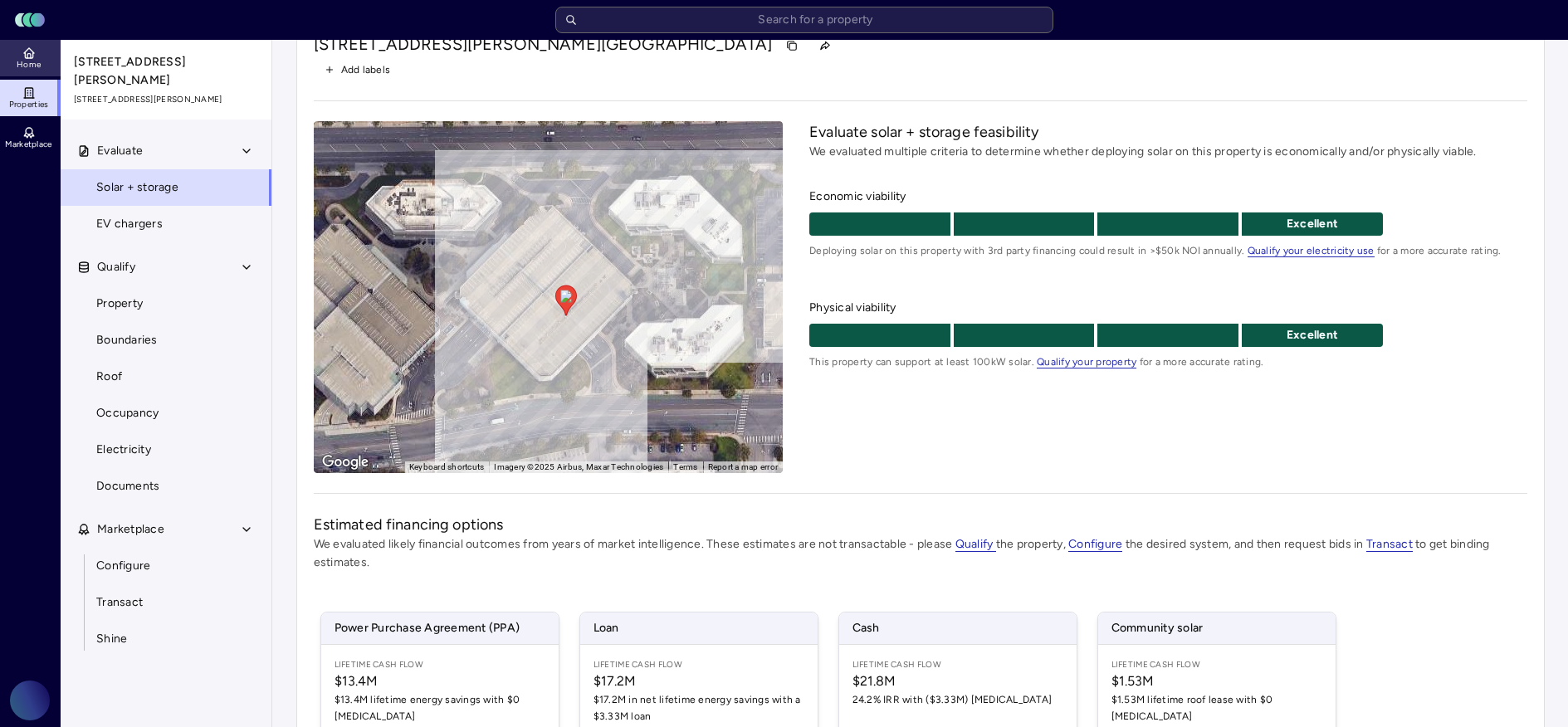 click on "Home" at bounding box center [30, 58] 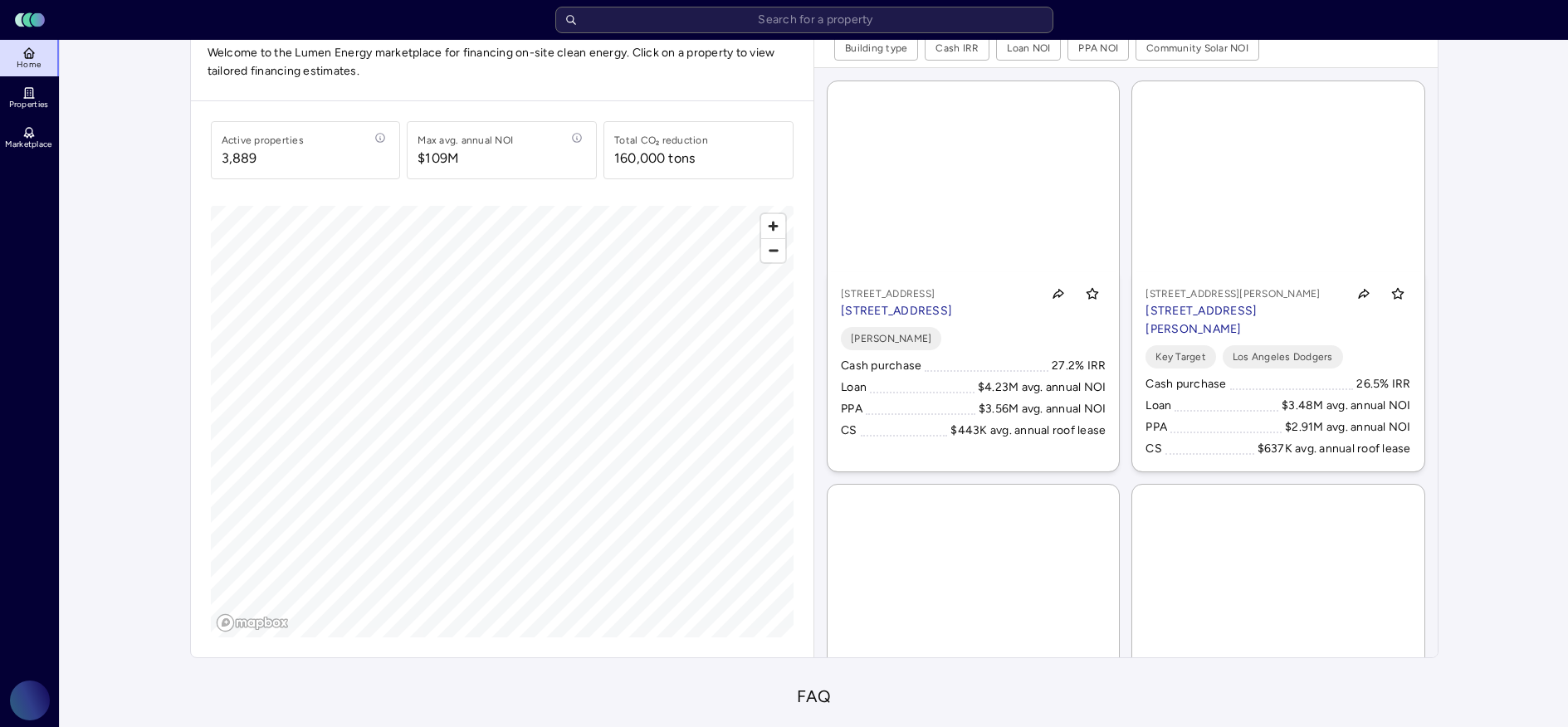 scroll, scrollTop: 0, scrollLeft: 0, axis: both 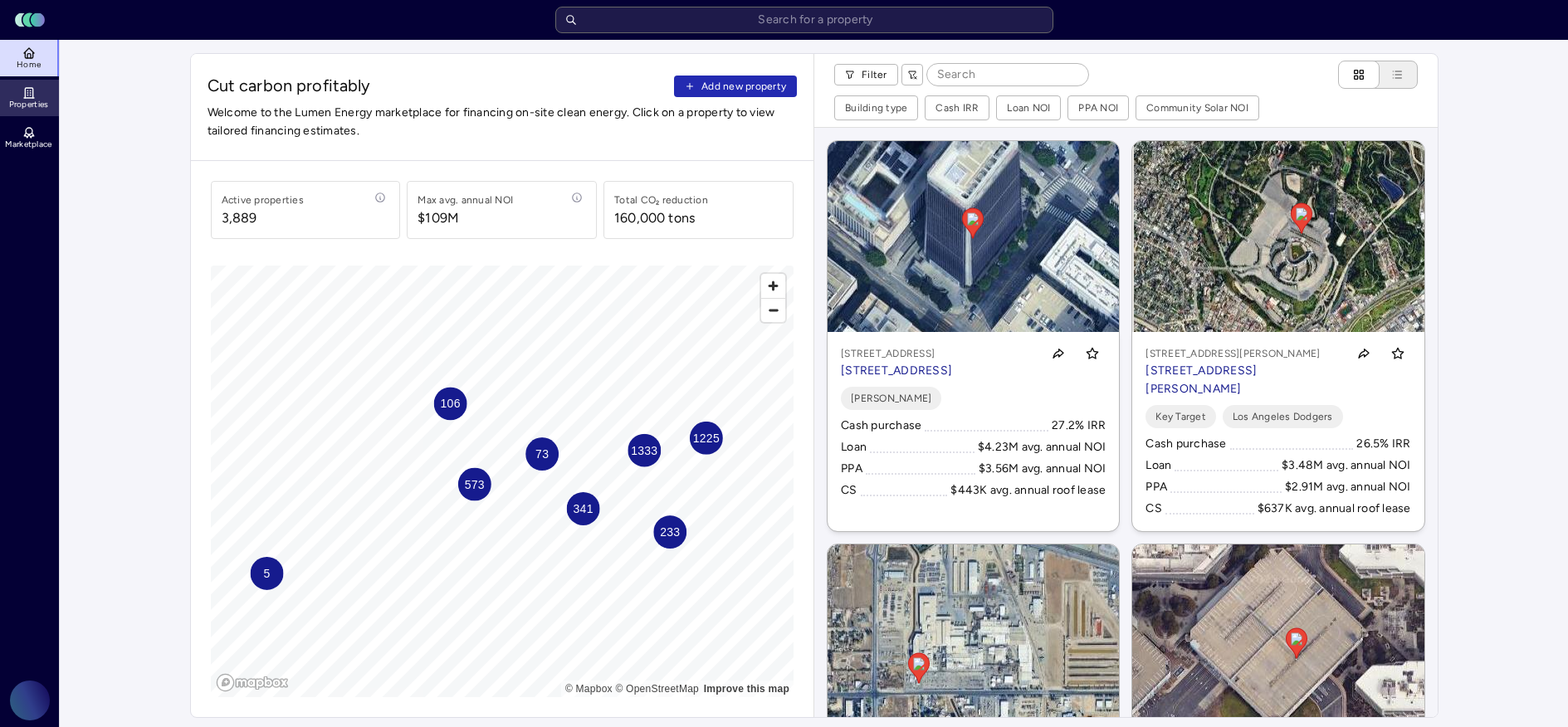 click 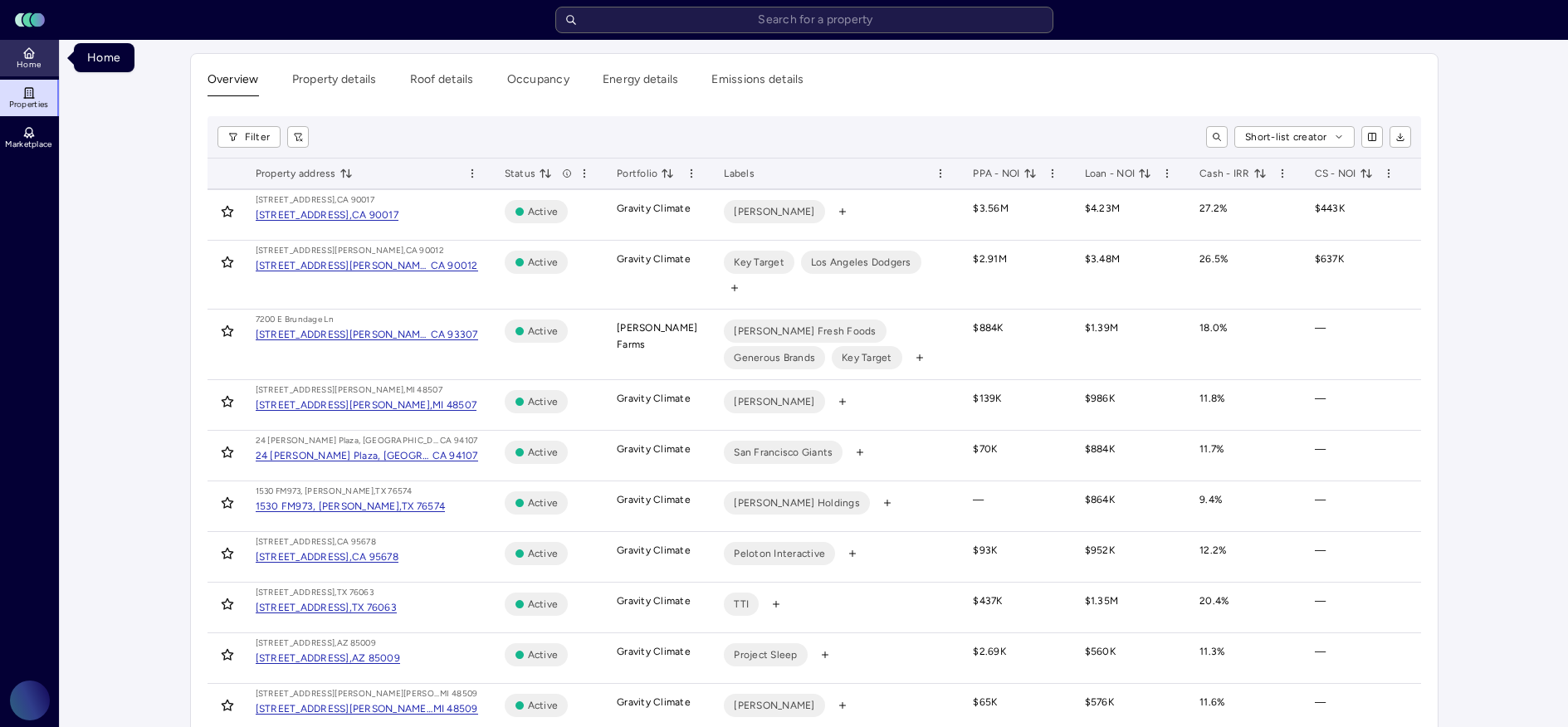 click on "Home" at bounding box center (30, 58) 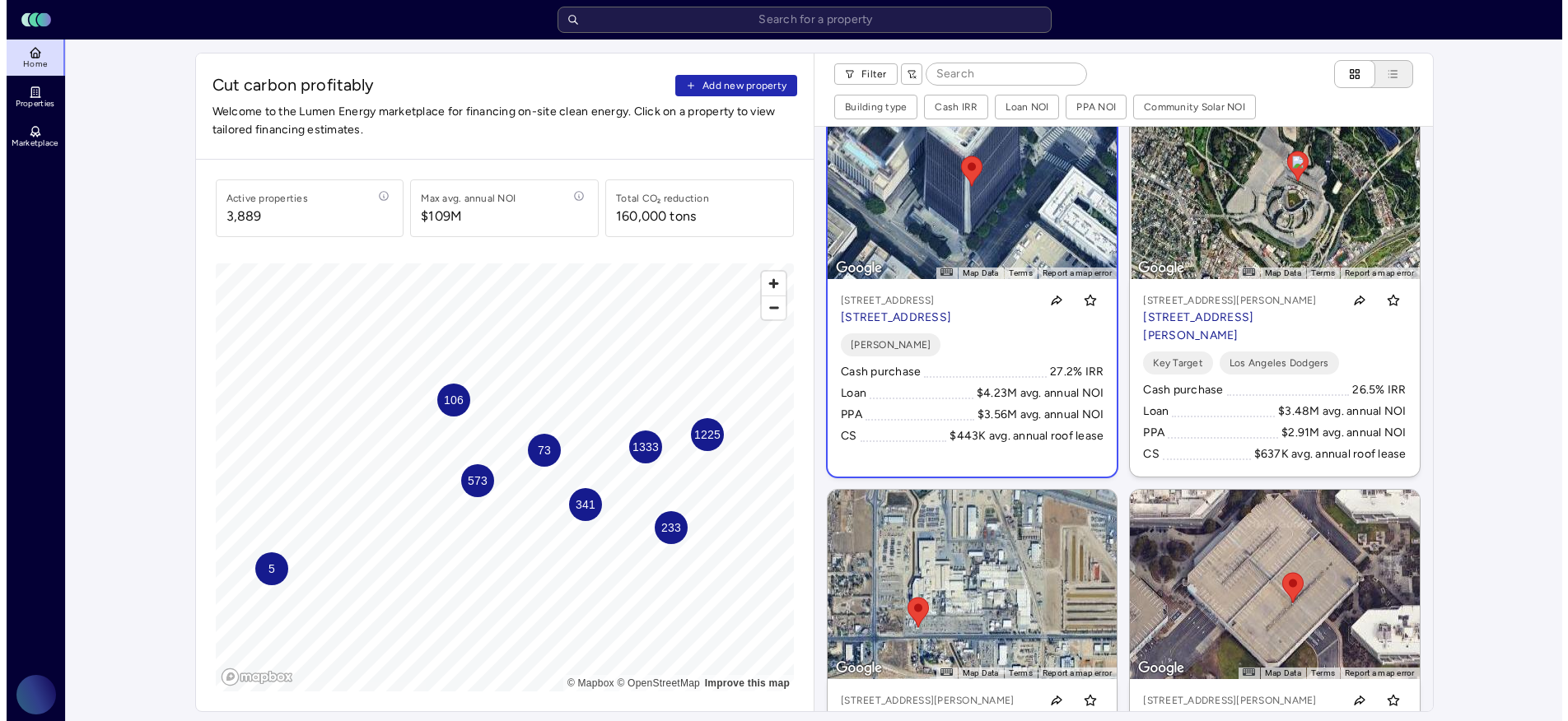 scroll, scrollTop: 0, scrollLeft: 0, axis: both 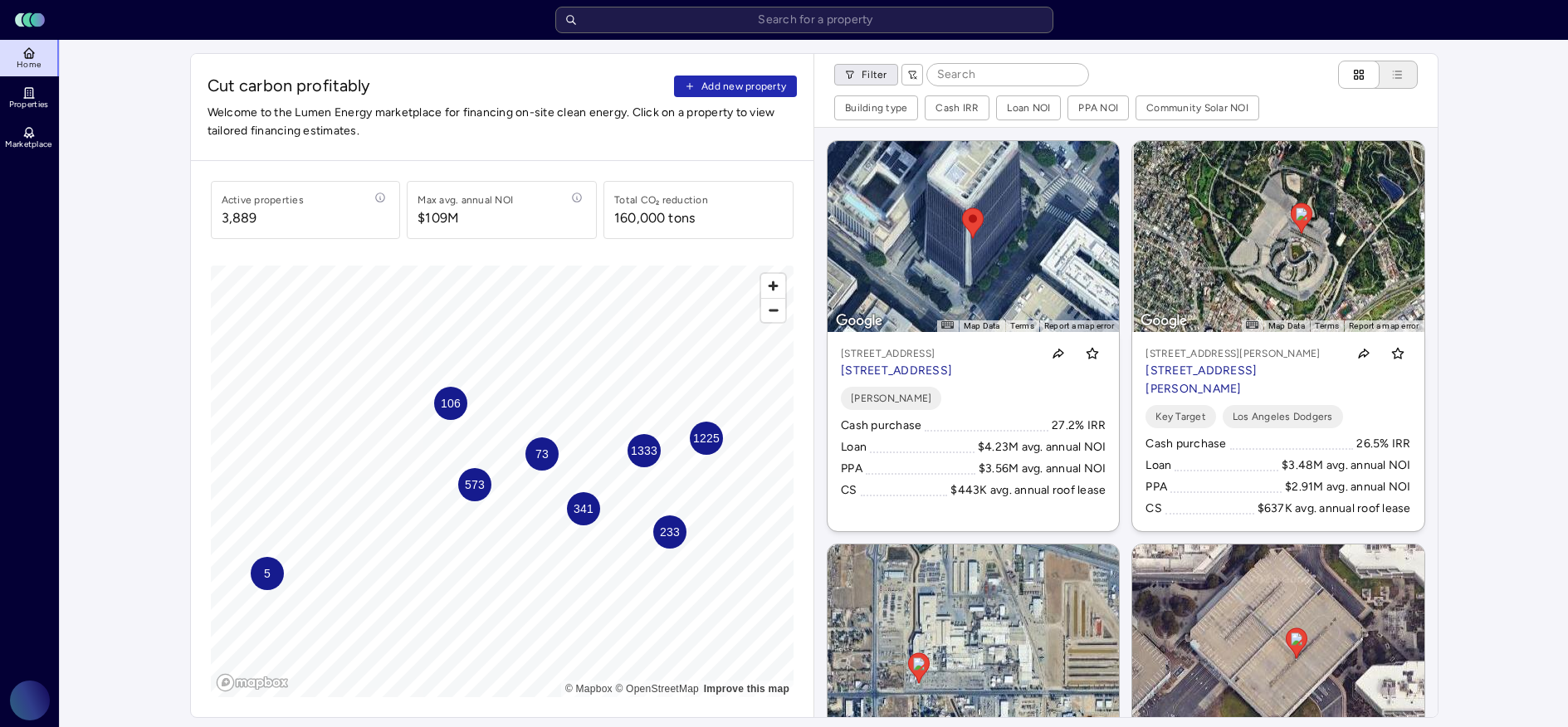 click on "Toggle Sidebar Lumen Energy Logo Home Properties Marketplace Gravity Climate [PERSON_NAME] Cut carbon profitably Add new property Welcome to the Lumen Energy marketplace for financing on-site clean energy. Click on a property to view tailored financing estimates. Active properties 3,889 Max avg. annual NOI $109M Total CO₂ reduction 160,000 tons 1225 341 1333 573 233 106 73 5 © Mapbox   © OpenStreetMap   Improve this map Filter Building type Cash IRR Loan NOI PPA NOI Community Solar NOI ← Move left → Move right ↑ Move up ↓ Move down + Zoom in - Zoom out Home Jump left by 75% End Jump right by 75% Page Up Jump up by 75% Page Down Jump down by 75% To navigate, press the arrow keys. To activate drag with keyboard, press Alt + Enter or Alt + Space. Once you are in keyboard drag state, use the arrow keys to move the marker. To complete the drag, press the Enter or Space keys. To cancel the drag and return to the original position, press Alt + Enter, Alt + Space, or Escape Map Data 20 m  Loan" at bounding box center [784, 781] 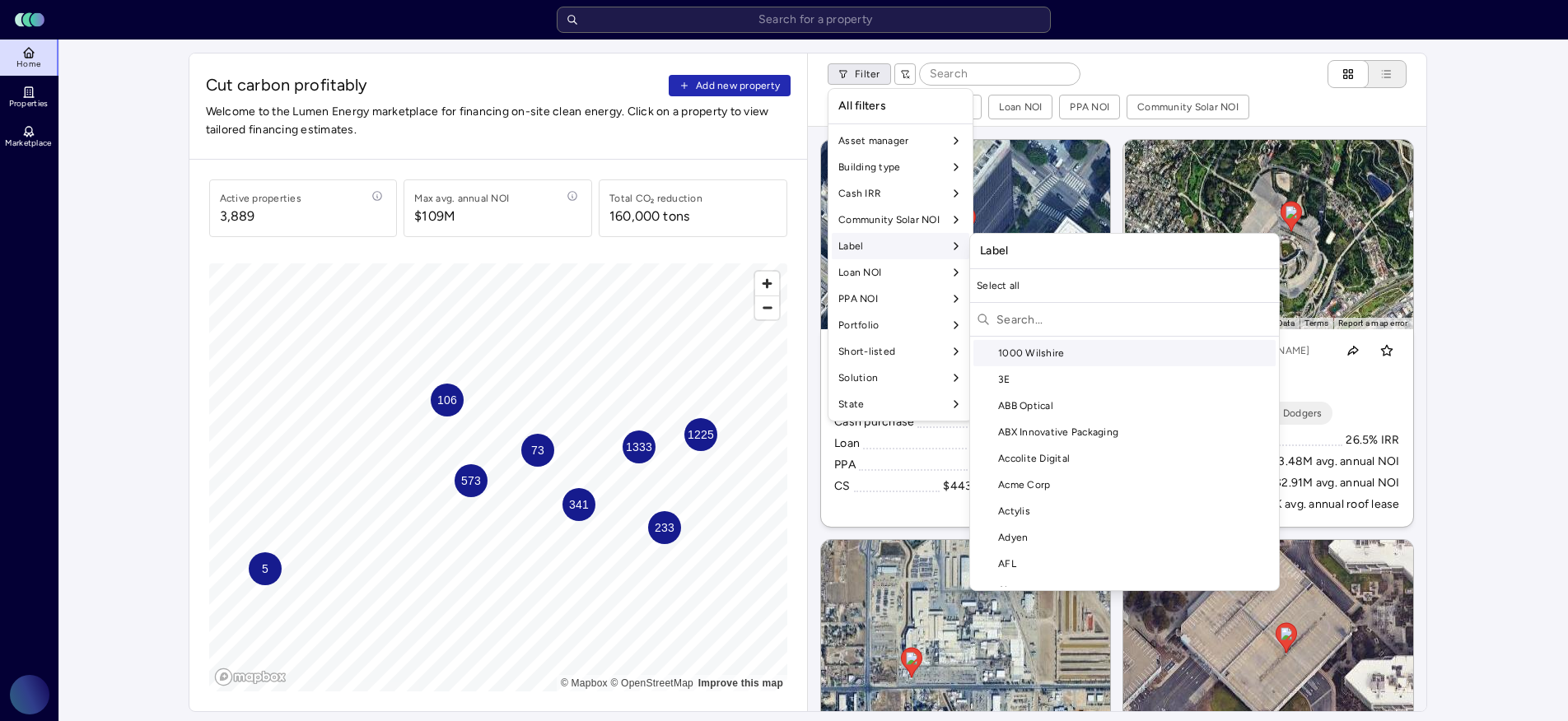 click on "Label" at bounding box center (900, 246) 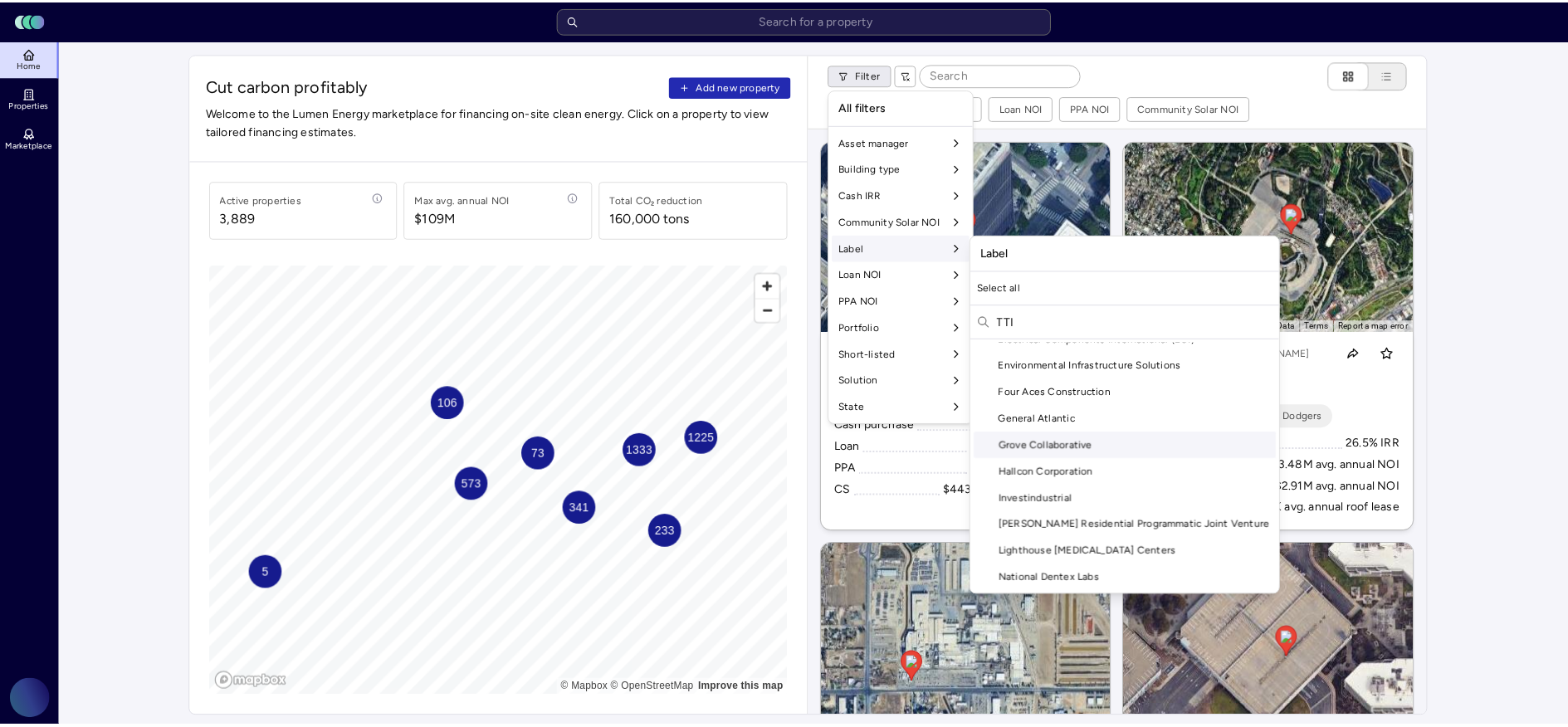 scroll, scrollTop: 0, scrollLeft: 0, axis: both 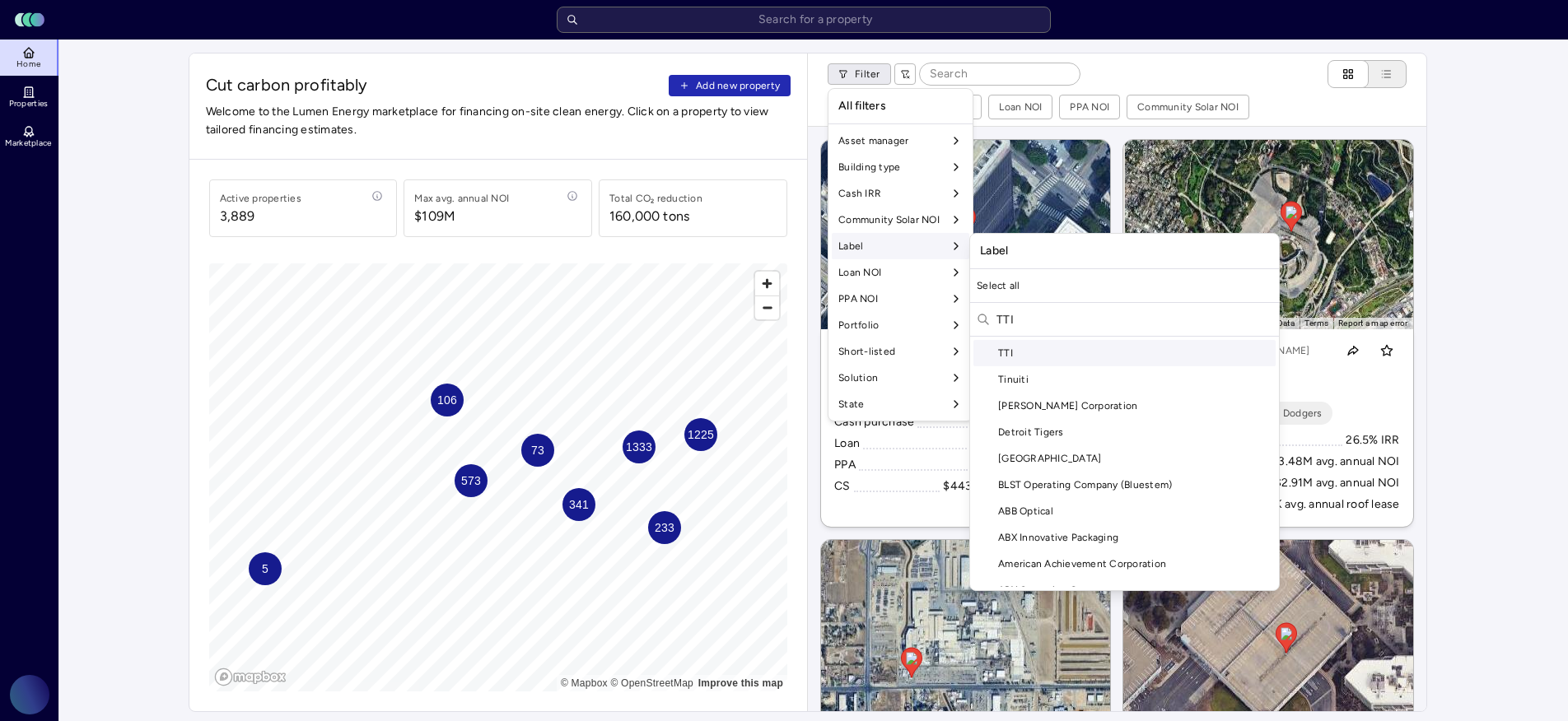 type on "TTI" 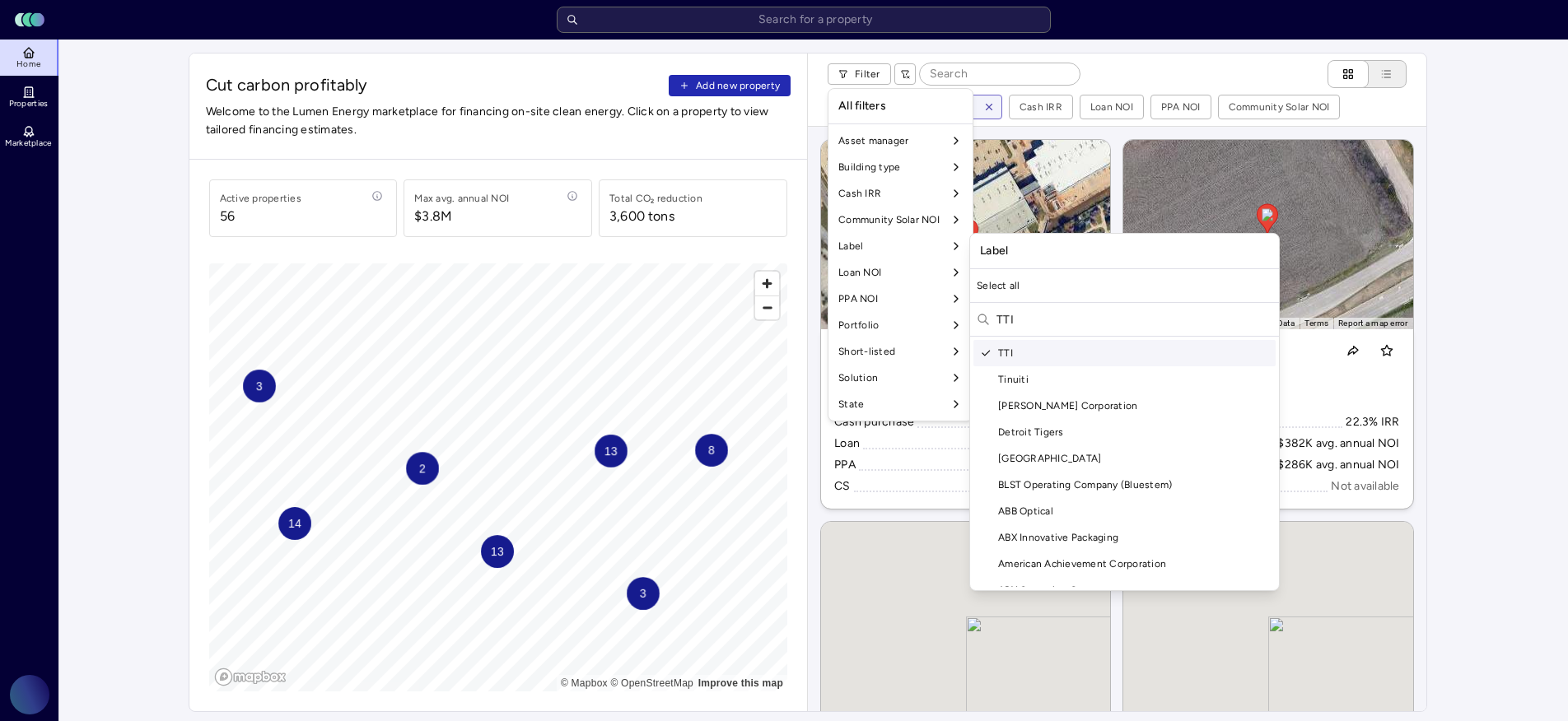 click on "Toggle Sidebar Lumen Energy Logo Home Properties Marketplace Gravity Climate [PERSON_NAME] Cut carbon profitably Add new property Welcome to the Lumen Energy marketplace for financing on-site clean energy. Click on a property to view tailored financing estimates. Active properties [STREET_ADDRESS] annual NOI $3.8M Total CO₂ reduction 3,600 tons 13 14 13 3 2 8 3 © Mapbox   © OpenStreetMap   Improve this map Filter Building type Label: TTI Cash IRR Loan NOI PPA NOI Community Solar NOI ← Move left → Move right ↑ Move up ↓ Move down + Zoom in - Zoom out Home Jump left by 75% End Jump right by 75% Page Up Jump up by 75% Page Down Jump down by 75% To navigate, press the arrow keys. To activate drag with keyboard, press Alt + Enter or Alt + Space. Once you are in keyboard drag state, use the arrow keys to move the marker. To complete the drag, press the Enter or Space keys. To cancel the drag and return to the original position, press Alt + Enter, Alt + Space, or Escape Map Data 100 m  Terms TTI +" at bounding box center (784, 774) 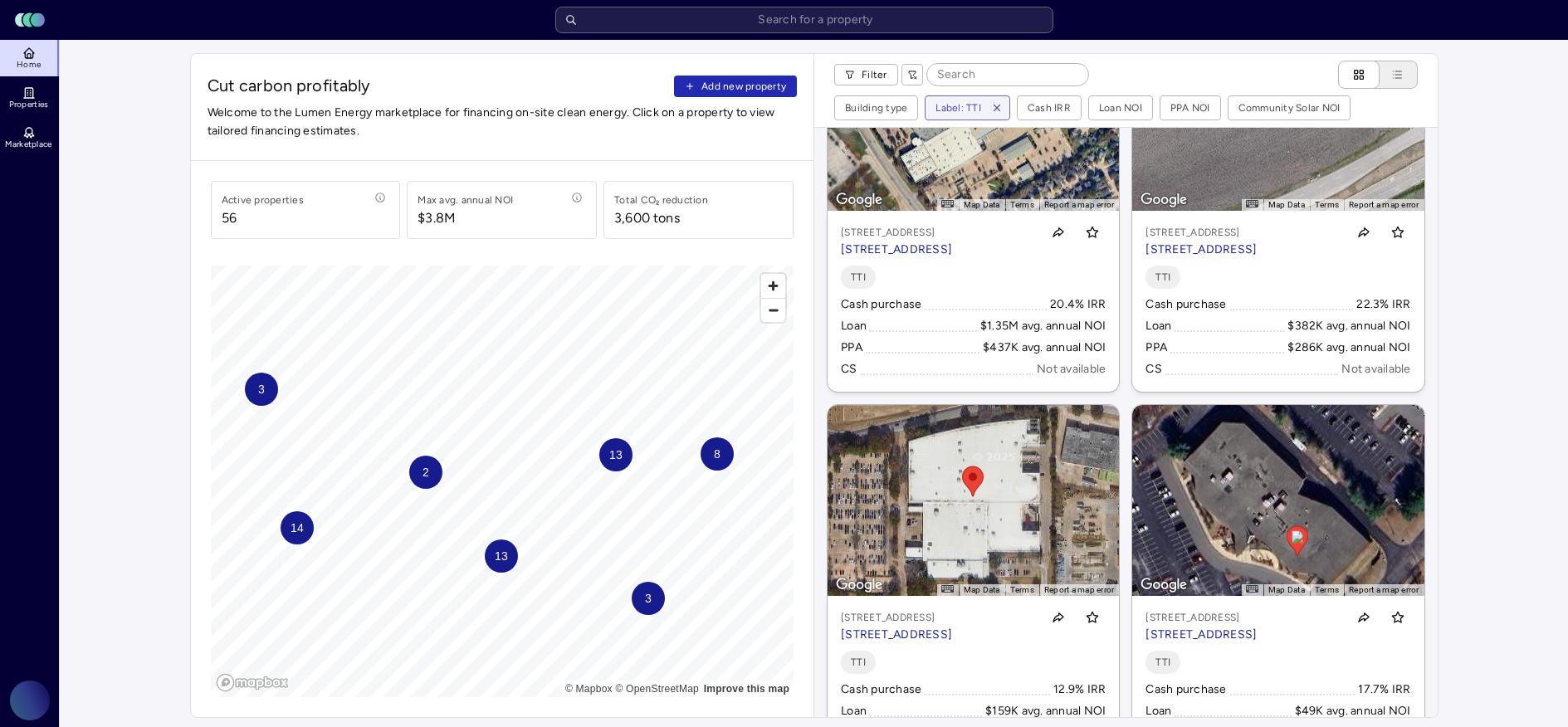 scroll, scrollTop: 0, scrollLeft: 0, axis: both 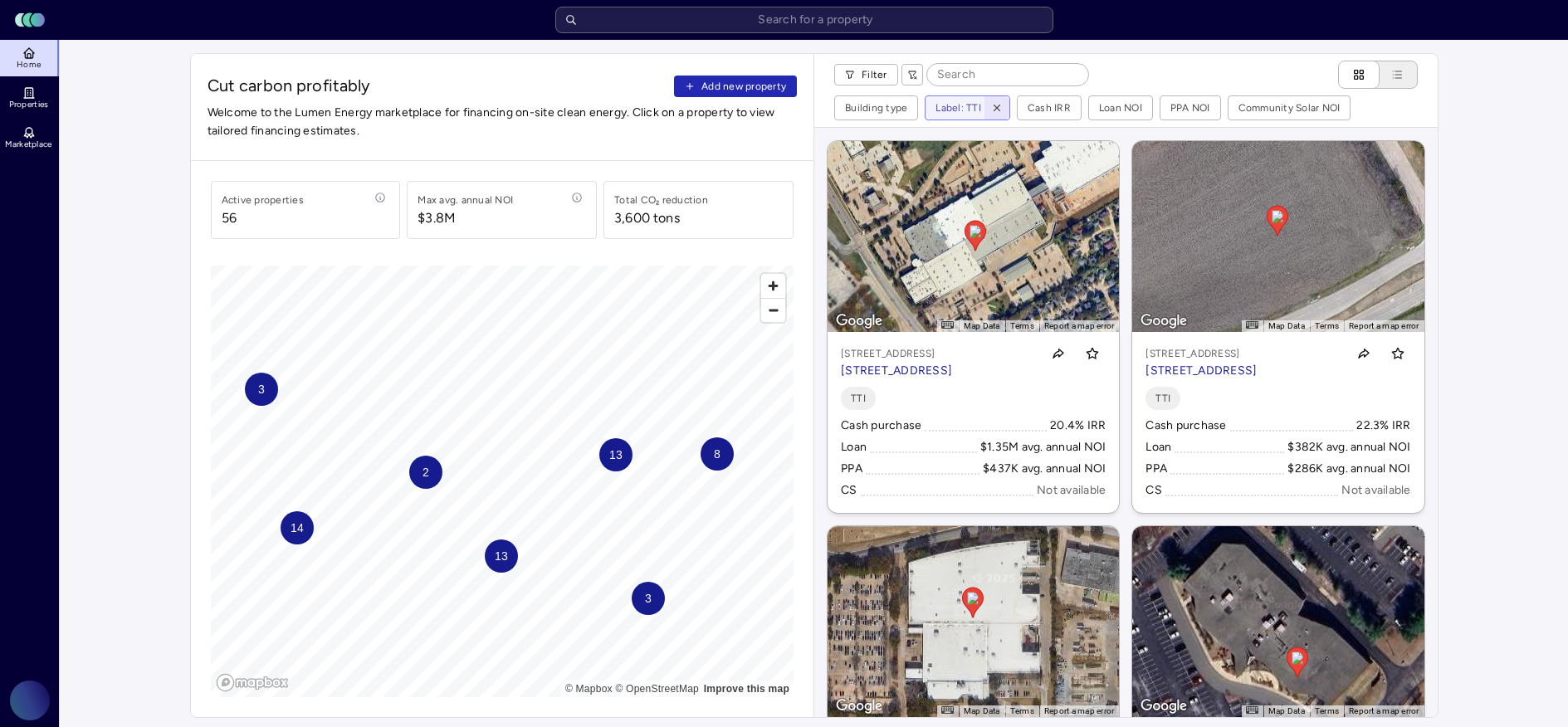 click 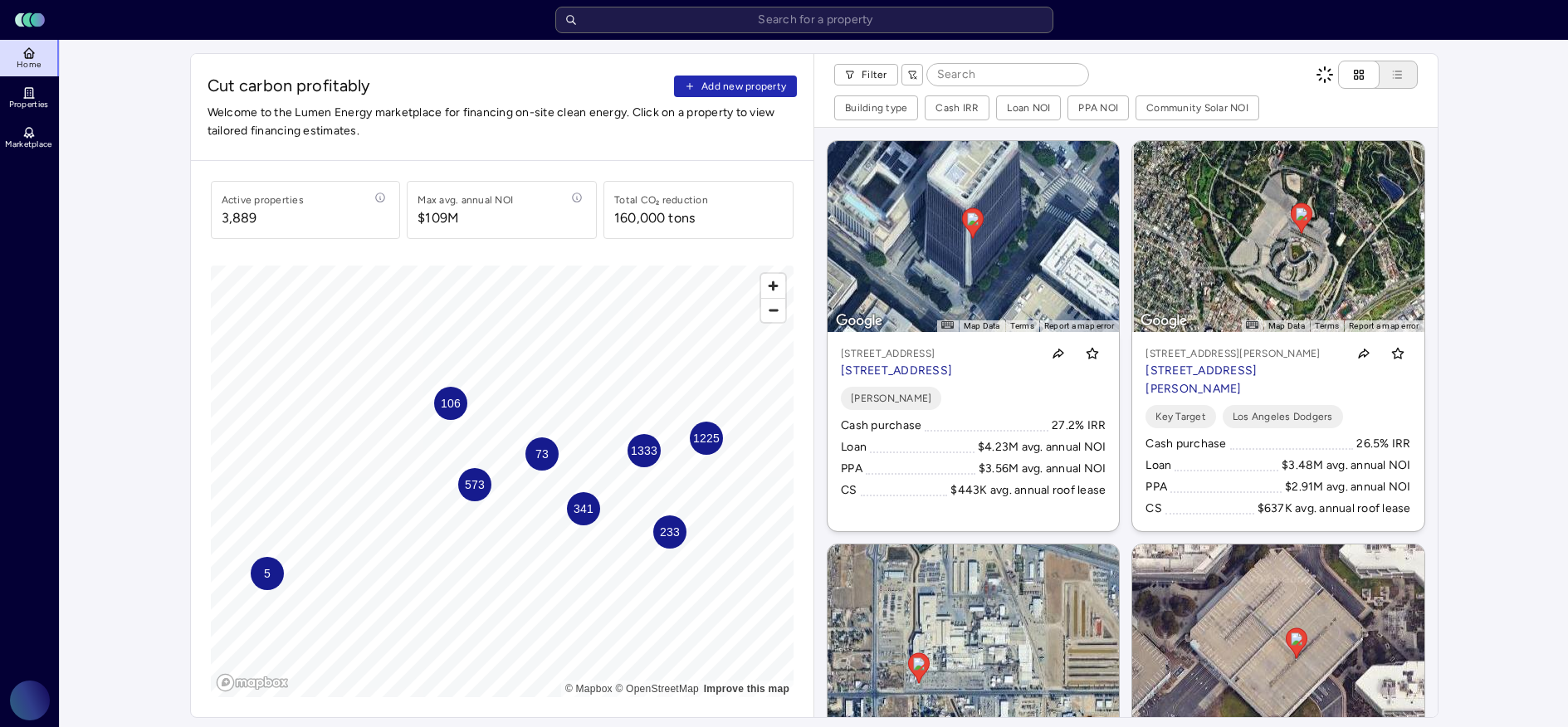 click on "Cut carbon profitably Add new property Welcome to the Lumen Energy marketplace for financing on-site clean energy. Click on a property to view tailored financing estimates. Active properties 3,889 Max avg. annual NOI $109M Total CO₂ reduction 160,000 tons 1225 341 1333 573 233 106 73 5 © Mapbox   © OpenStreetMap   Improve this map Filter Building type Cash IRR Loan NOI PPA NOI Community Solar NOI ← Move left → Move right ↑ Move up ↓ Move down + Zoom in - Zoom out Home Jump left by 75% End Jump right by 75% Page Up Jump up by 75% Page Down Jump down by 75% To navigate, press the arrow keys. To activate drag with keyboard, press Alt + Enter or Alt + Space. Once you are in keyboard drag state, use the arrow keys to move the marker. To complete the drag, press the Enter or Space keys. To cancel the drag and return to the original position, press Alt + Enter, Alt + Space, or Escape Map Data Imagery ©2025 Airbus, Maxar Technologies Imagery ©2025 Airbus, Maxar Technologies 20 m  Terms [PERSON_NAME] [PERSON_NAME]" at bounding box center (813, 801) 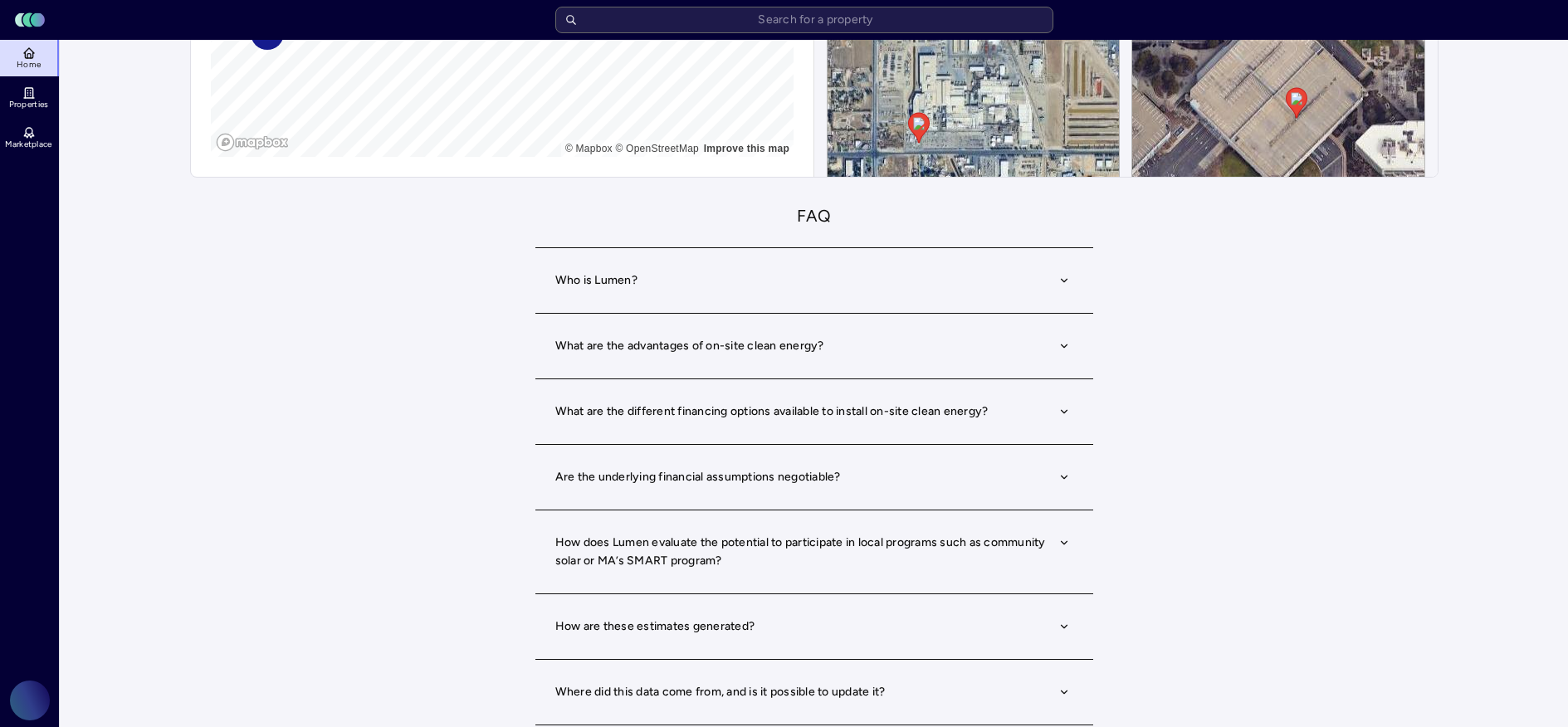 scroll, scrollTop: 786, scrollLeft: 0, axis: vertical 